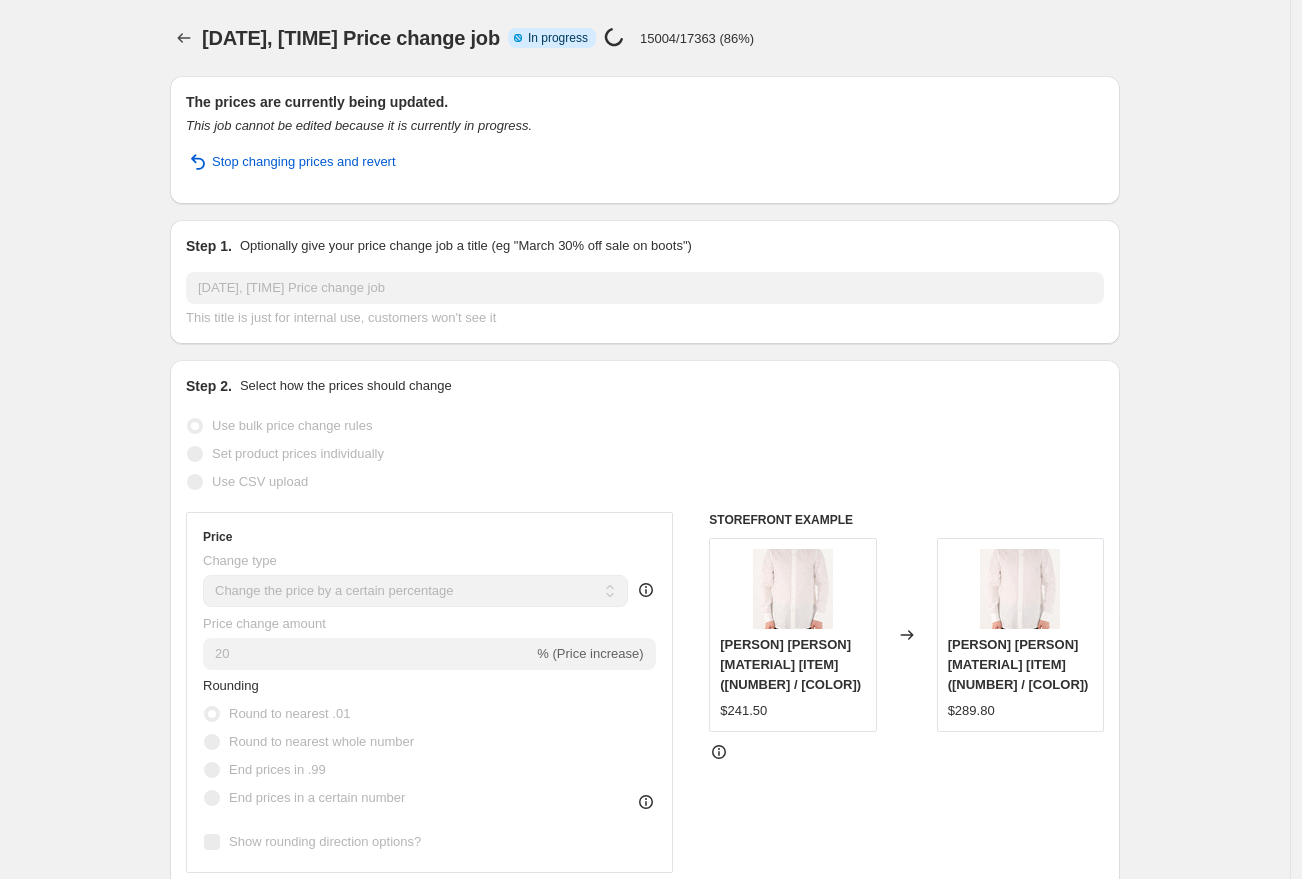 select on "percentage" 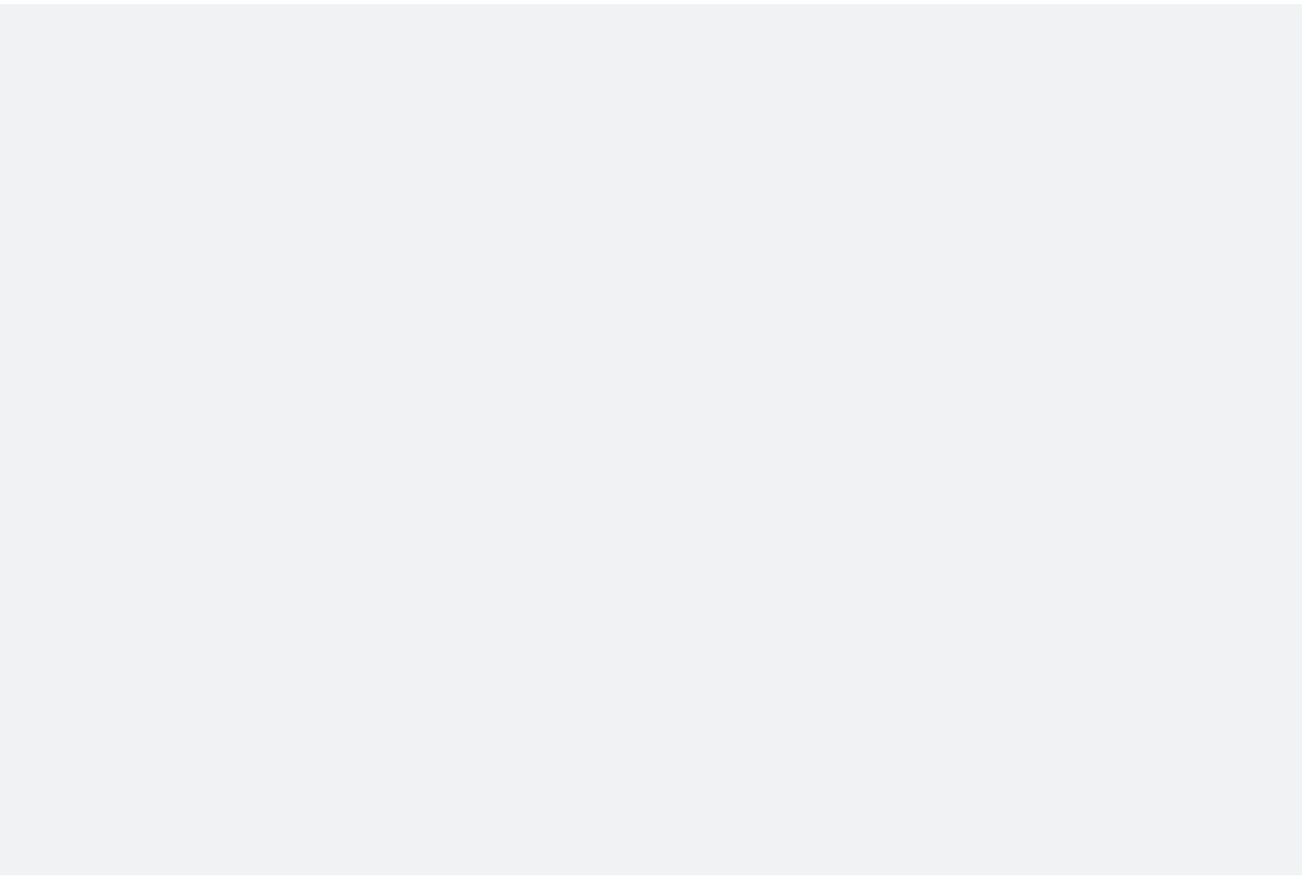 scroll, scrollTop: 0, scrollLeft: 0, axis: both 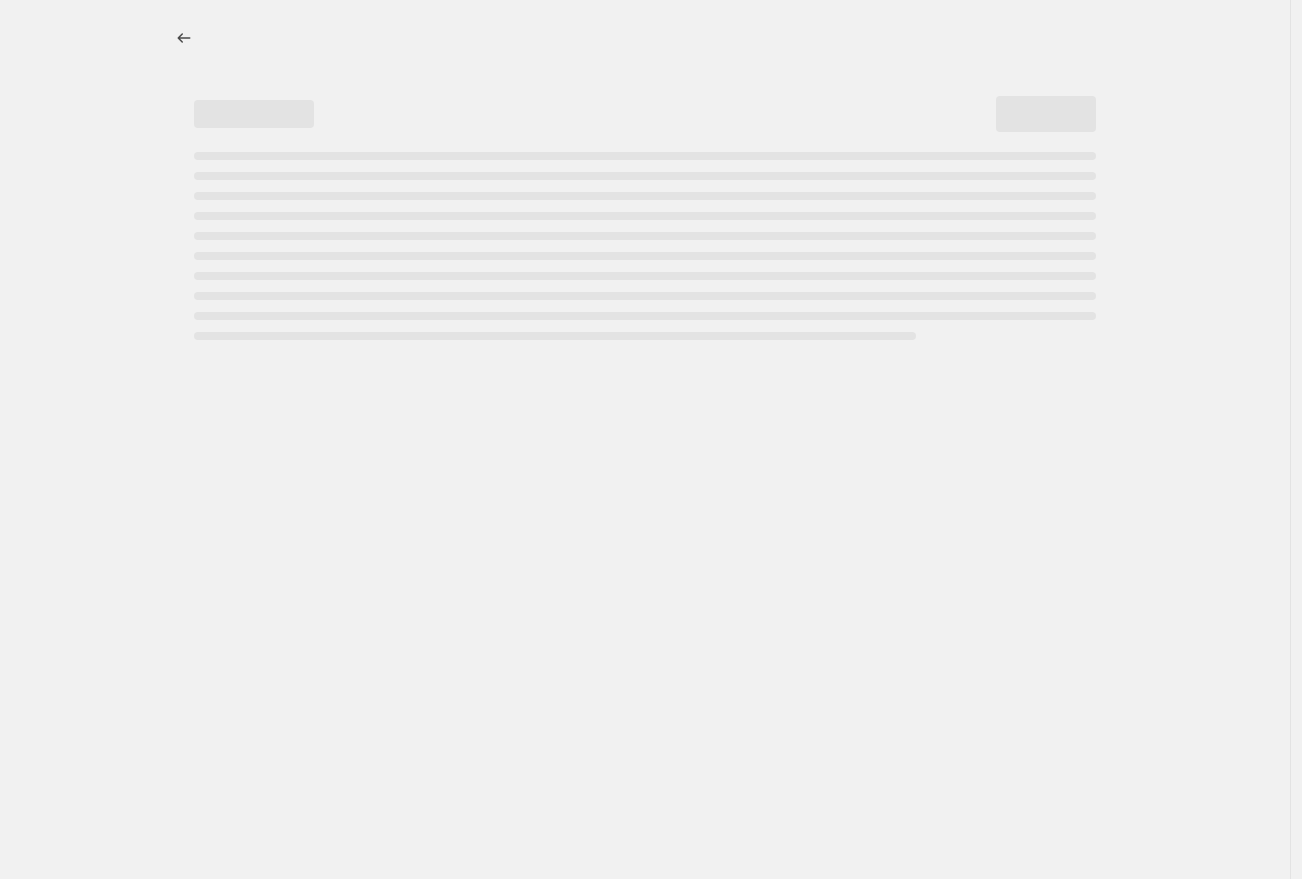 select on "percentage" 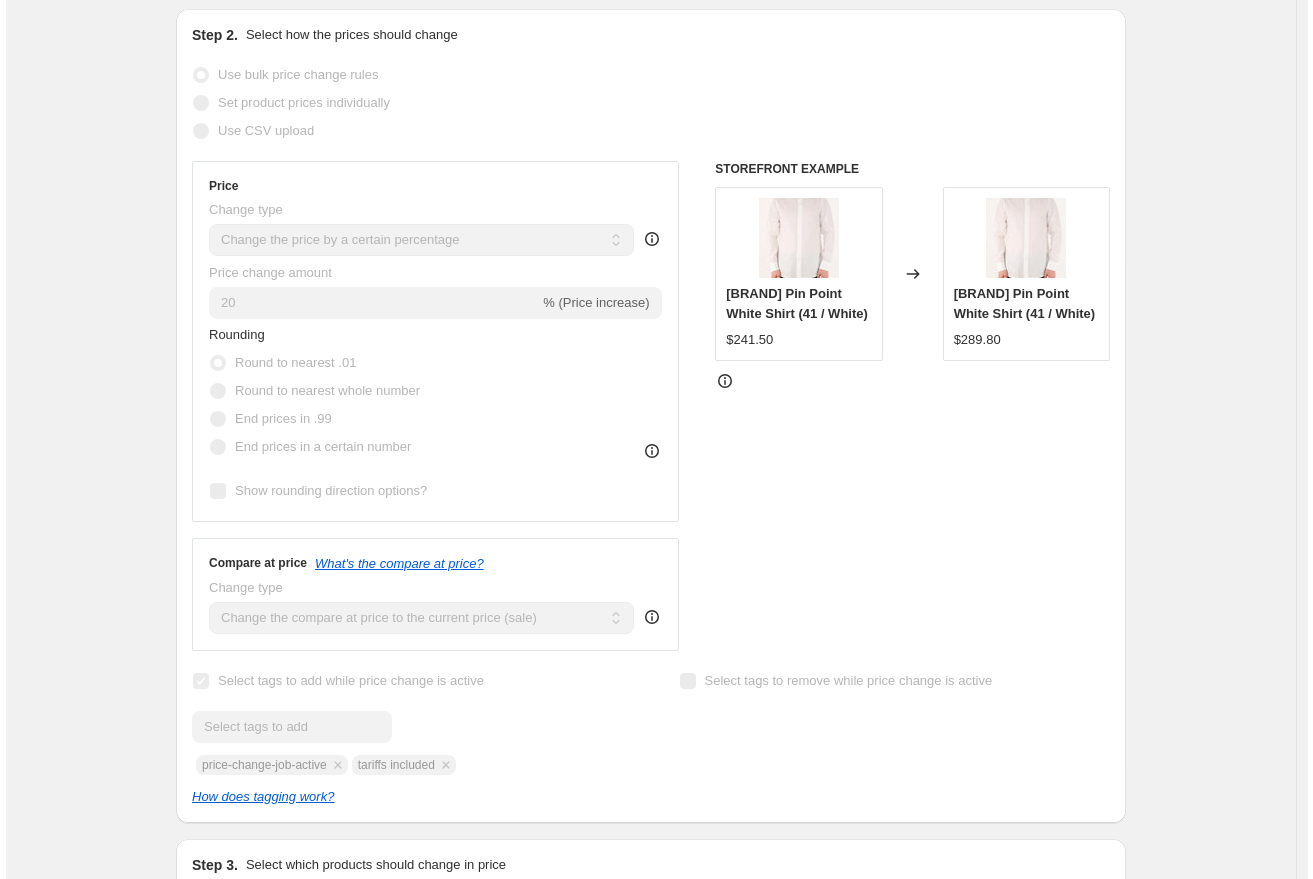 scroll, scrollTop: 0, scrollLeft: 0, axis: both 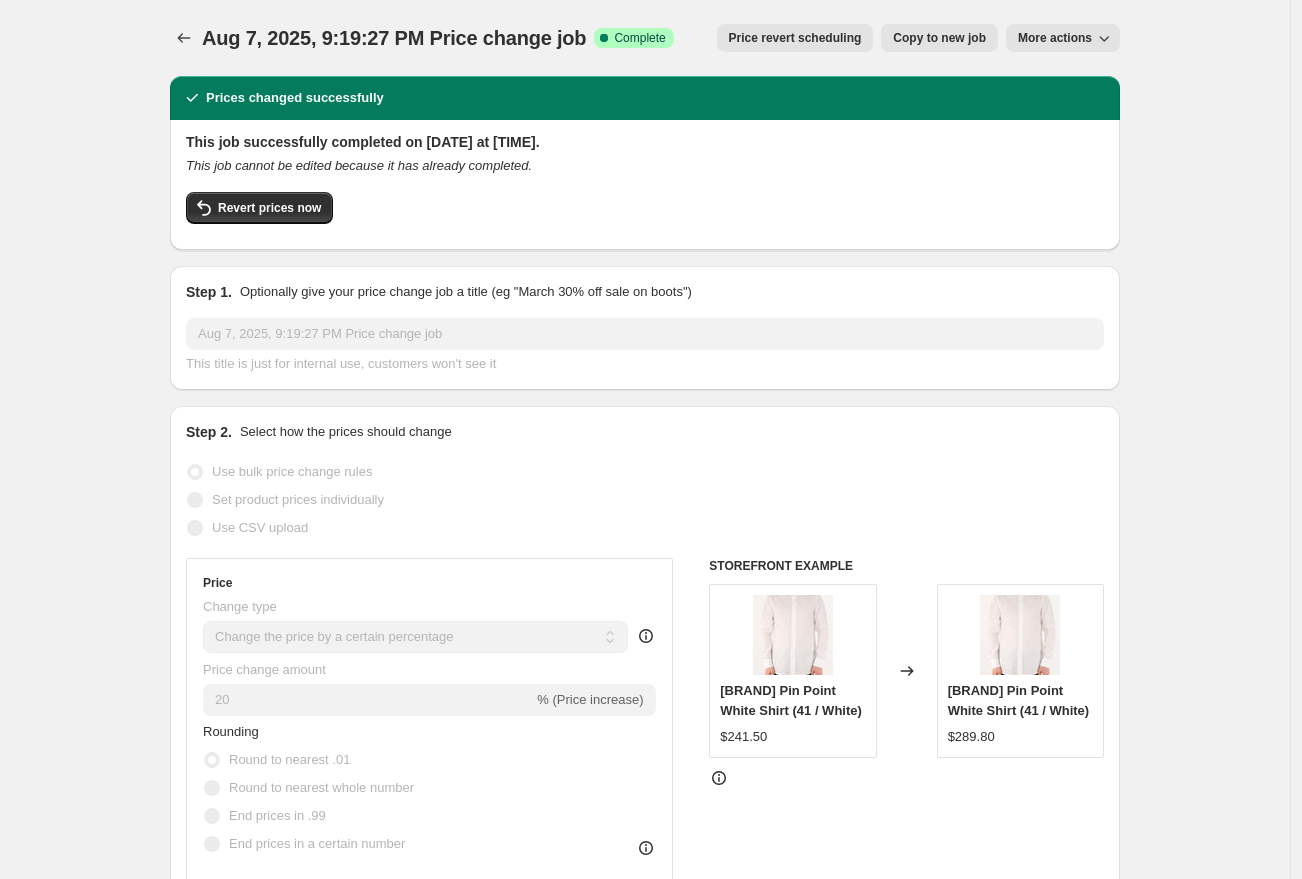 click on "More actions" at bounding box center (1055, 38) 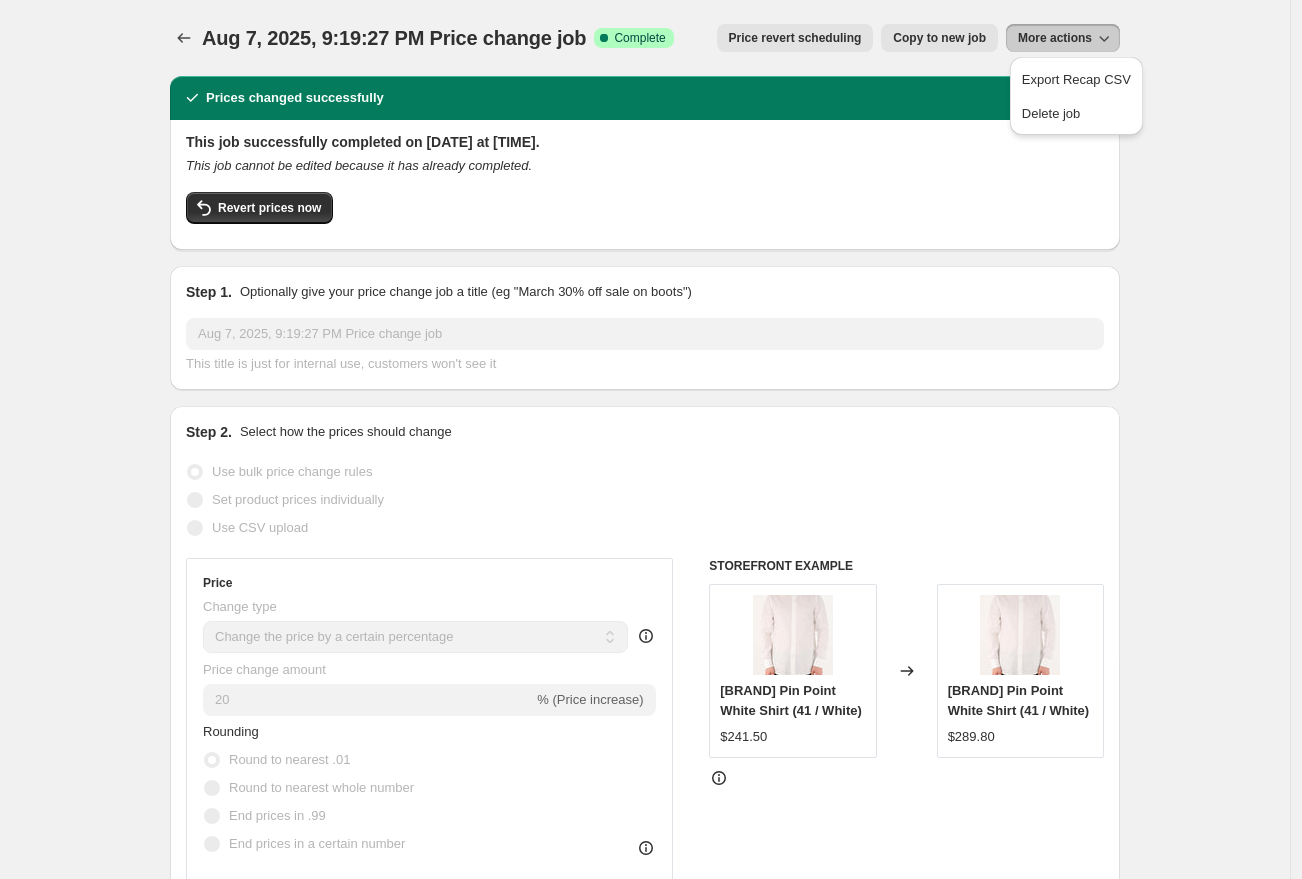 click on "Aug 7, 2025, 9:19:27 PM Price change job. This page is ready Aug 7, 2025, 9:19:27 PM Price change job Success Complete Complete Price revert scheduling Copy to new job Export Recap CSV Delete job More actions Price revert scheduling Copy to new job More actions Prices changed successfully This job successfully completed on August 7, 2025 at 11:03 PM. This job cannot be edited because it has already completed. Revert prices now Step 1. Optionally give your price change job a title (eg "March 30% off sale on boots") Aug 7, 2025, 9:19:27 PM Price change job This title is just for internal use, customers won't see it Step 2. Select how the prices should change Use bulk price change rules Set product prices individually Use CSV upload Price Change type Change the price to a certain amount Change the price by a certain amount Change the price by a certain percentage Change the price to the current compare at price (price before sale) Change the price by a certain amount relative to the compare at price 20 Rounding" at bounding box center [645, 1263] 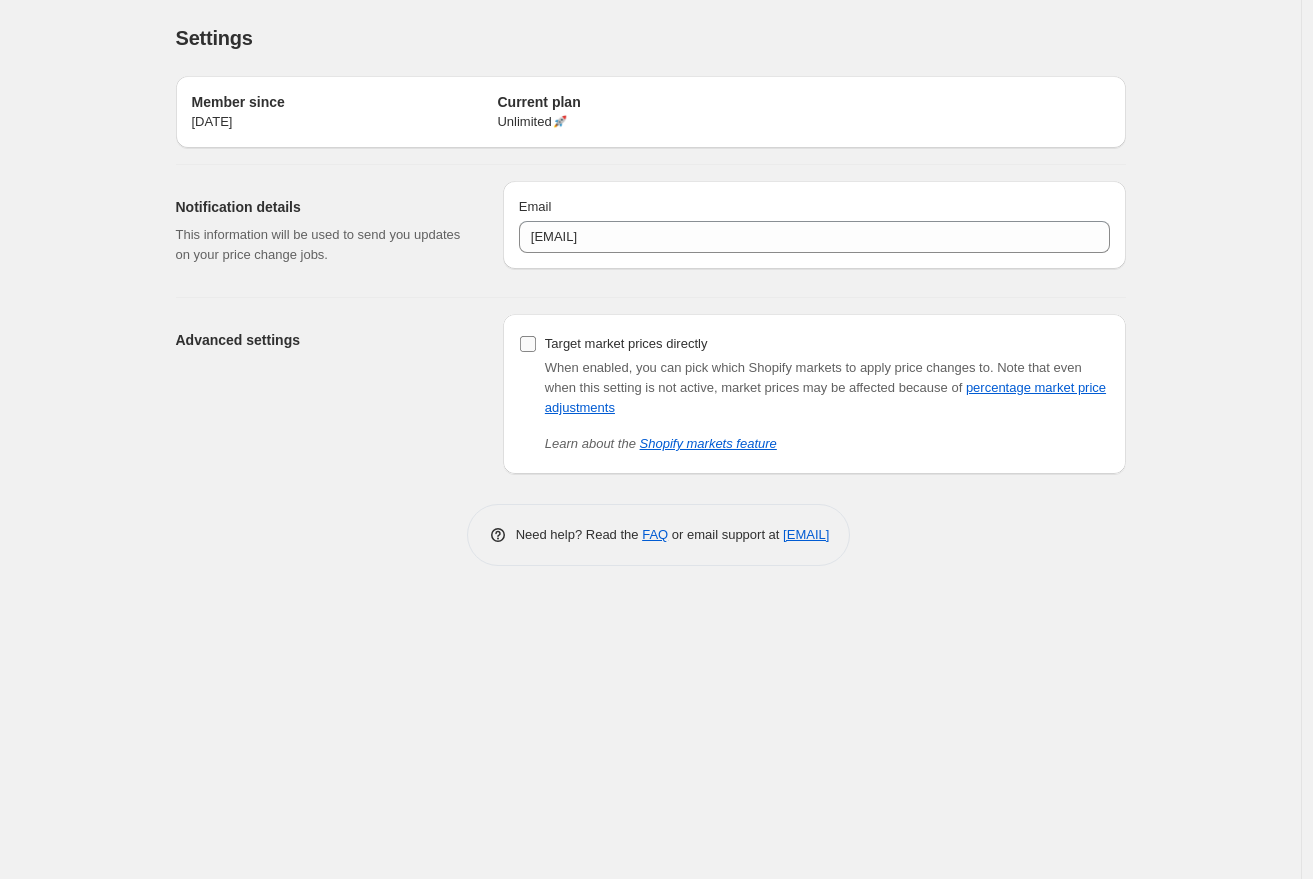 click on "Target market prices directly" at bounding box center (528, 344) 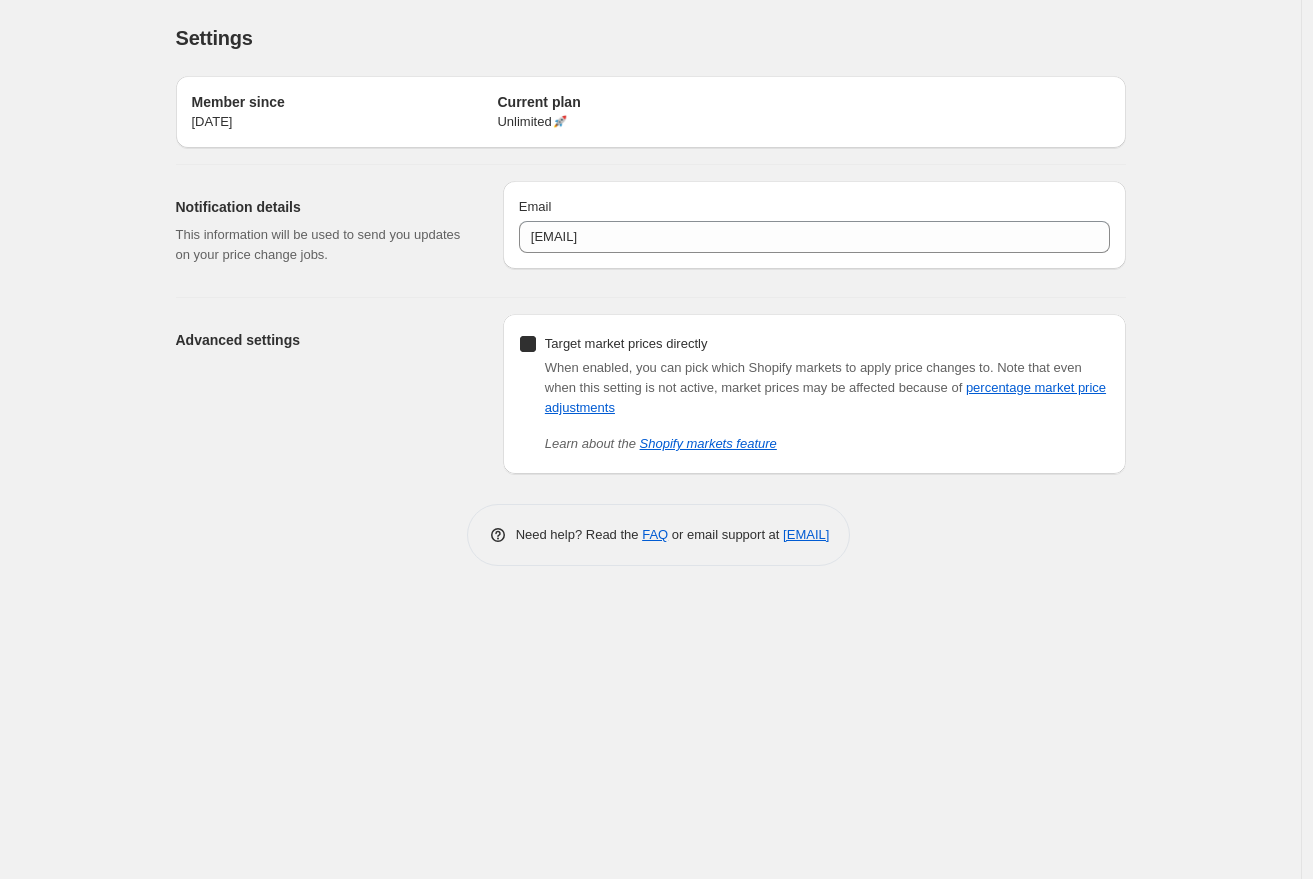 checkbox on "true" 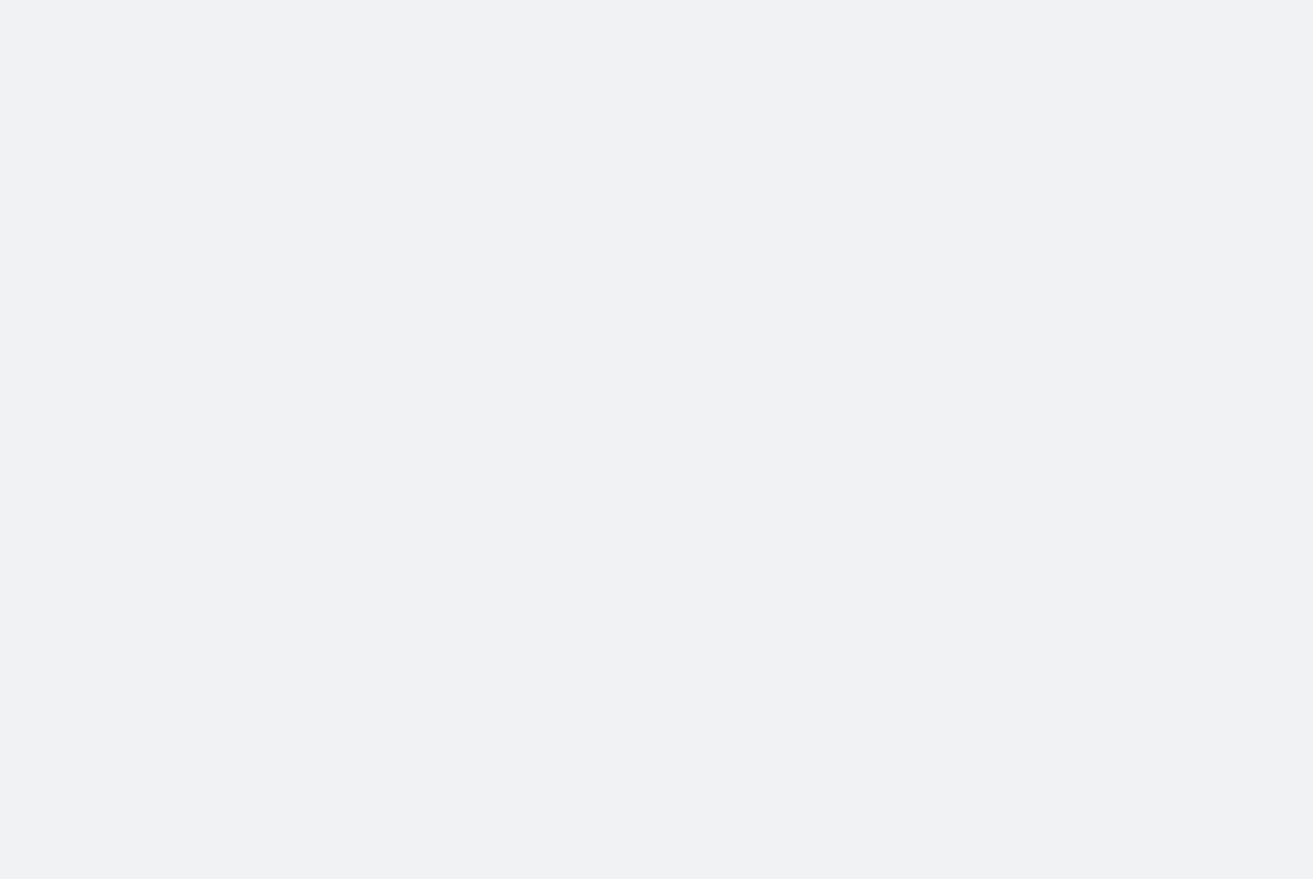 scroll, scrollTop: 0, scrollLeft: 0, axis: both 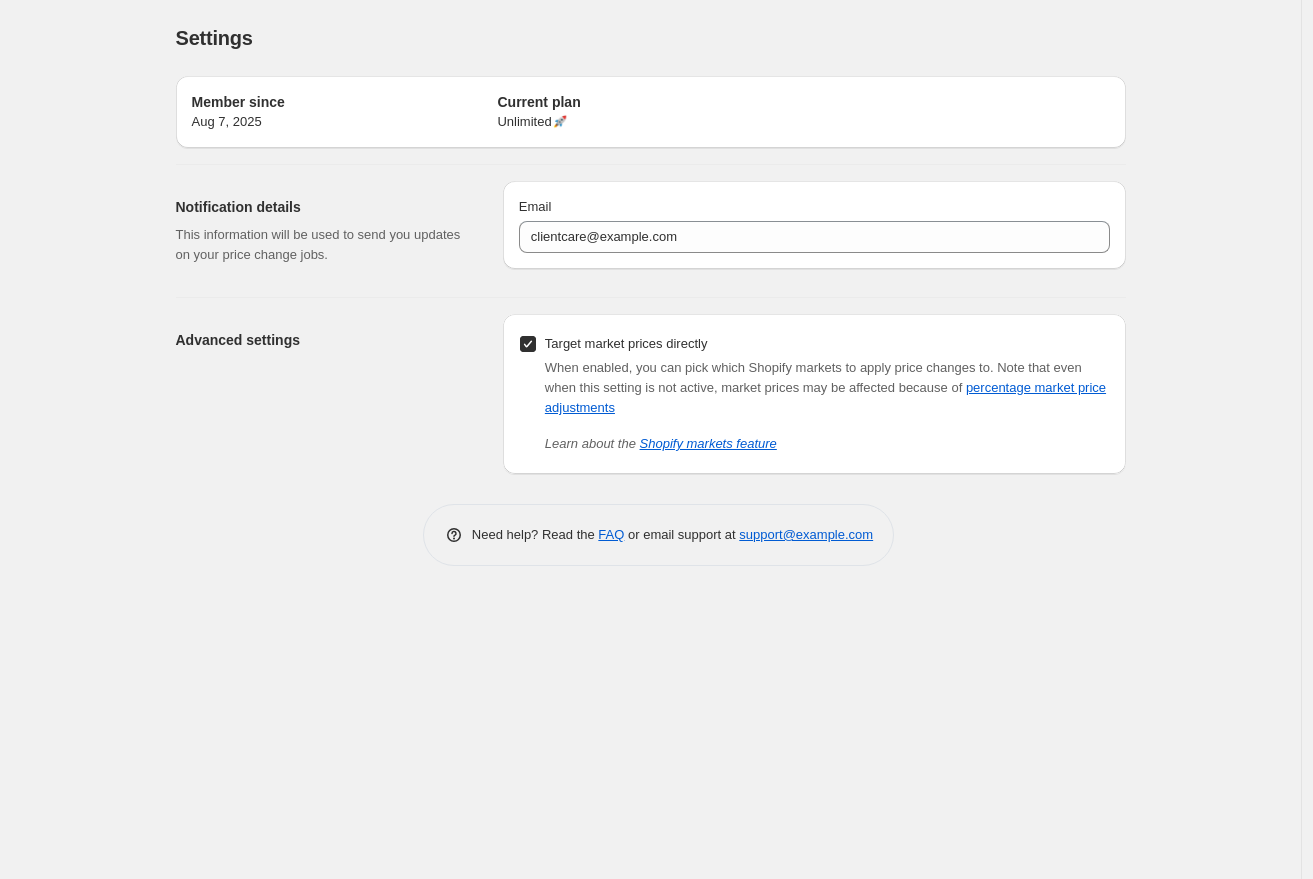 click on "Need help? Read the   FAQ   or email support at   support@example.com" at bounding box center [659, 535] 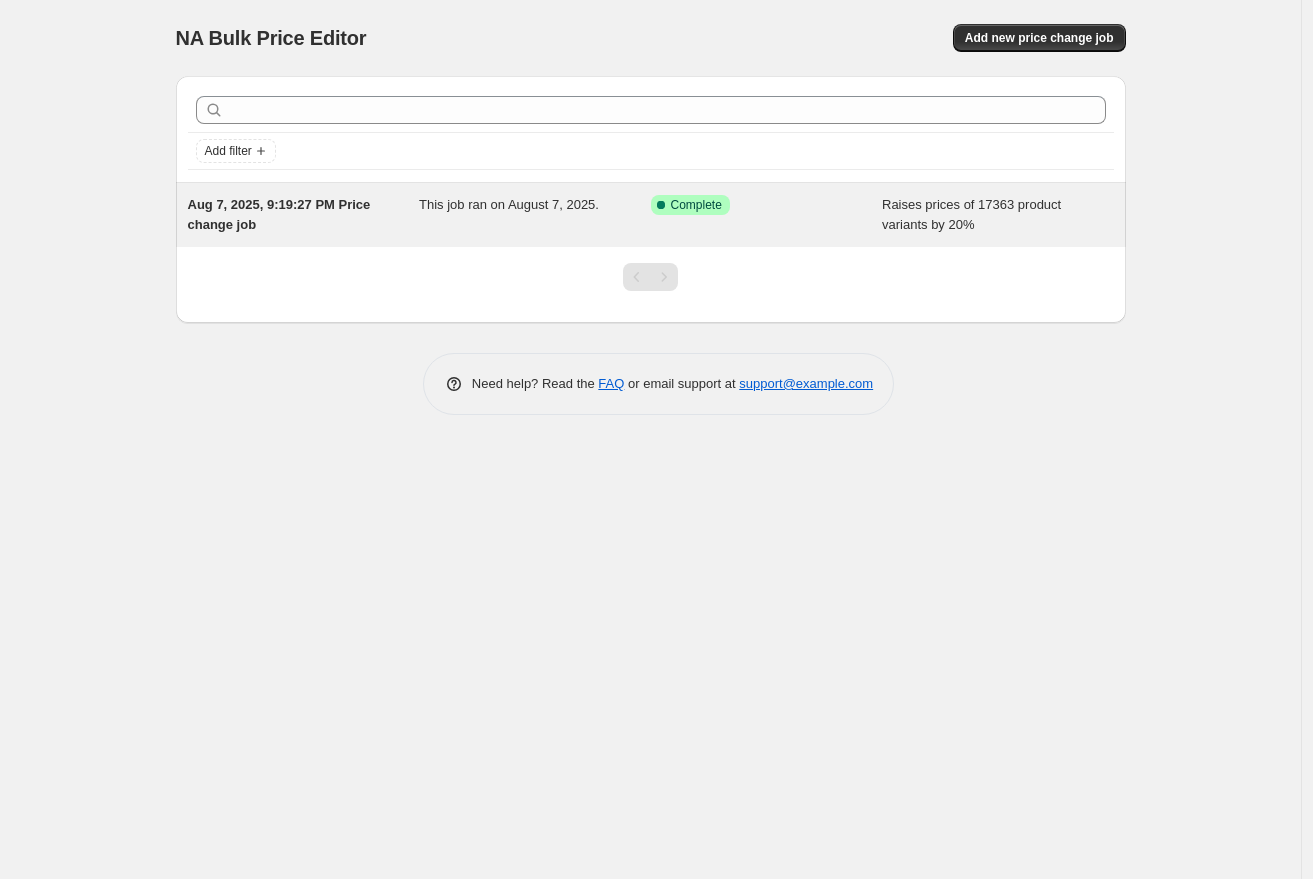 click on "Aug 7, 2025, 9:19:27 PM Price change job" at bounding box center (279, 214) 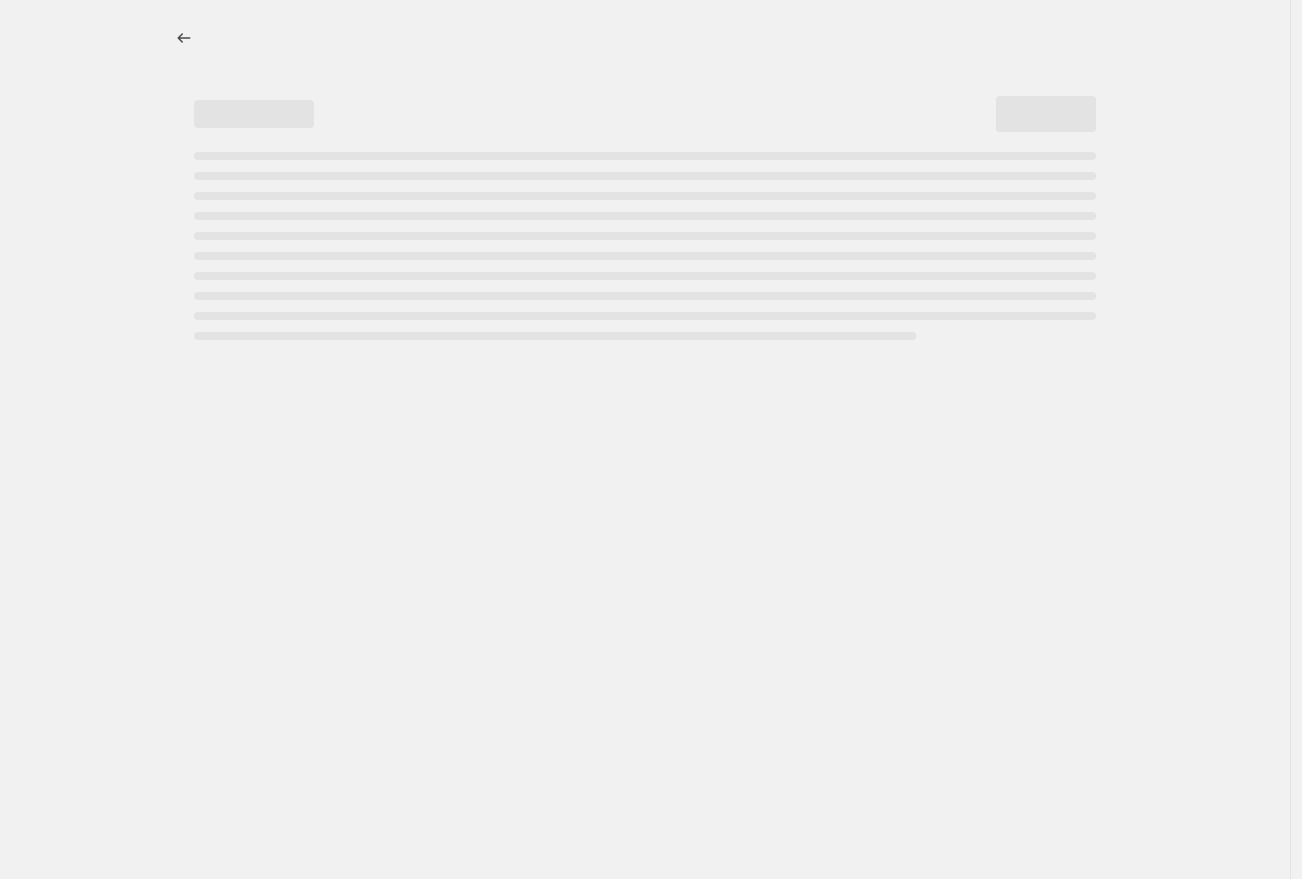 select on "percentage" 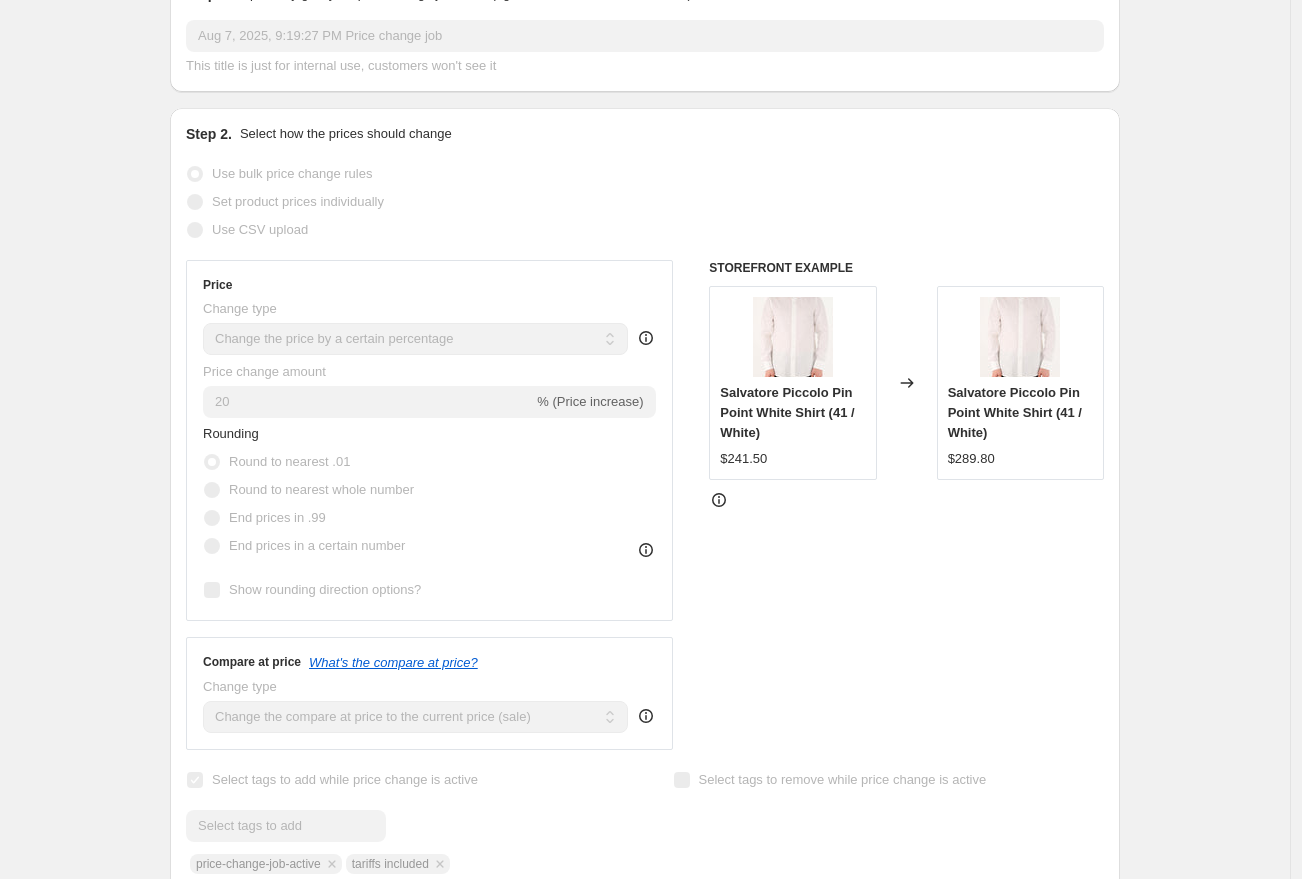 scroll, scrollTop: 0, scrollLeft: 0, axis: both 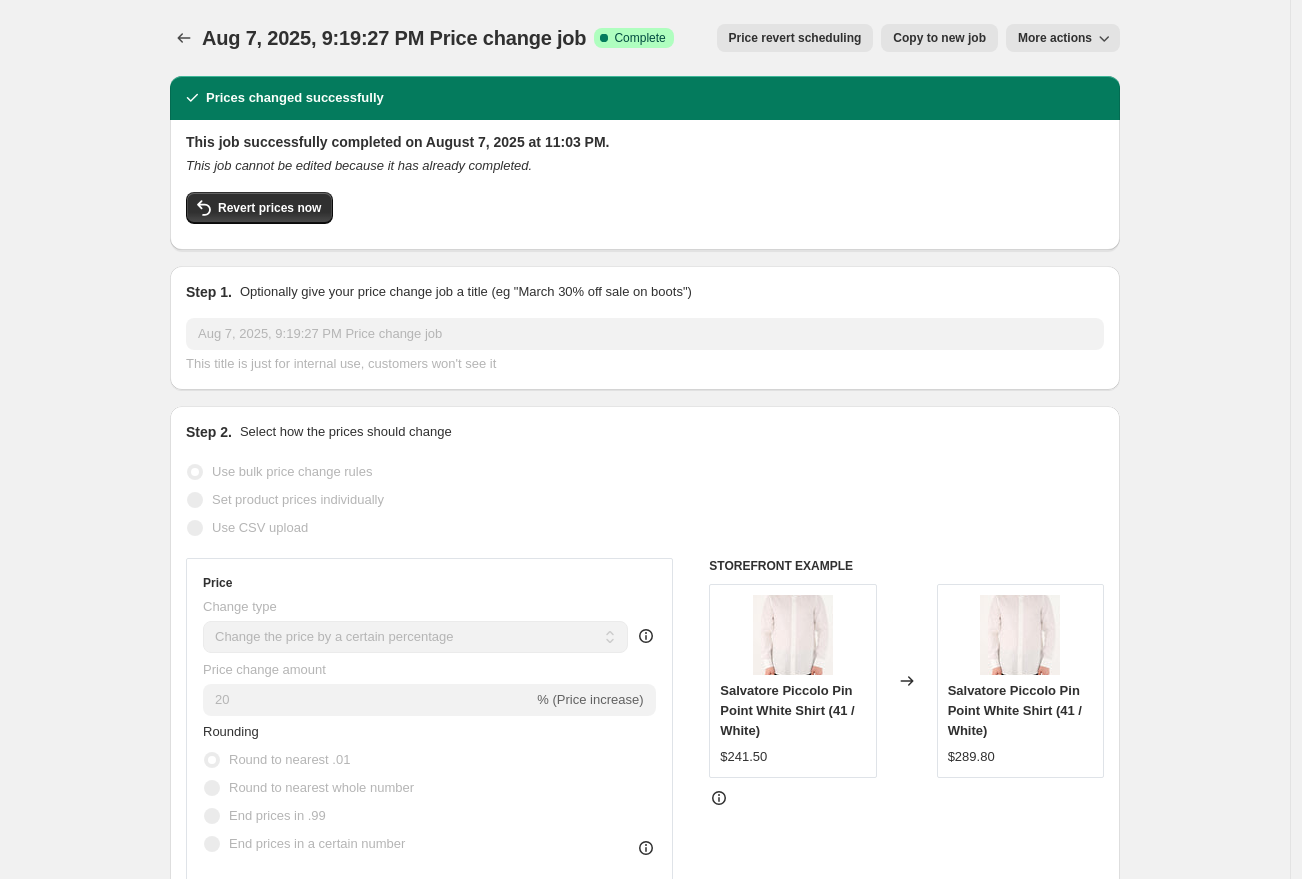 click on "More actions" at bounding box center [1055, 38] 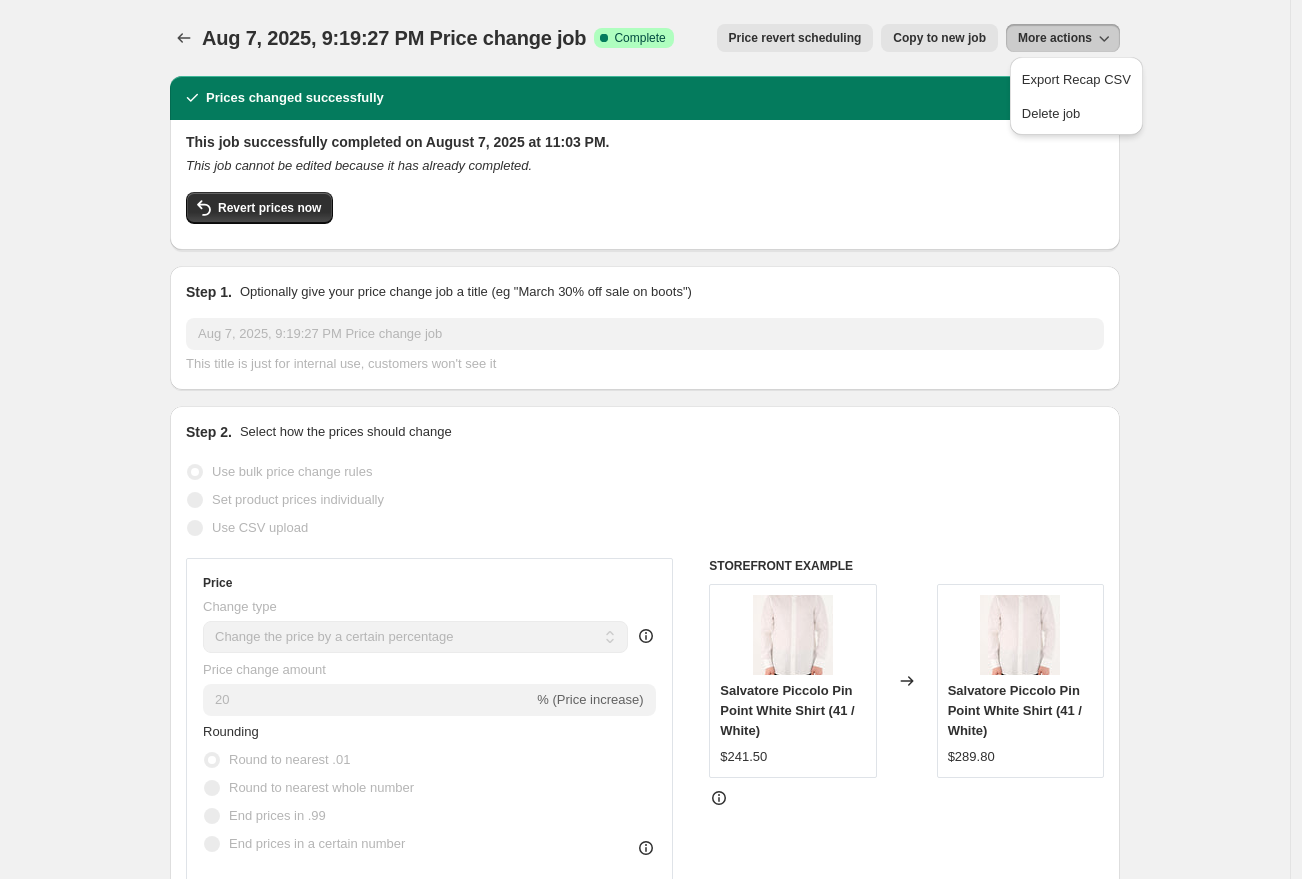 click on "This title is just for internal use, customers won't see it" at bounding box center [645, 364] 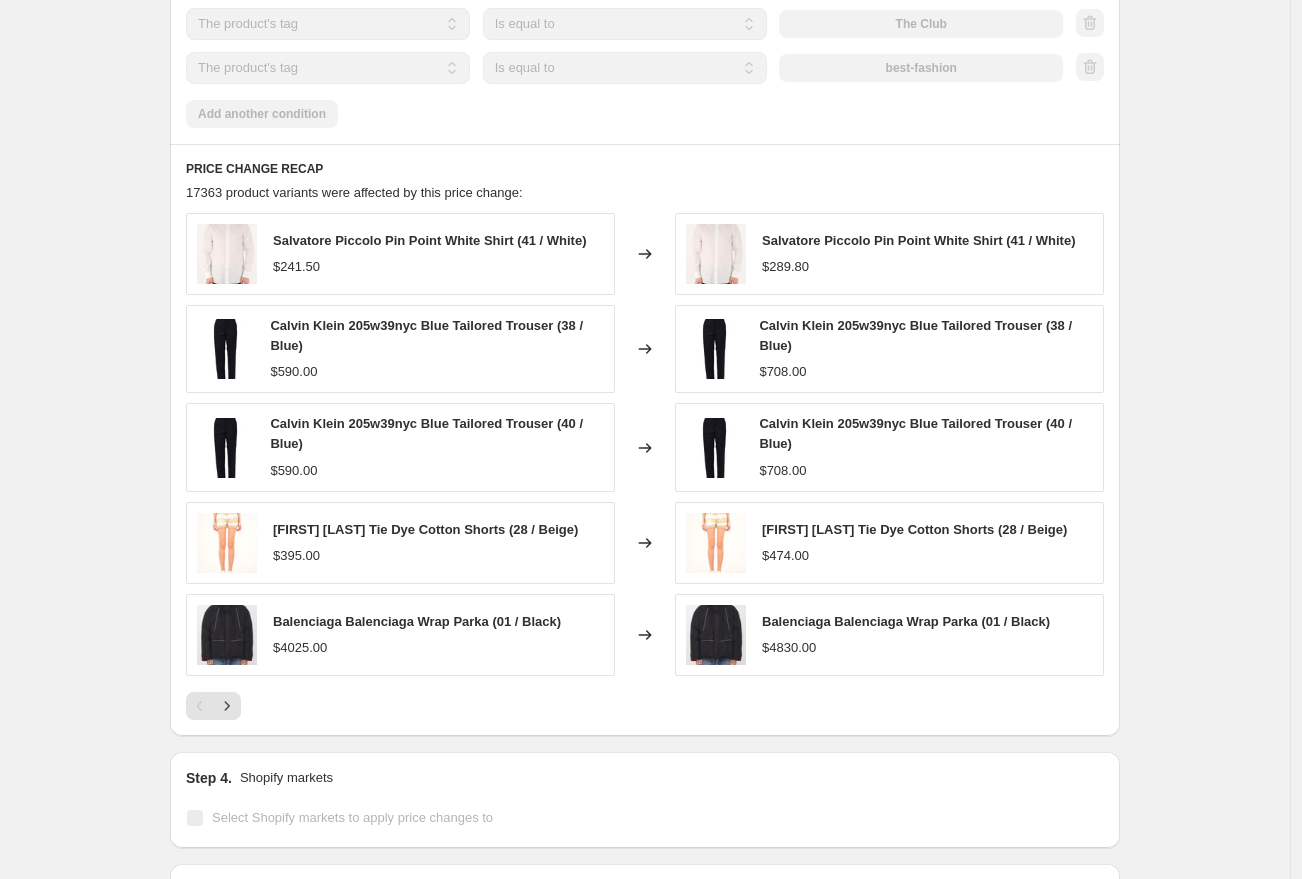 scroll, scrollTop: 1772, scrollLeft: 0, axis: vertical 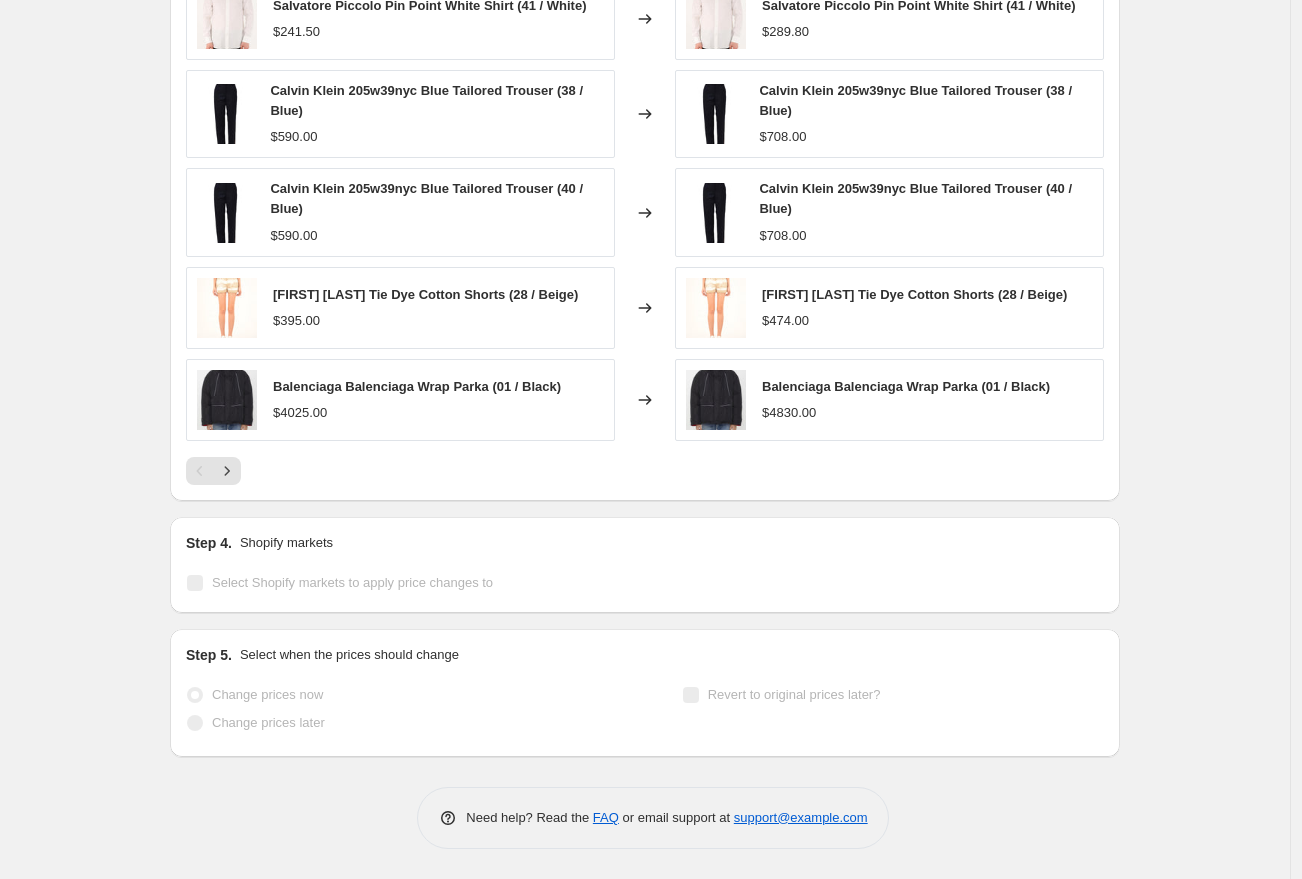 click on "Select Shopify markets to apply price changes to" at bounding box center (339, 583) 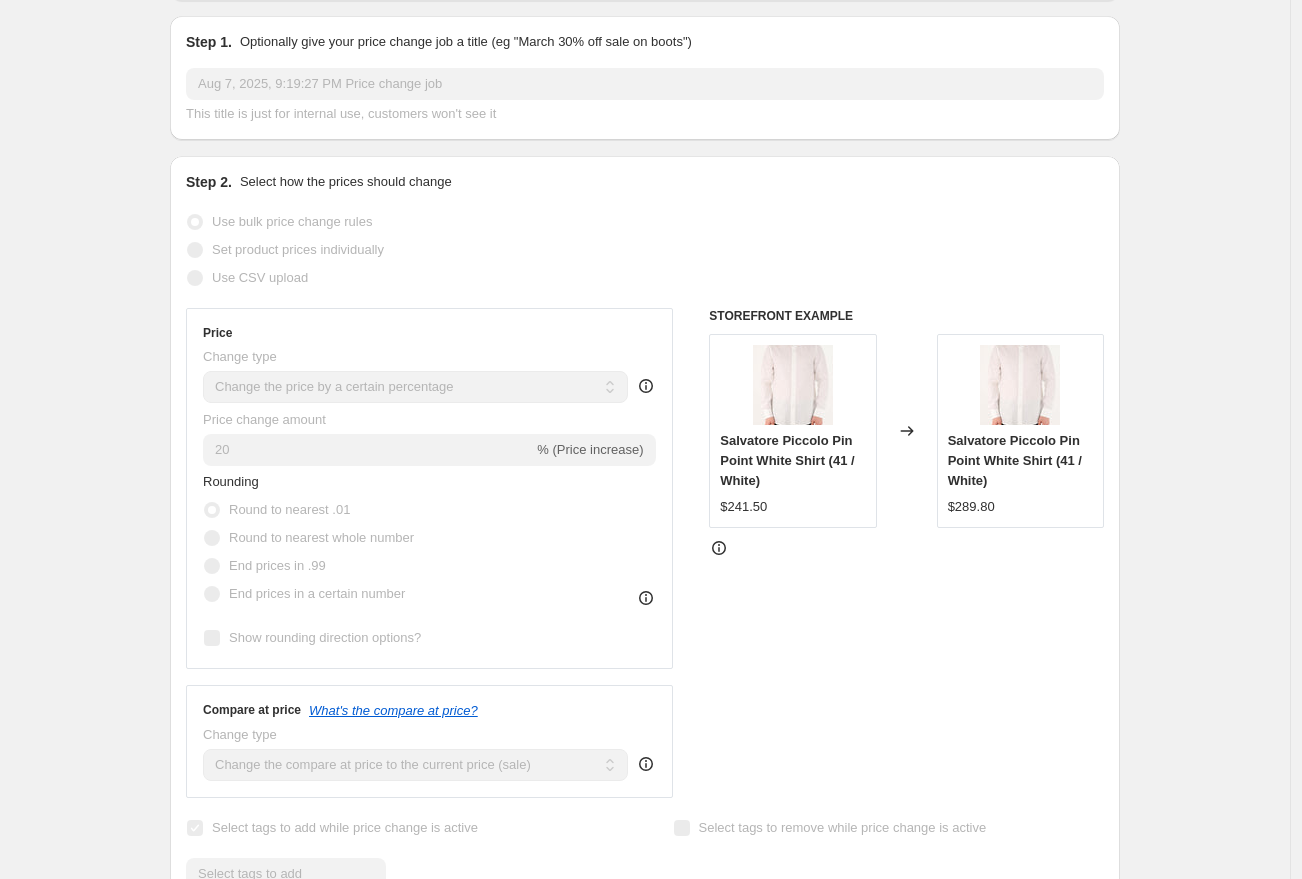 scroll, scrollTop: 0, scrollLeft: 0, axis: both 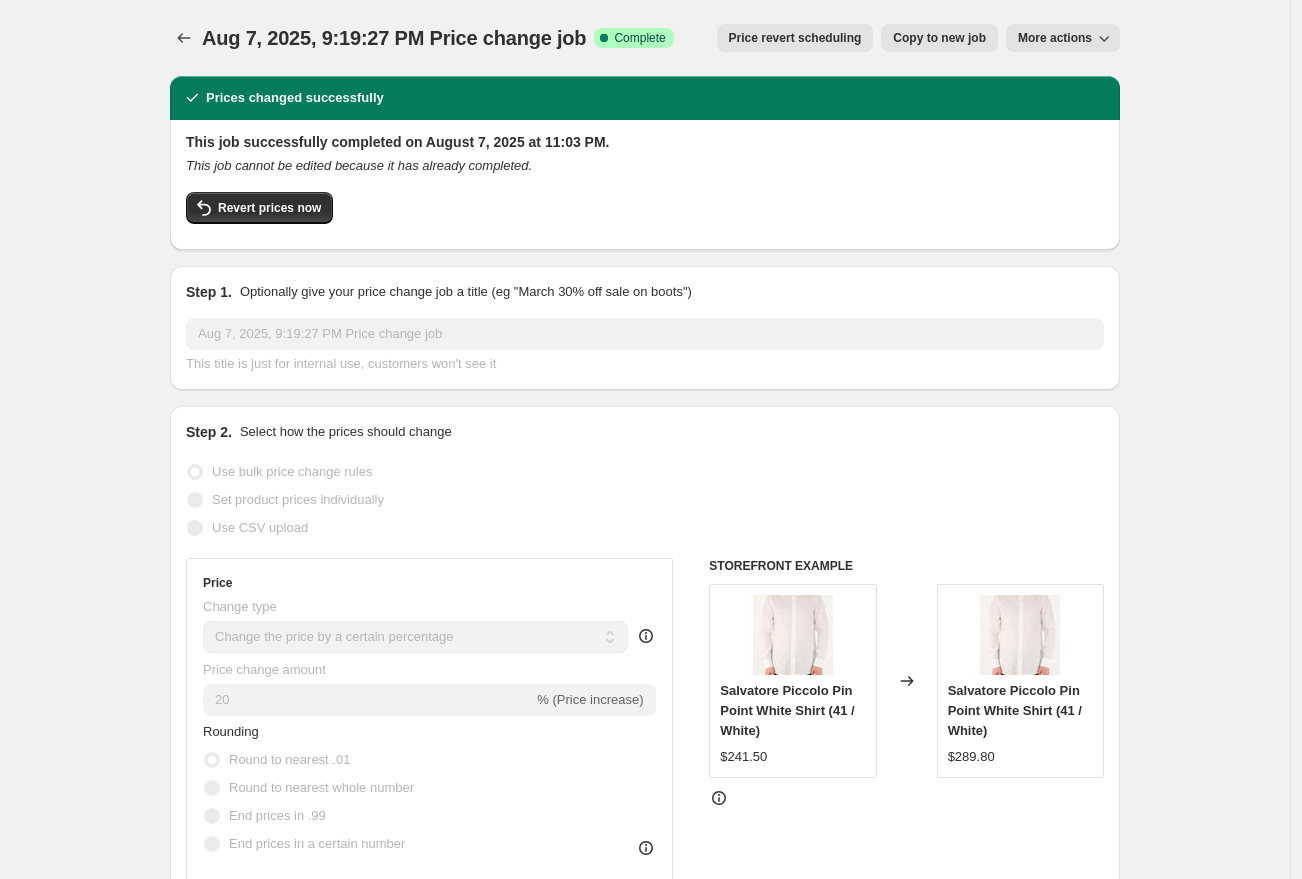 click on "More actions" at bounding box center (1055, 38) 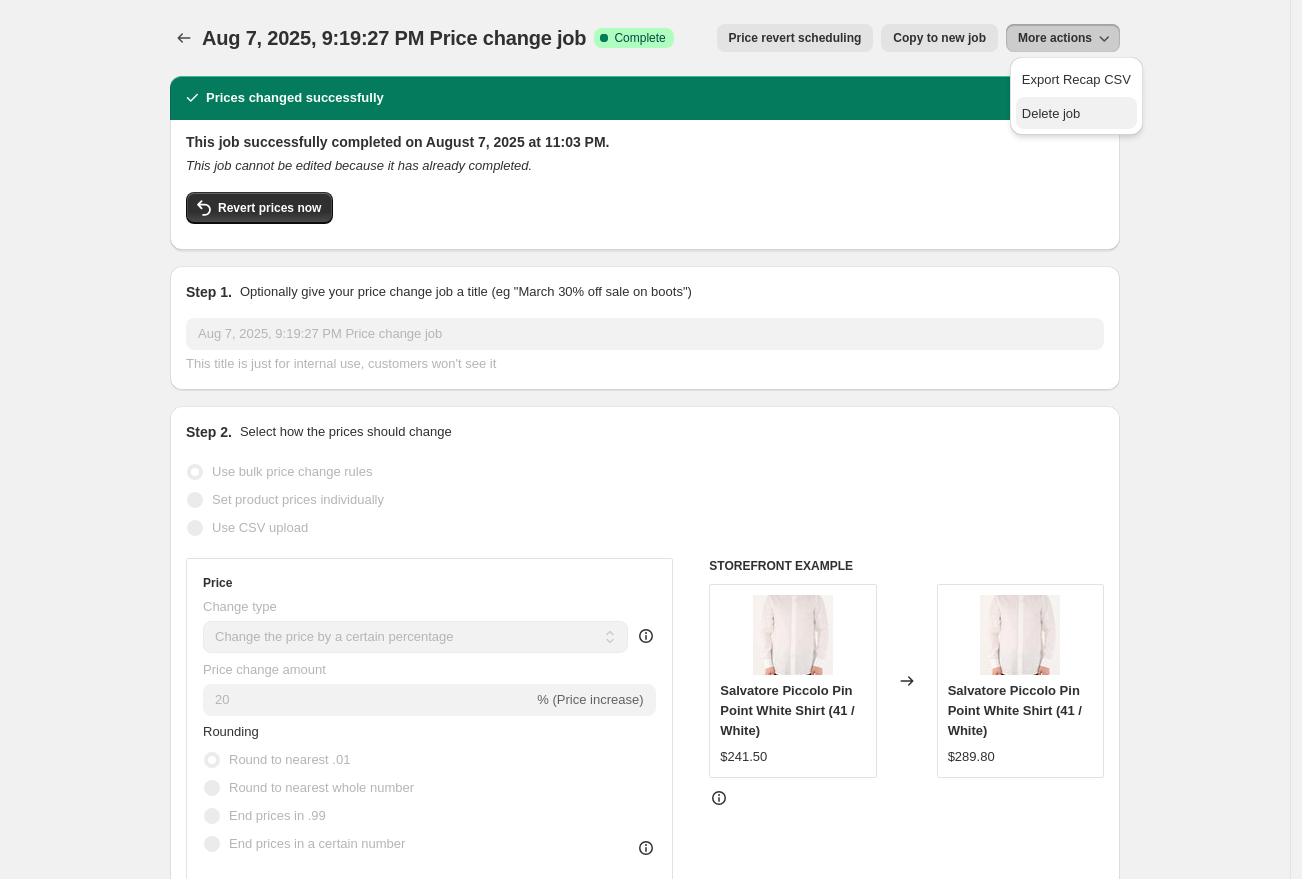 click on "Delete job" at bounding box center (1076, 113) 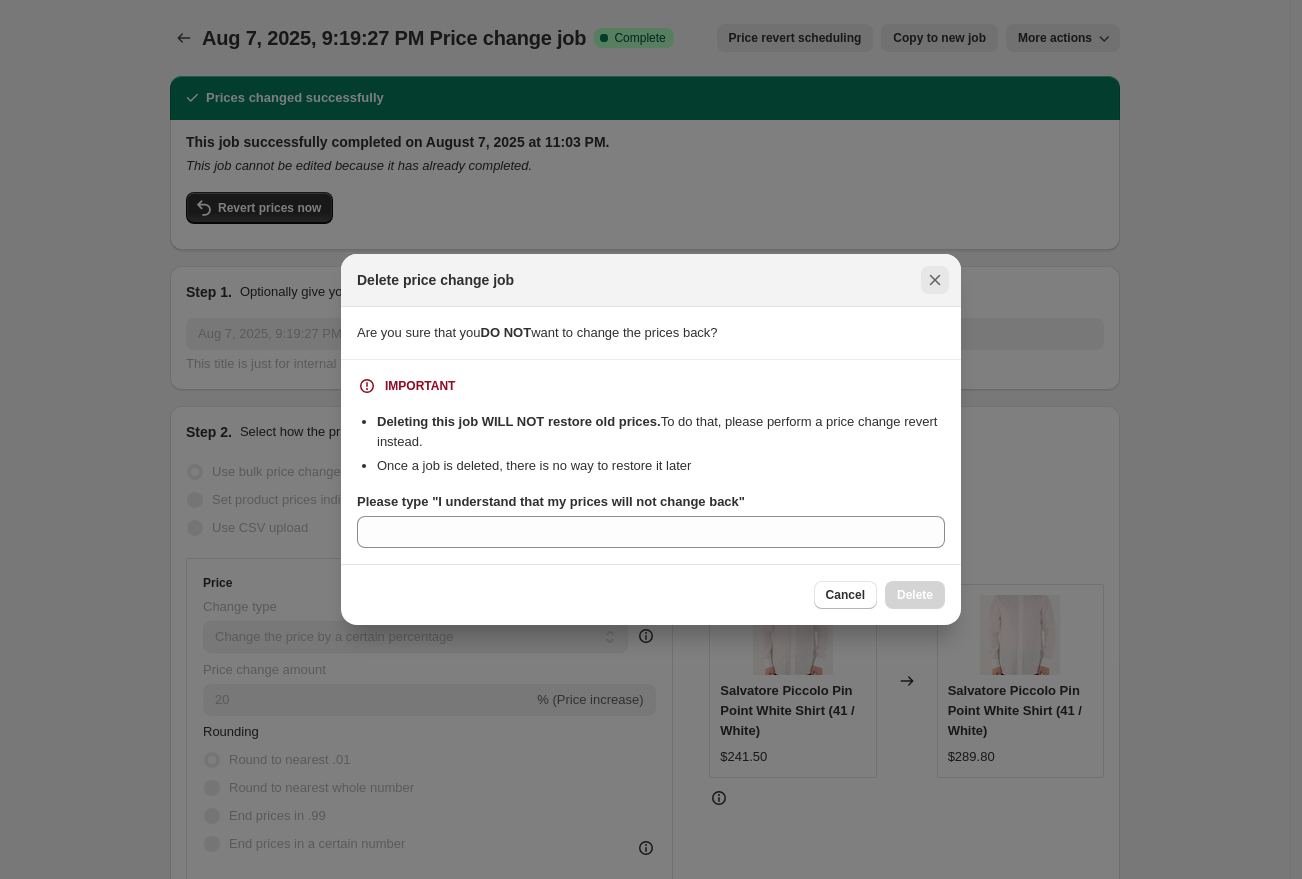 click 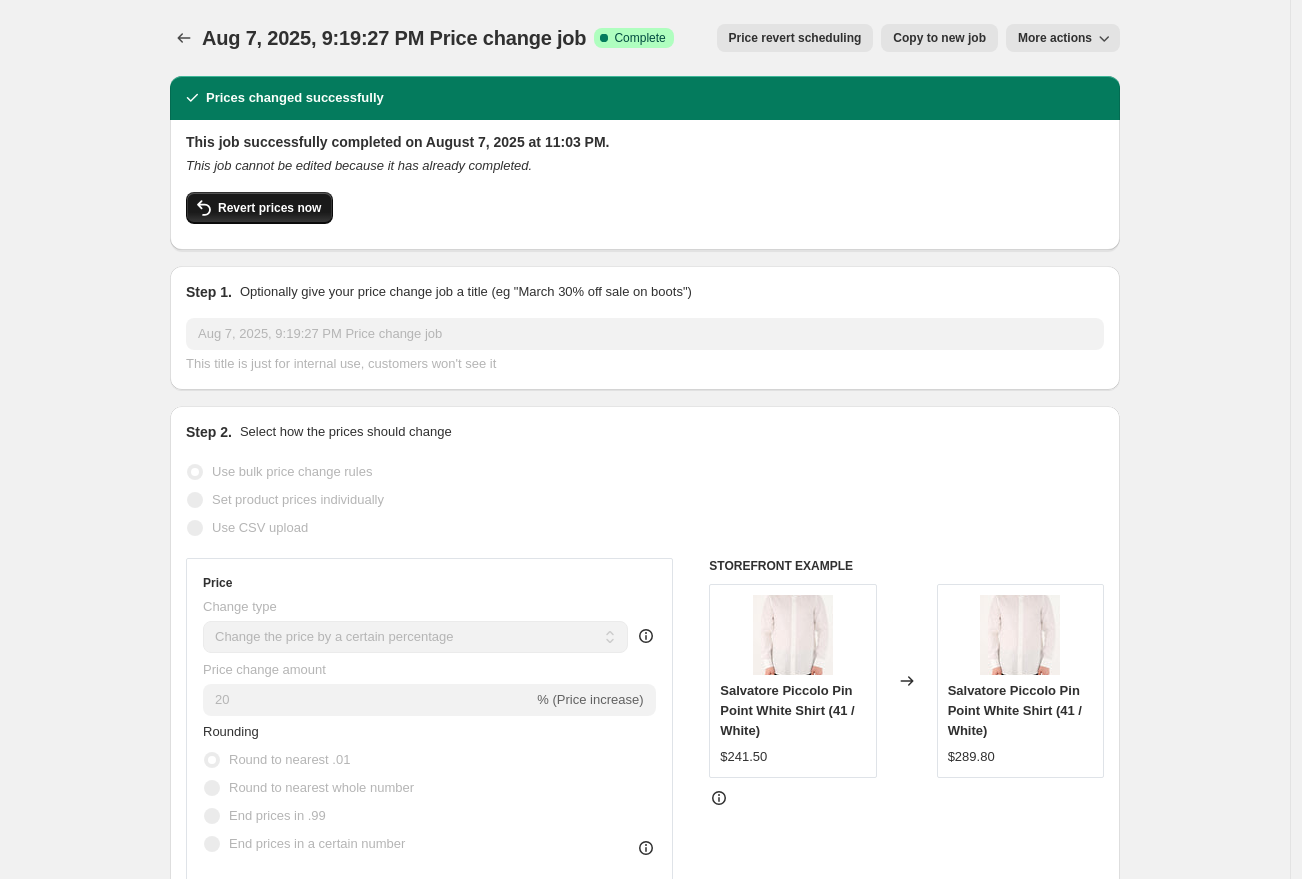 click on "Revert prices now" at bounding box center [269, 208] 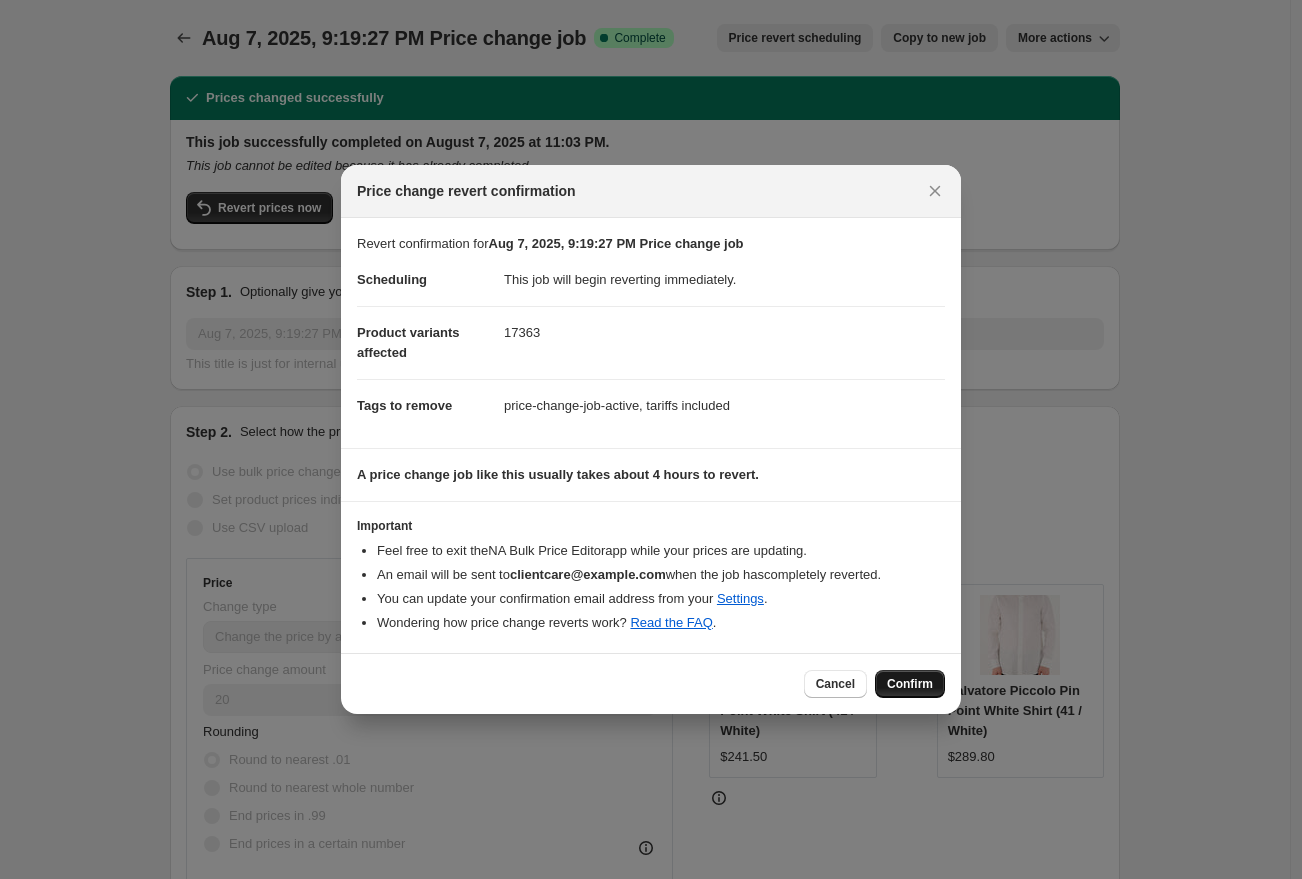 click on "Confirm" at bounding box center [910, 684] 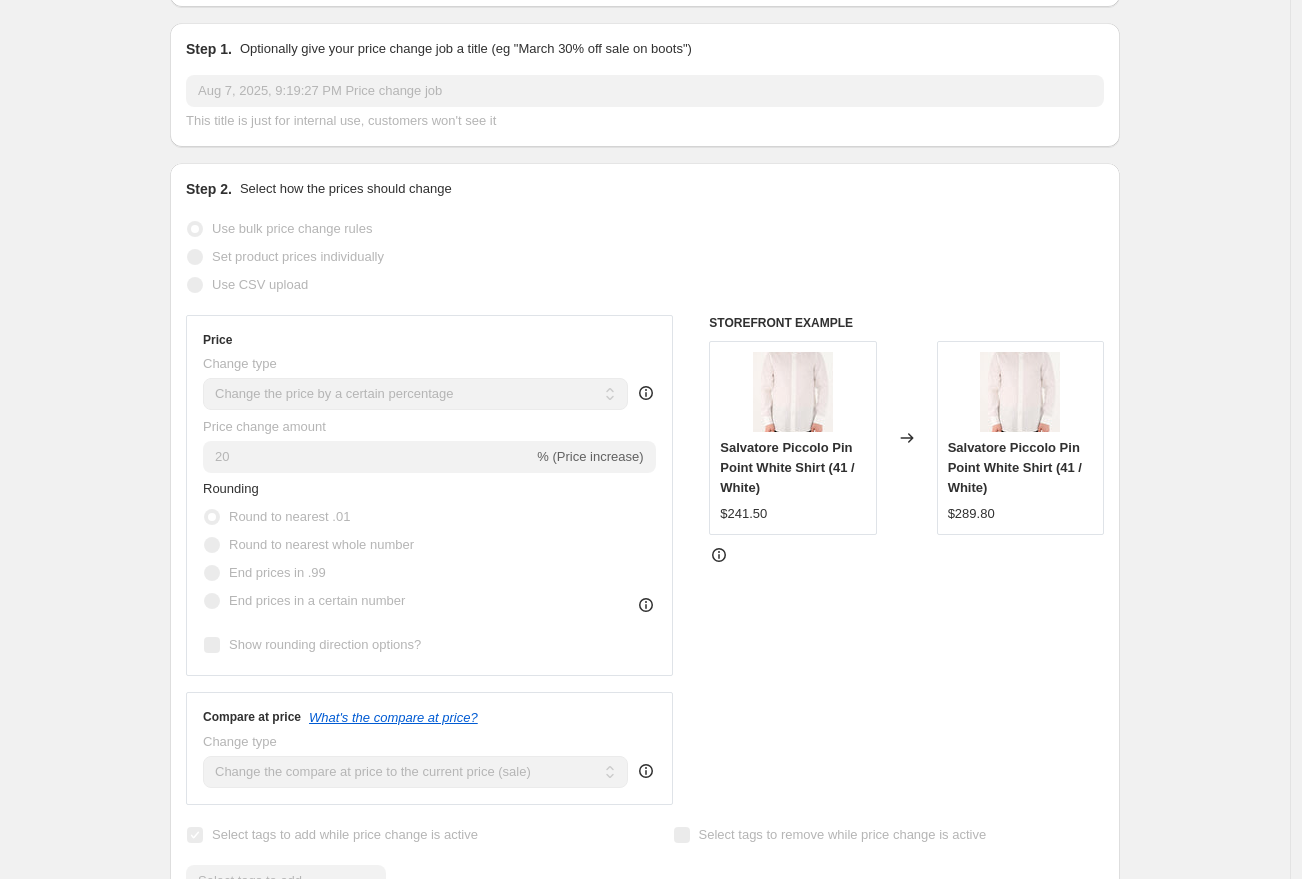 scroll, scrollTop: 0, scrollLeft: 0, axis: both 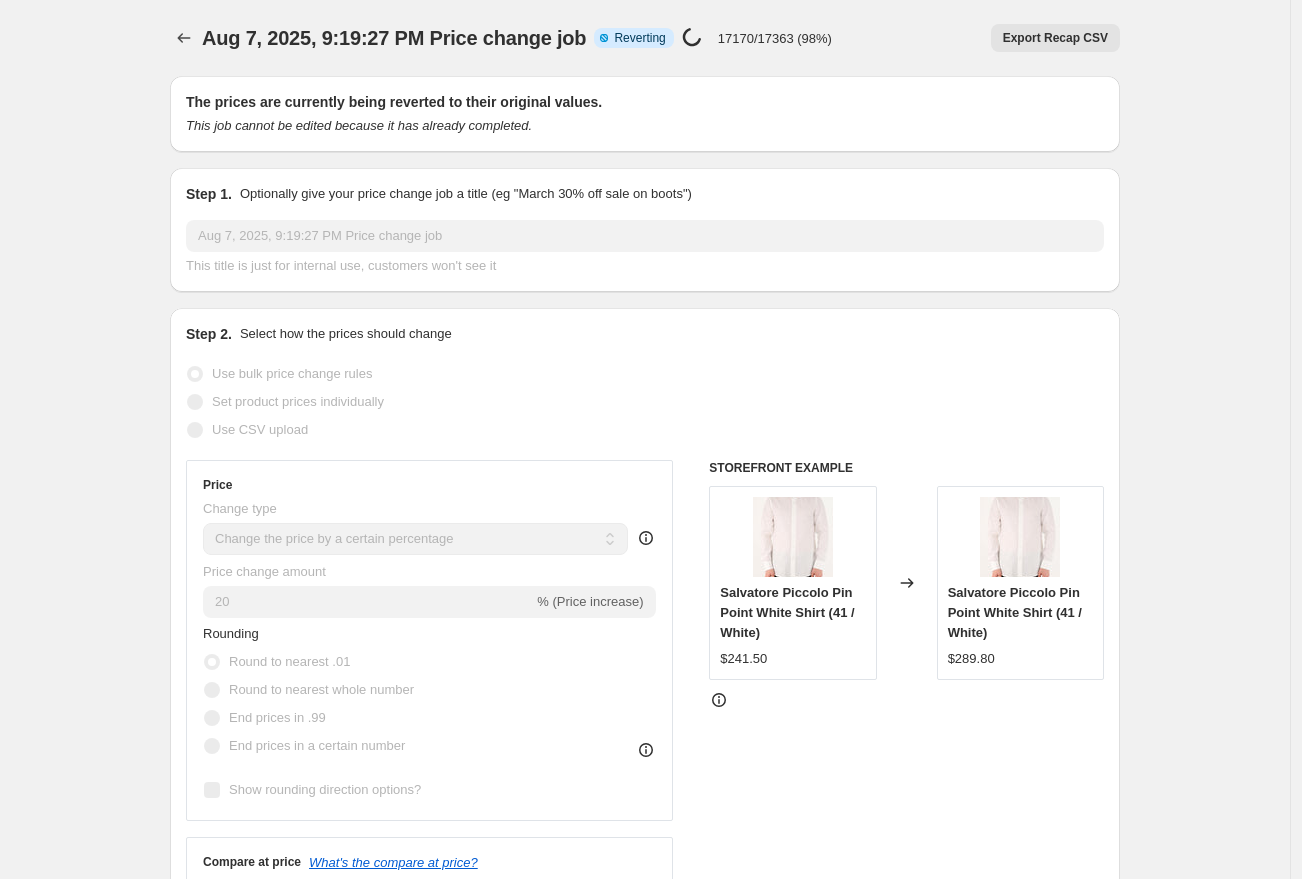 select on "percentage" 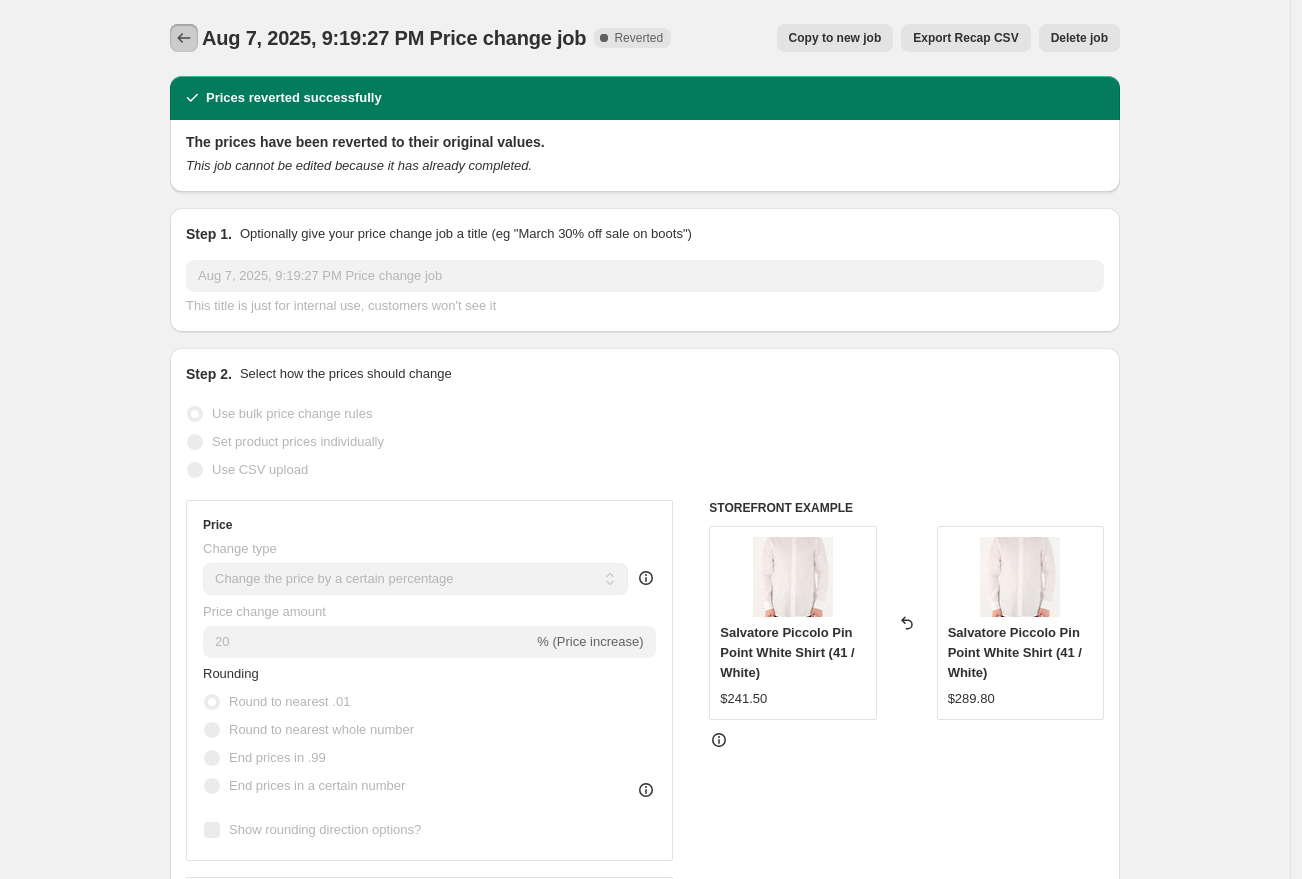 click 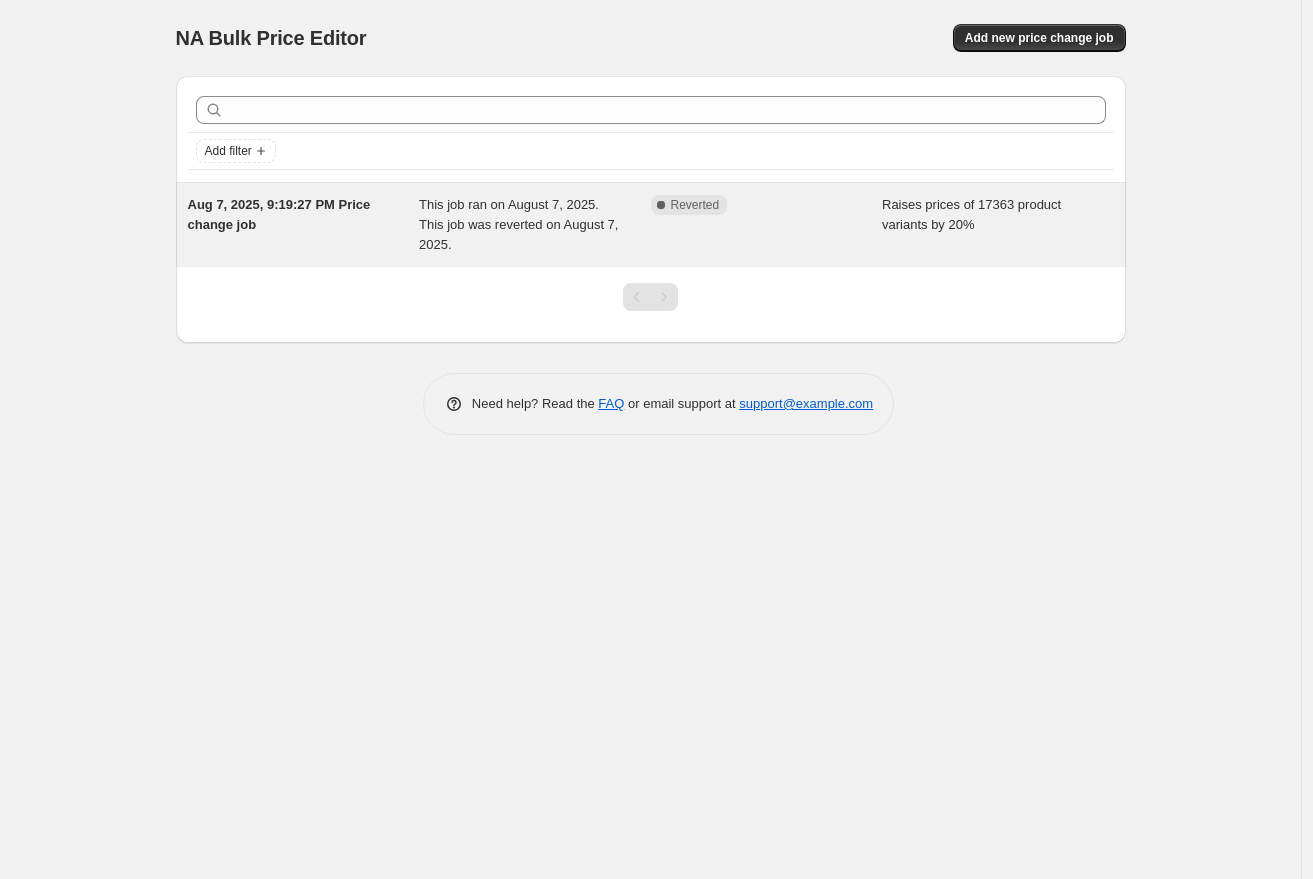 click on "Aug 7, 2025, 9:19:27 PM Price change job" at bounding box center [279, 214] 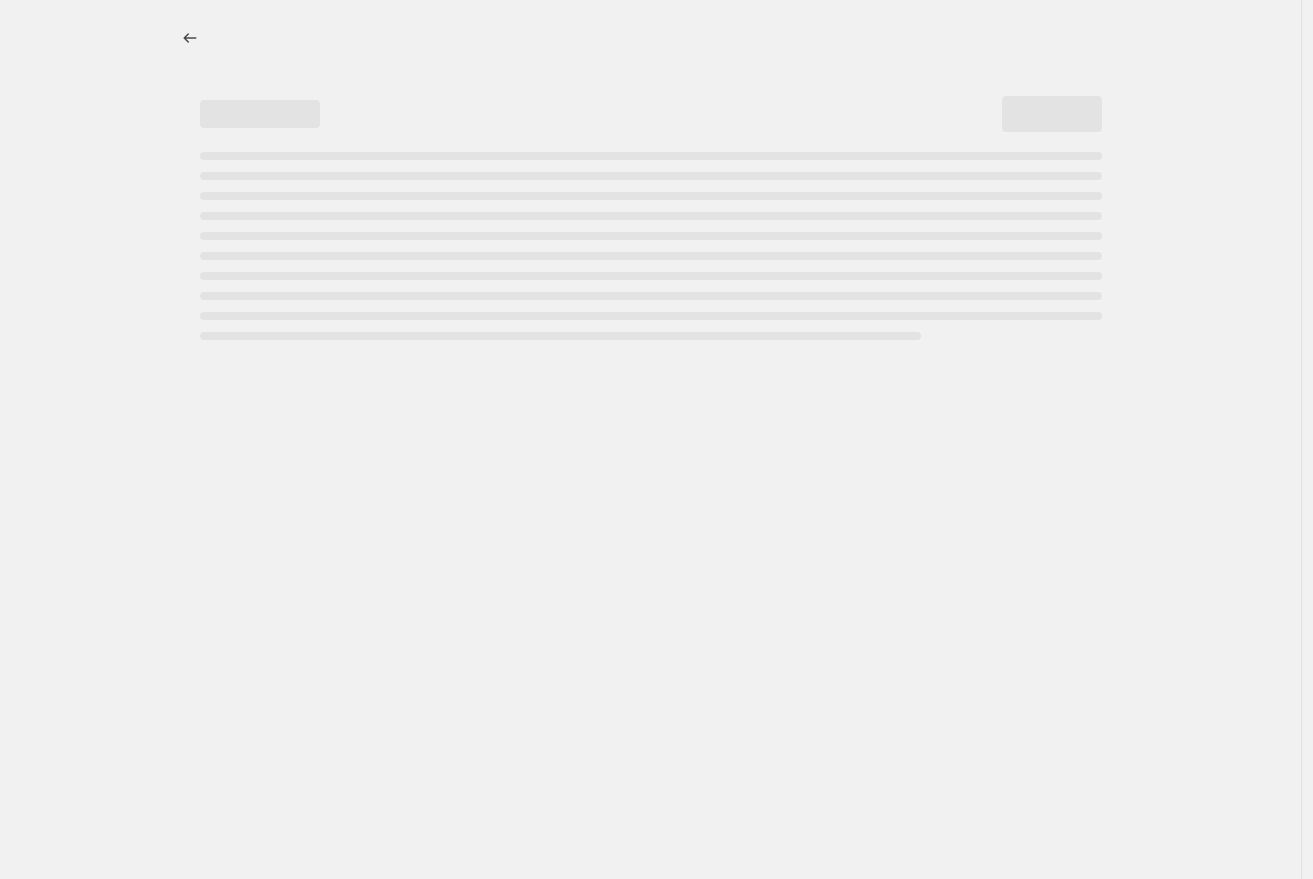select on "percentage" 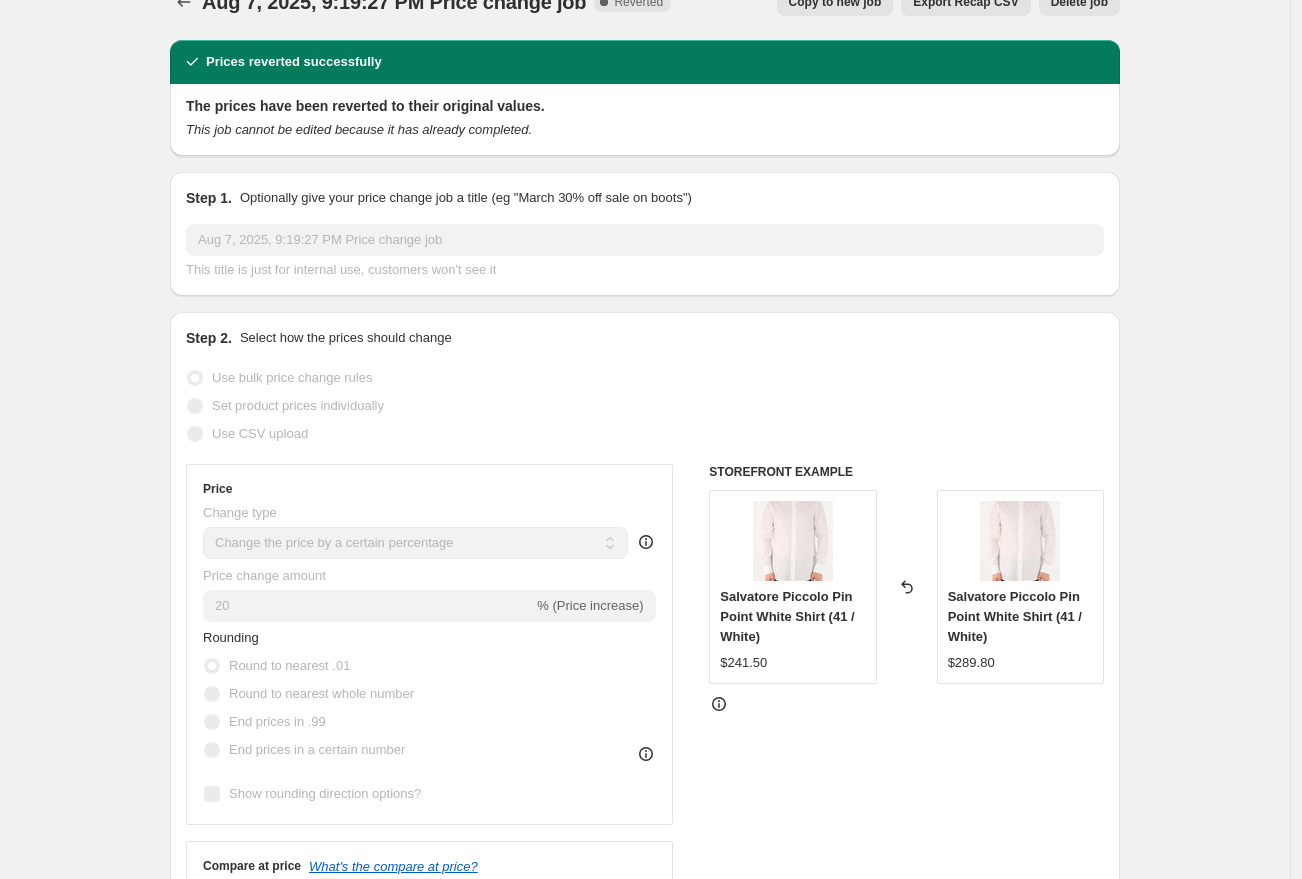 scroll, scrollTop: 0, scrollLeft: 0, axis: both 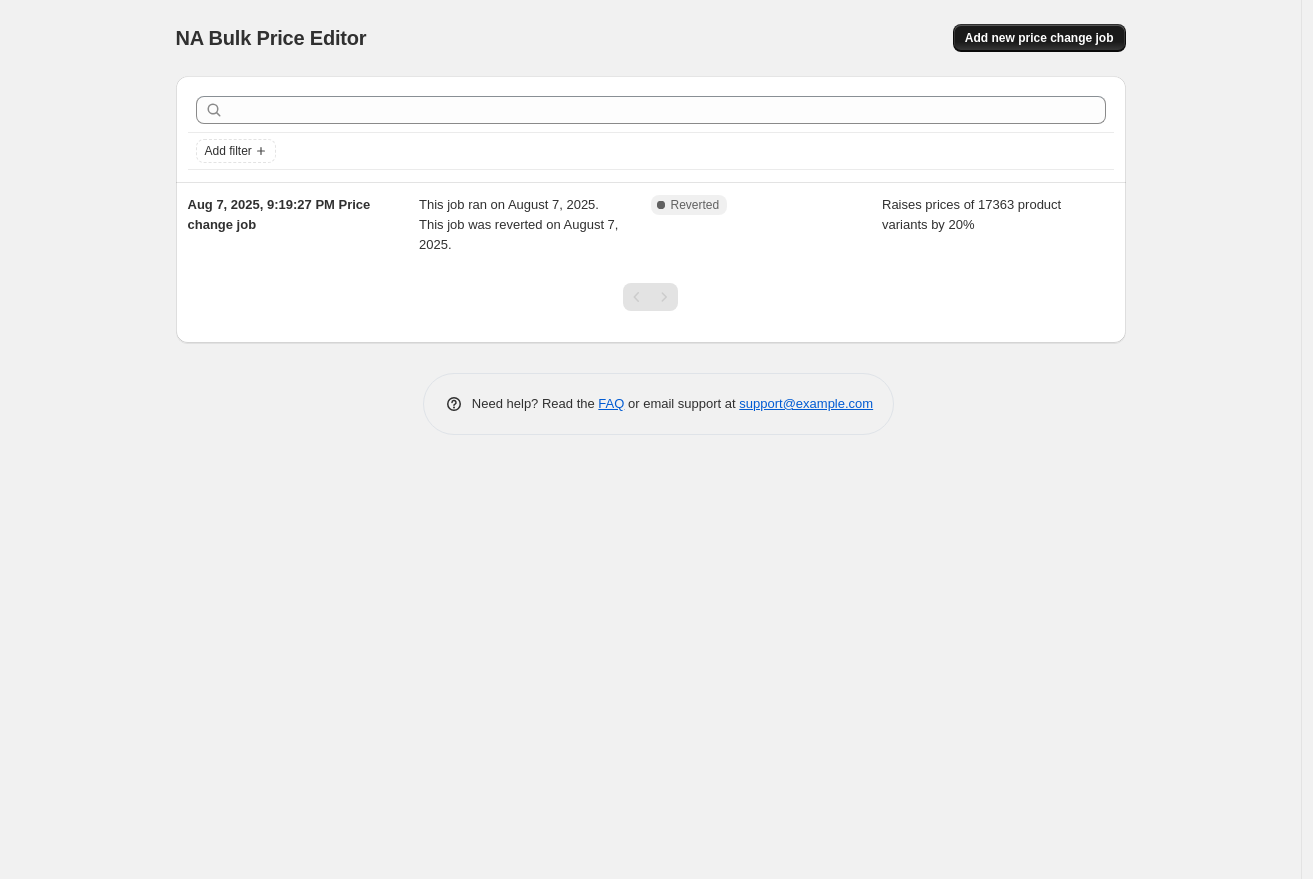click on "Add new price change job" at bounding box center (1039, 38) 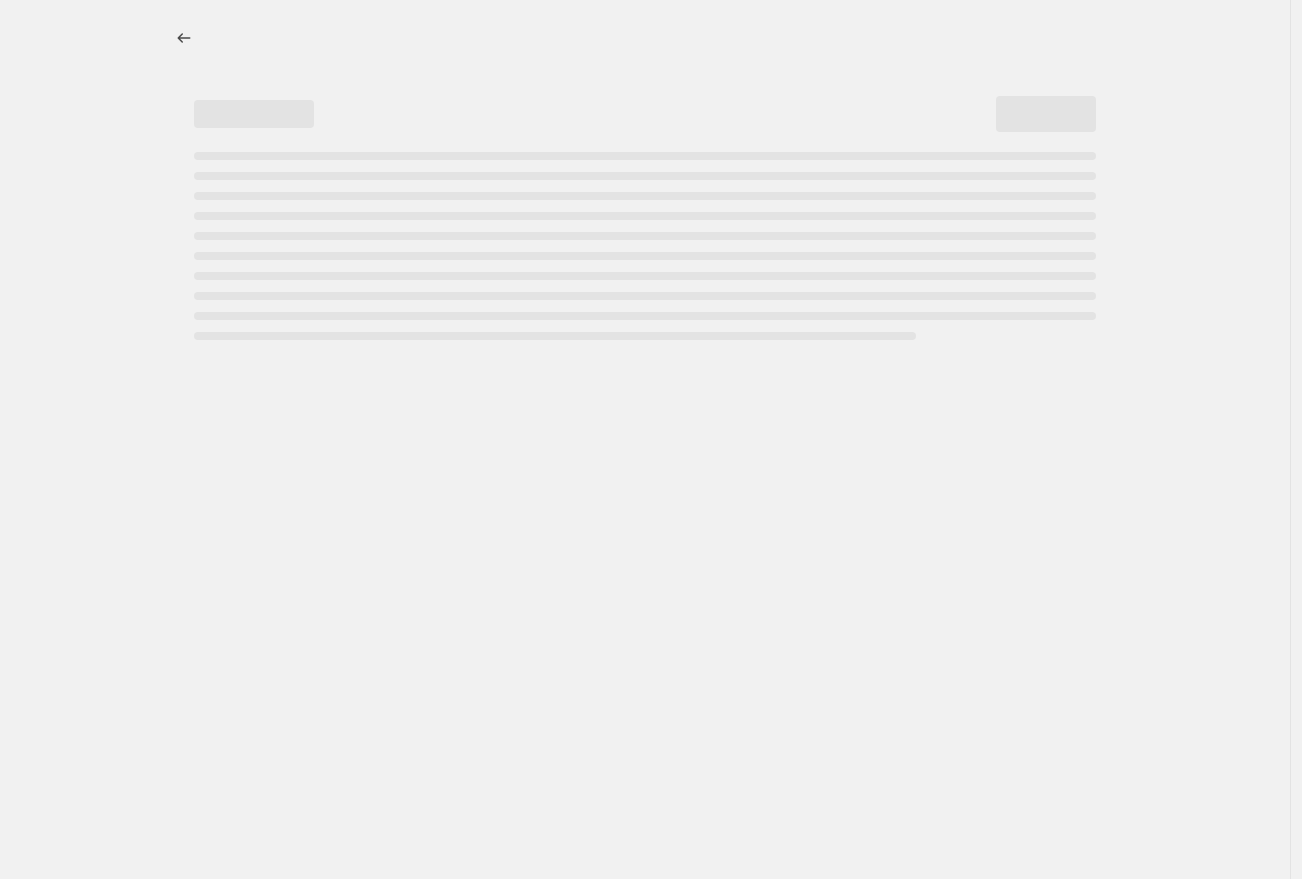 select on "percentage" 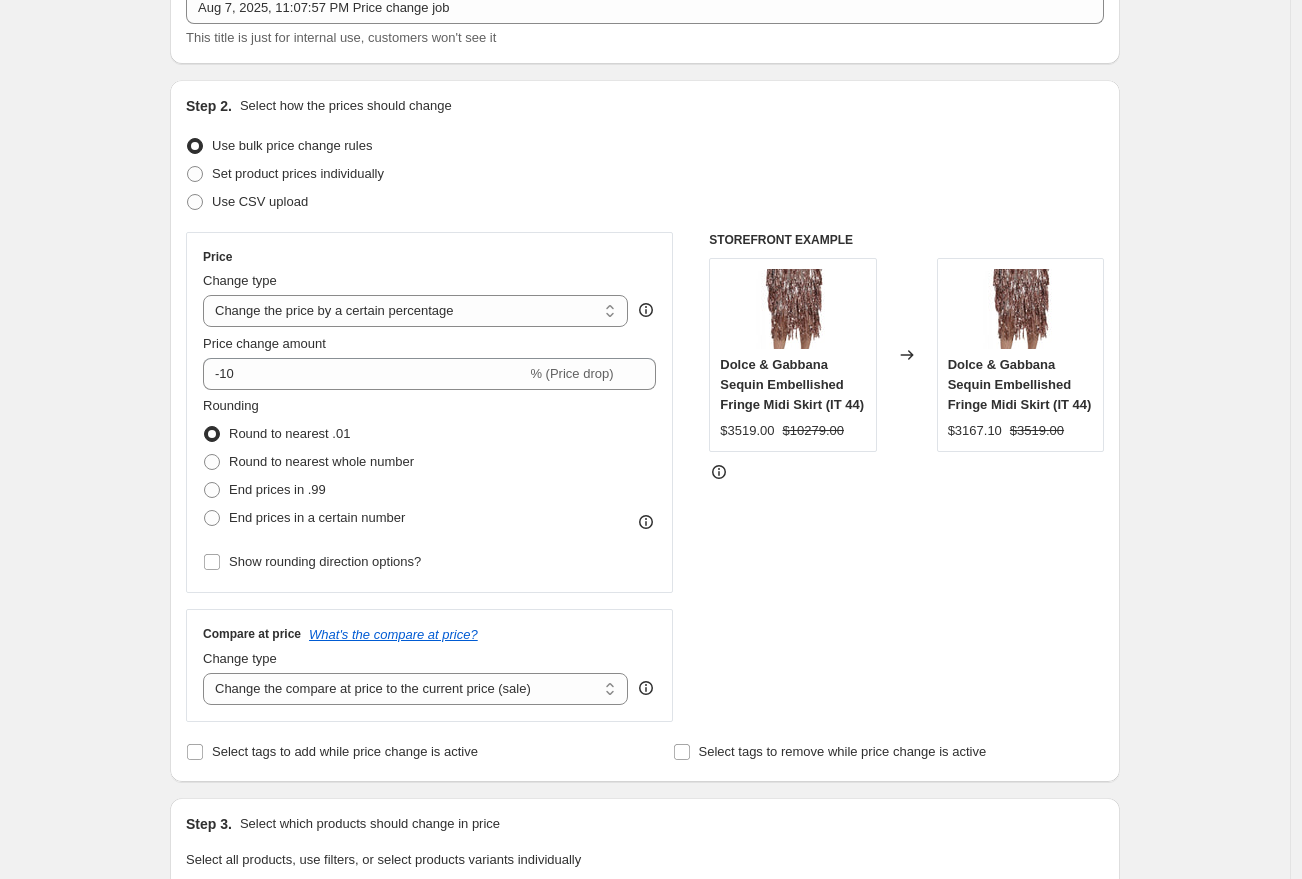 scroll, scrollTop: 170, scrollLeft: 0, axis: vertical 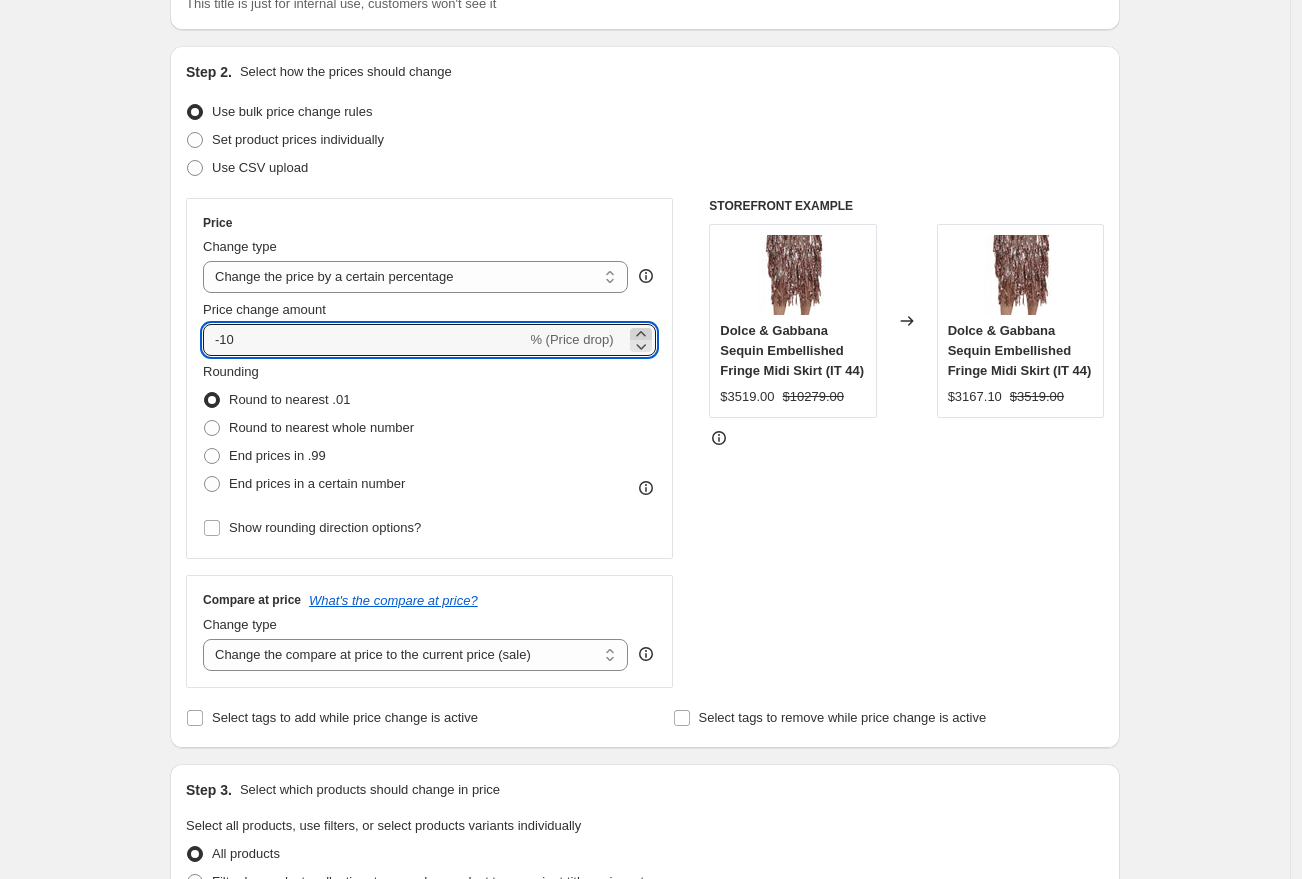 click 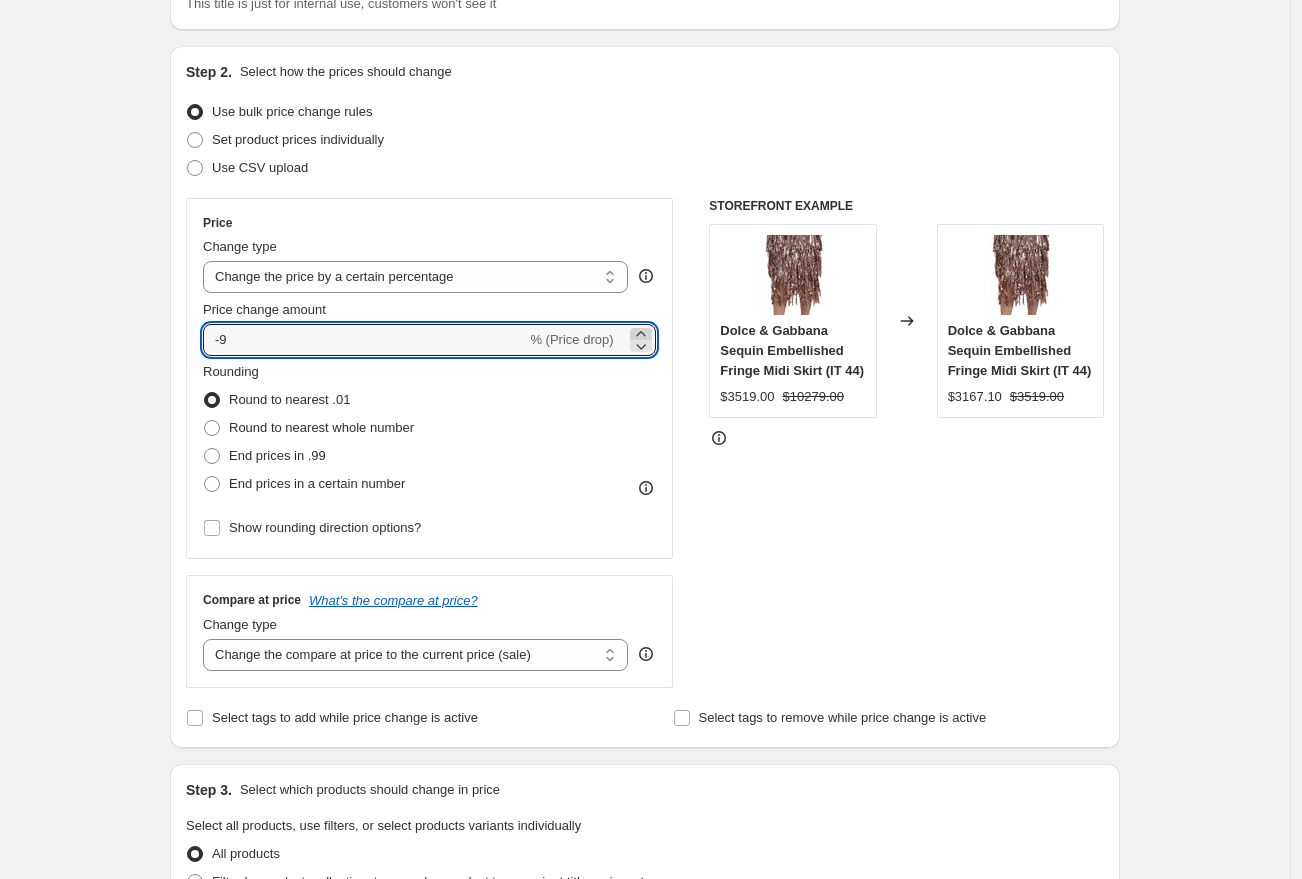 click 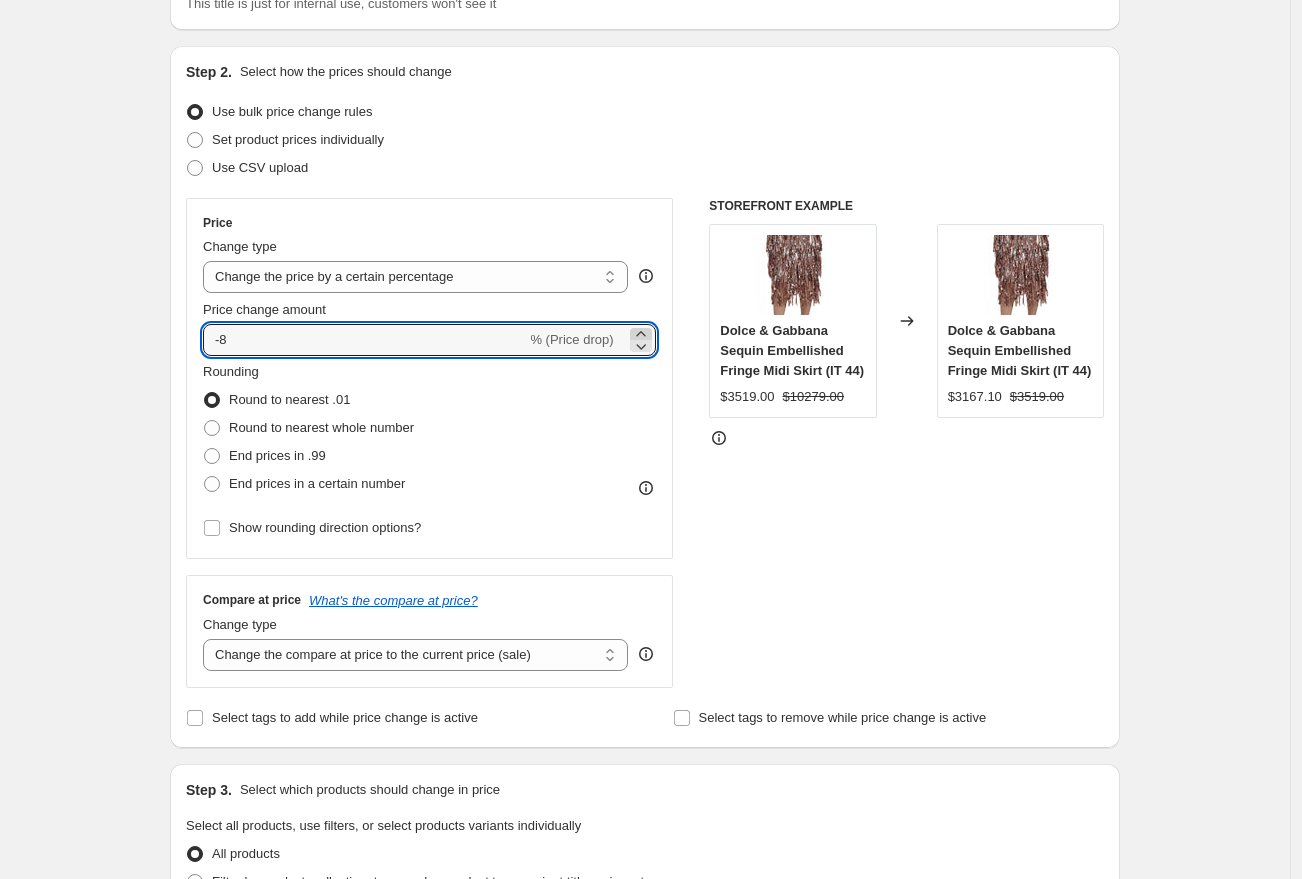 click 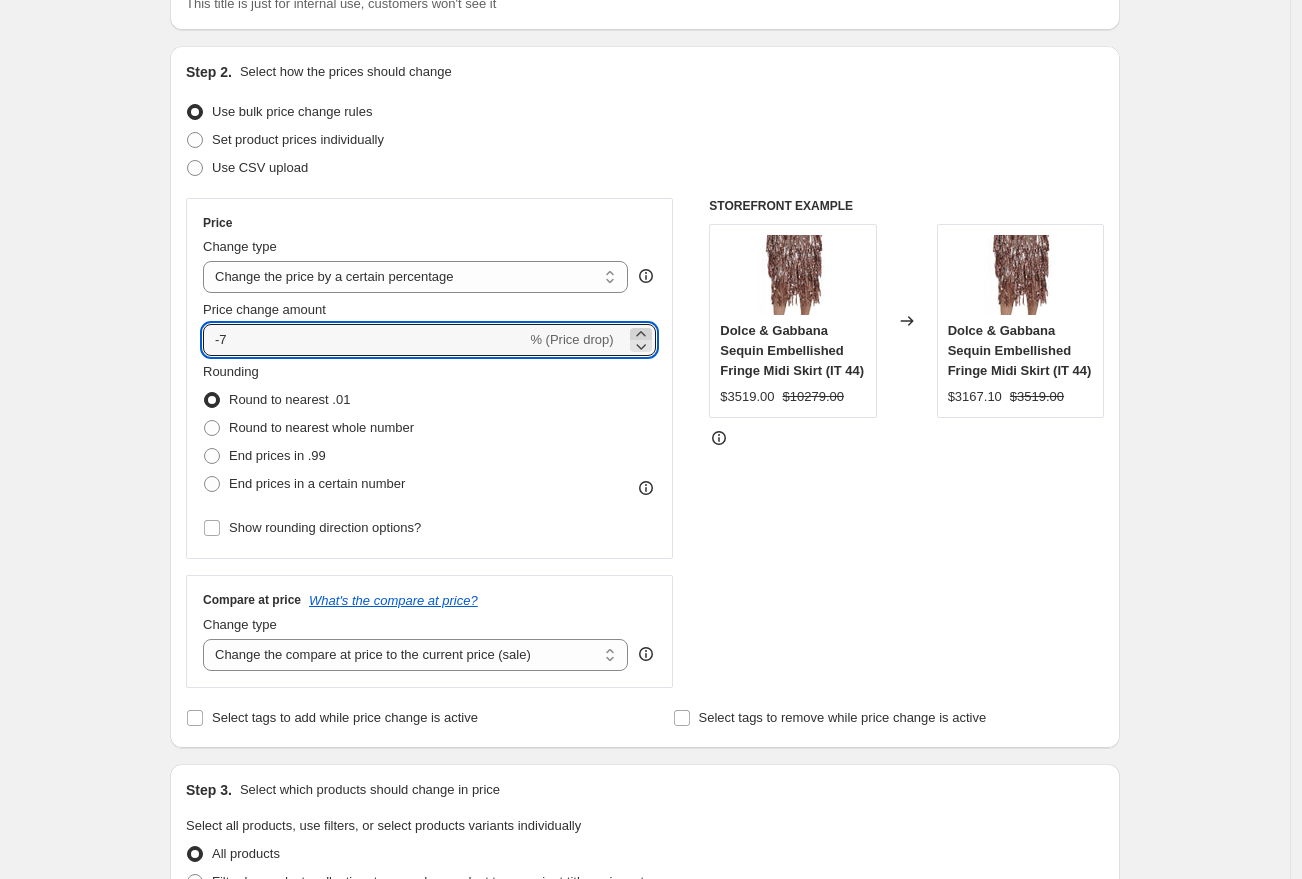 click 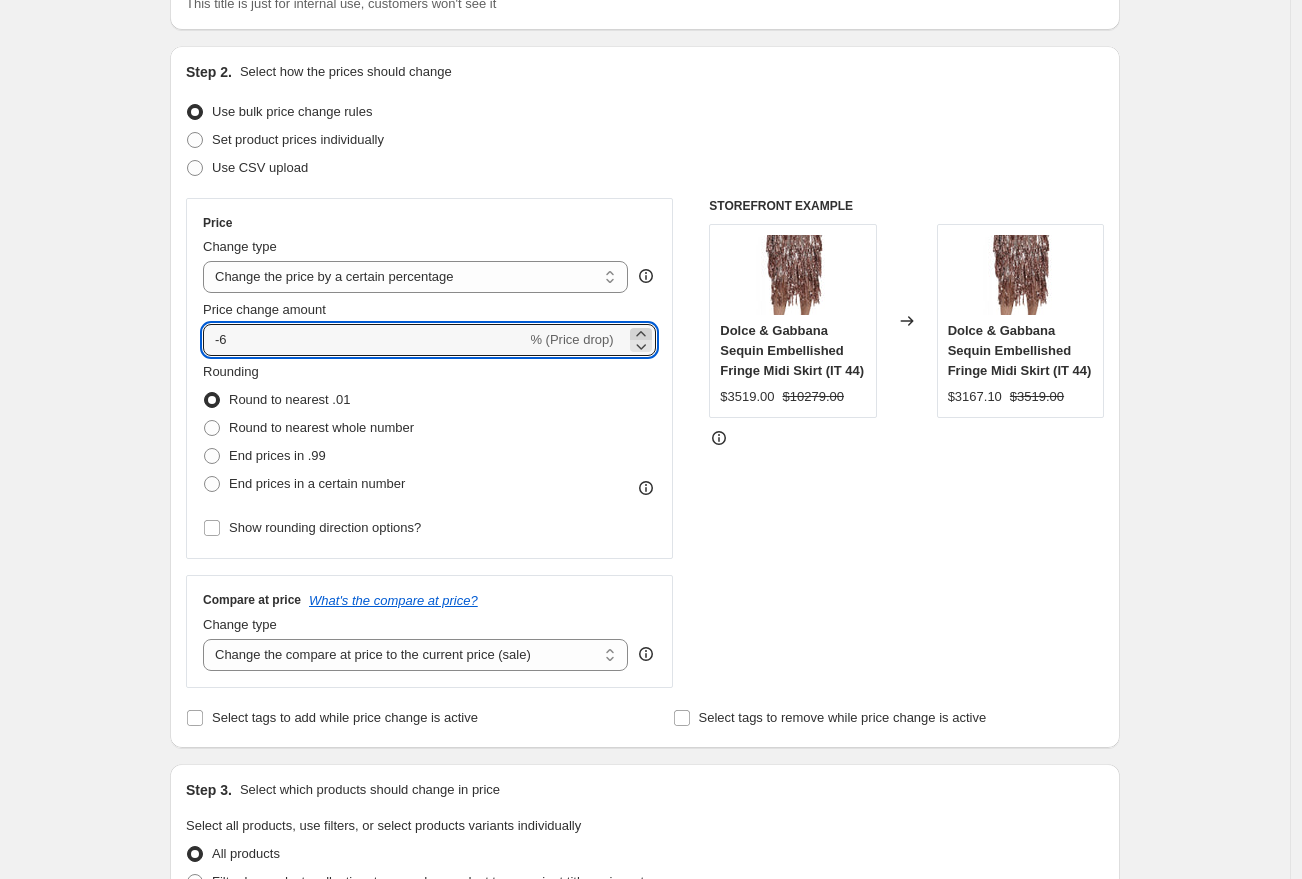 click 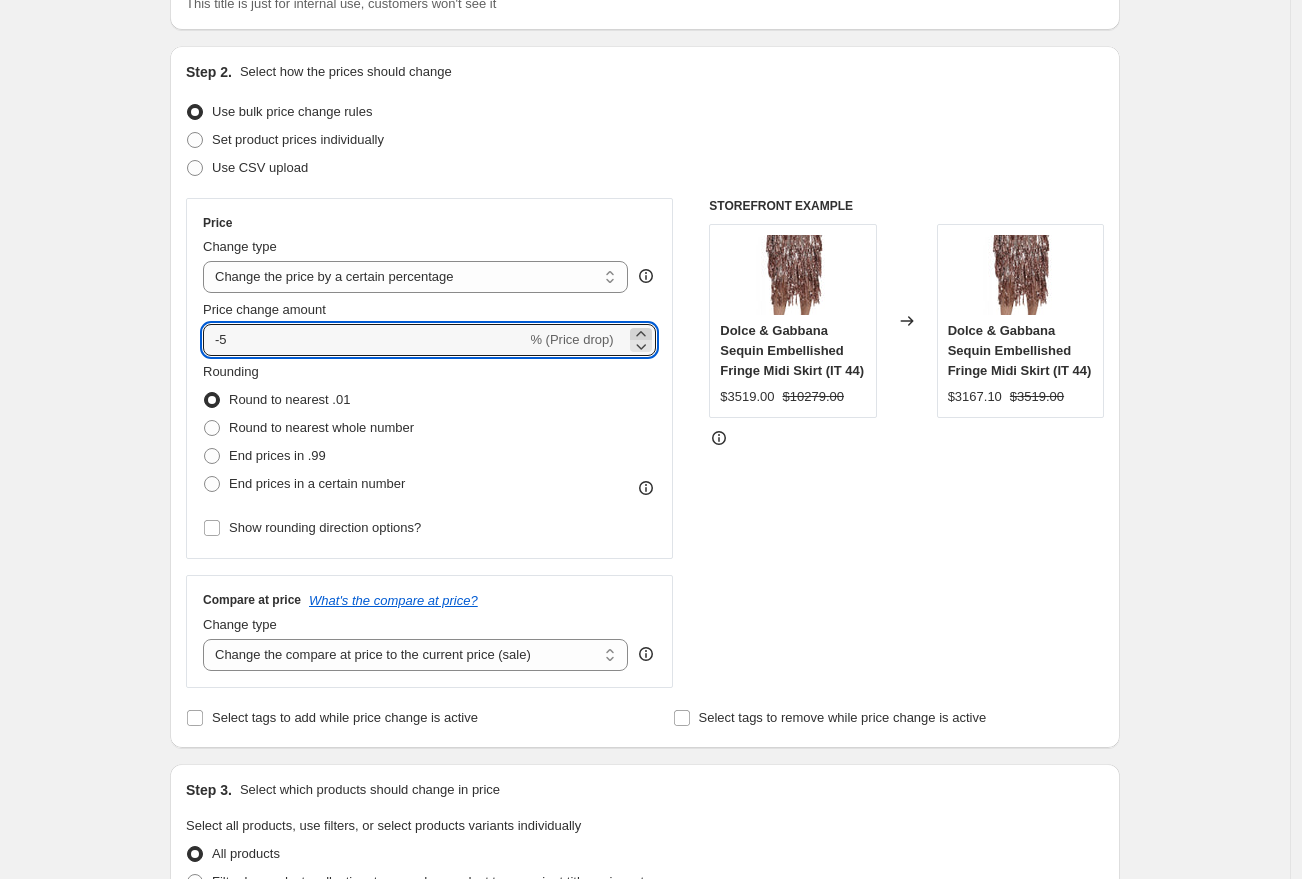click 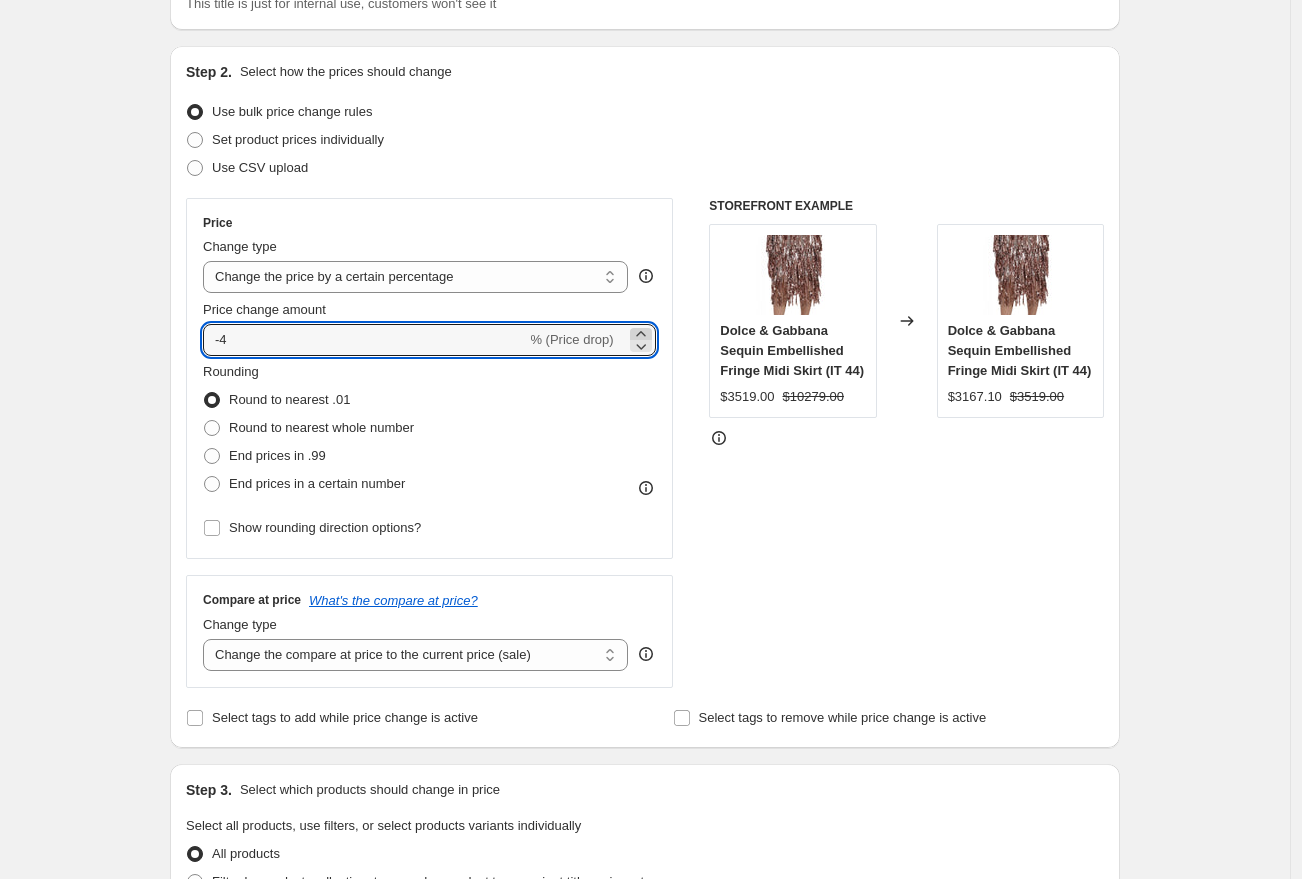 click 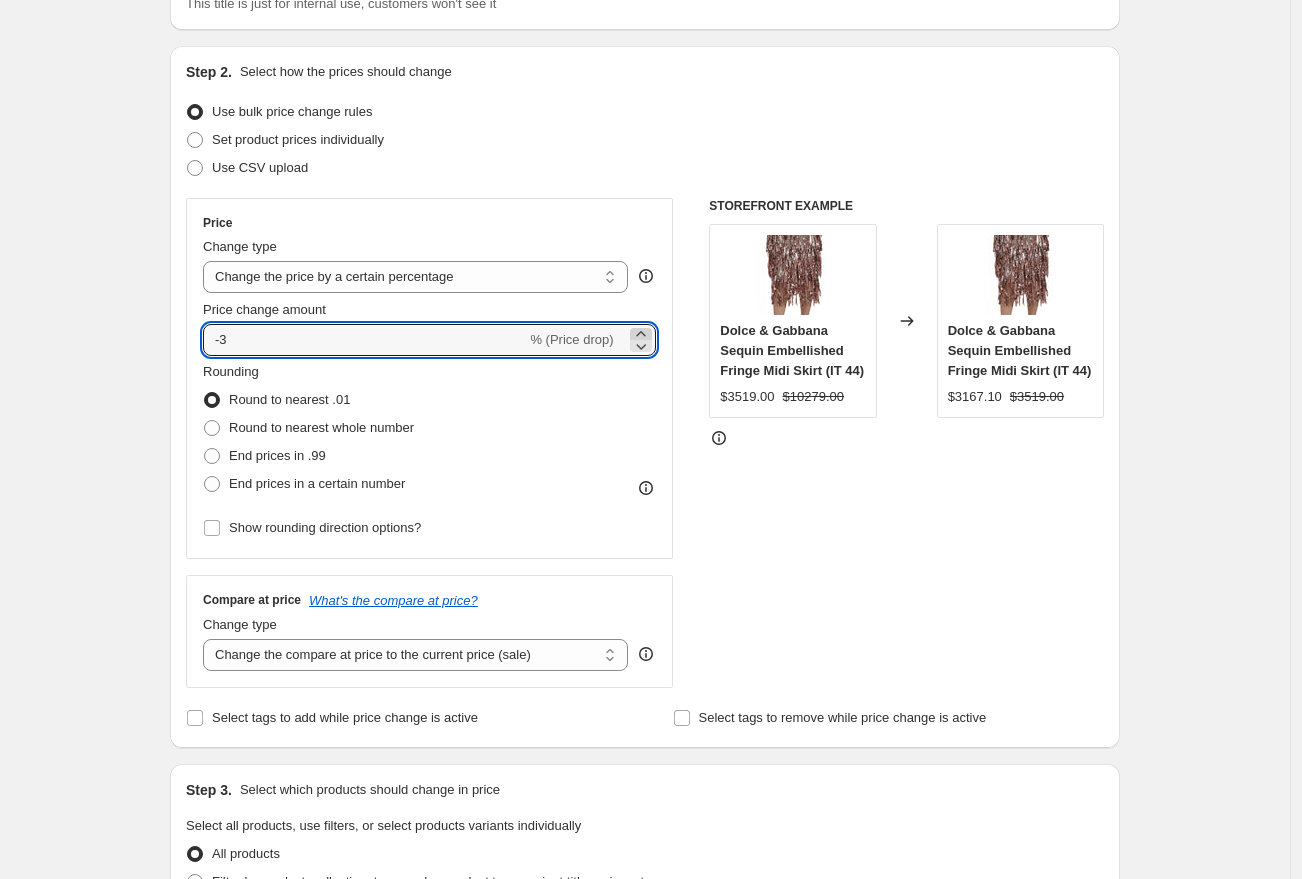 click 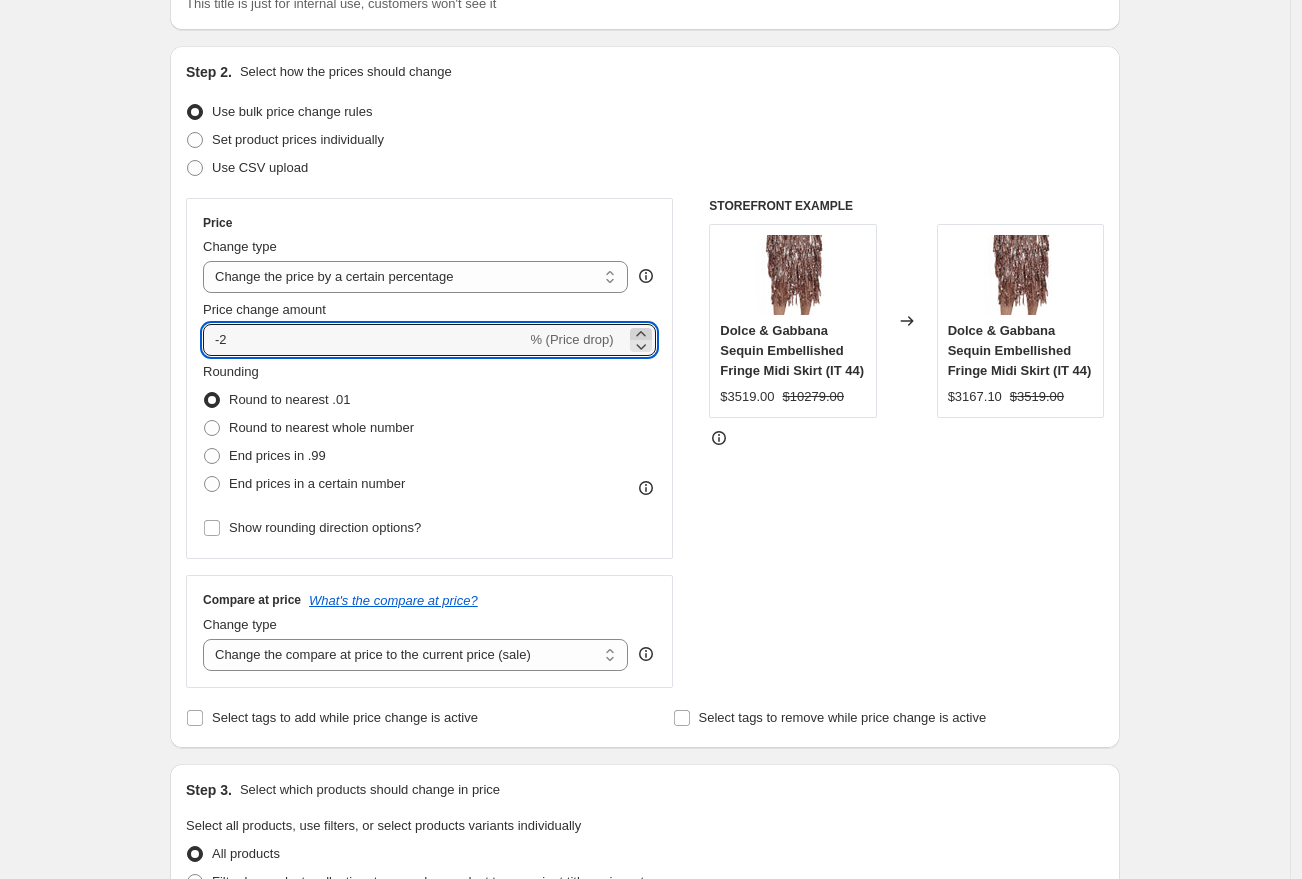 click 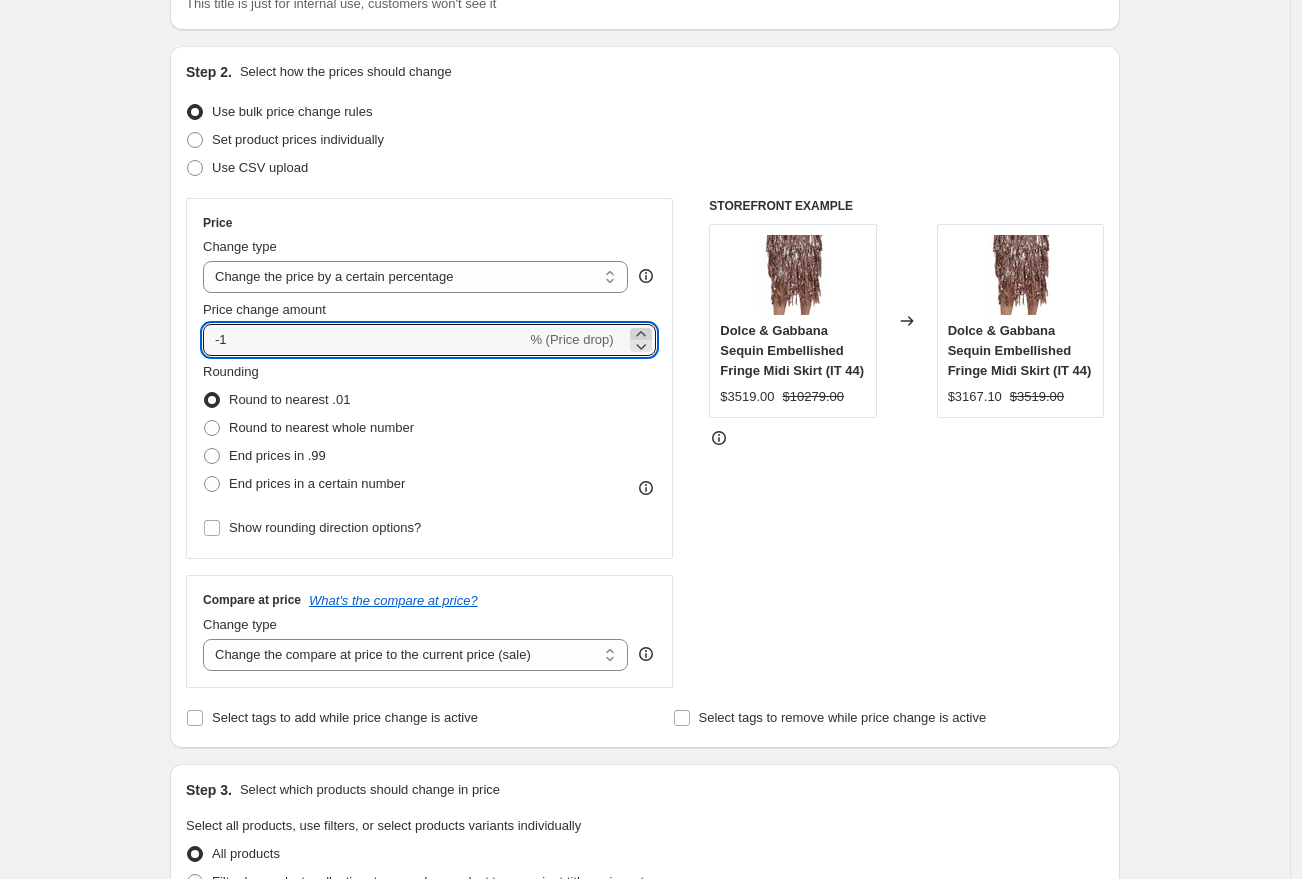 click 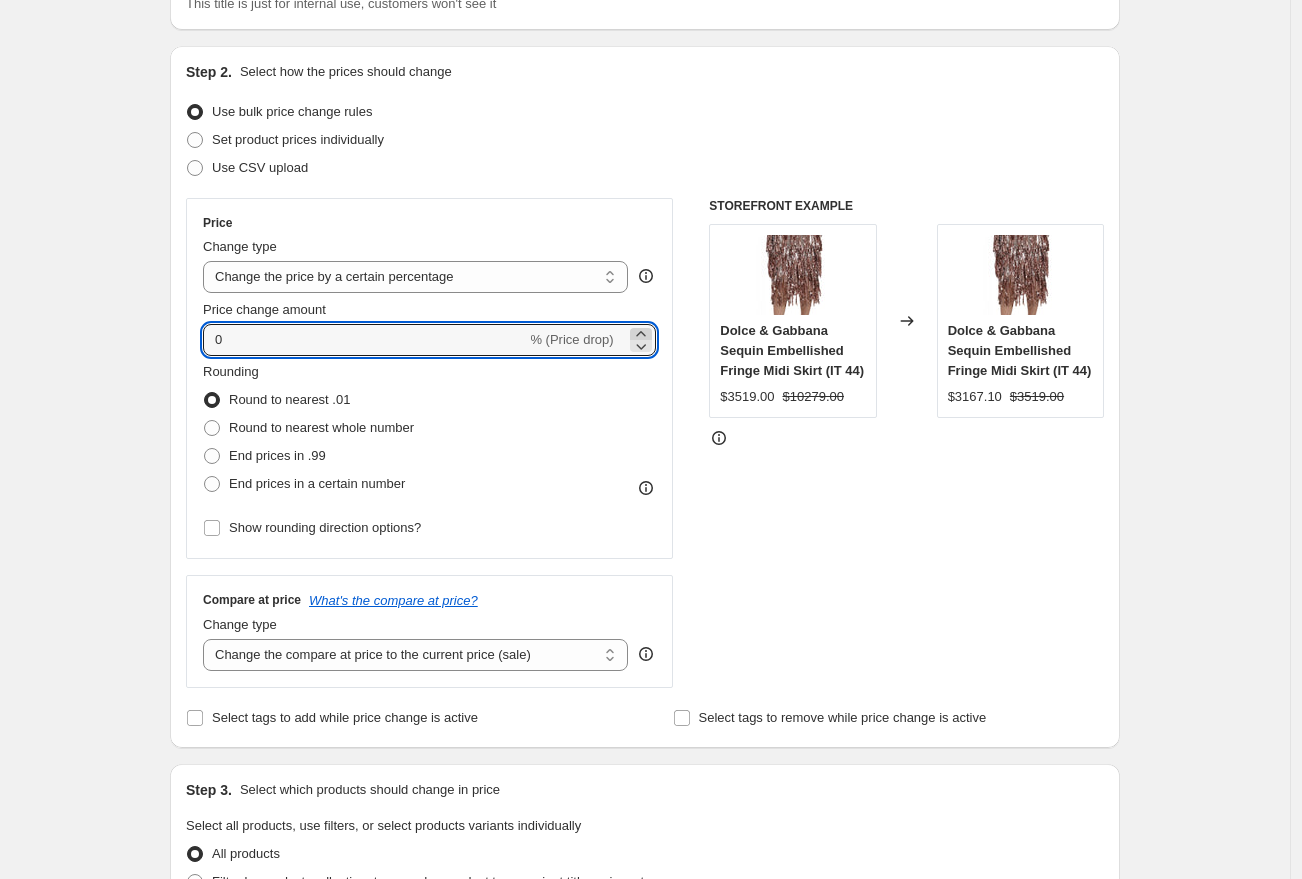 click 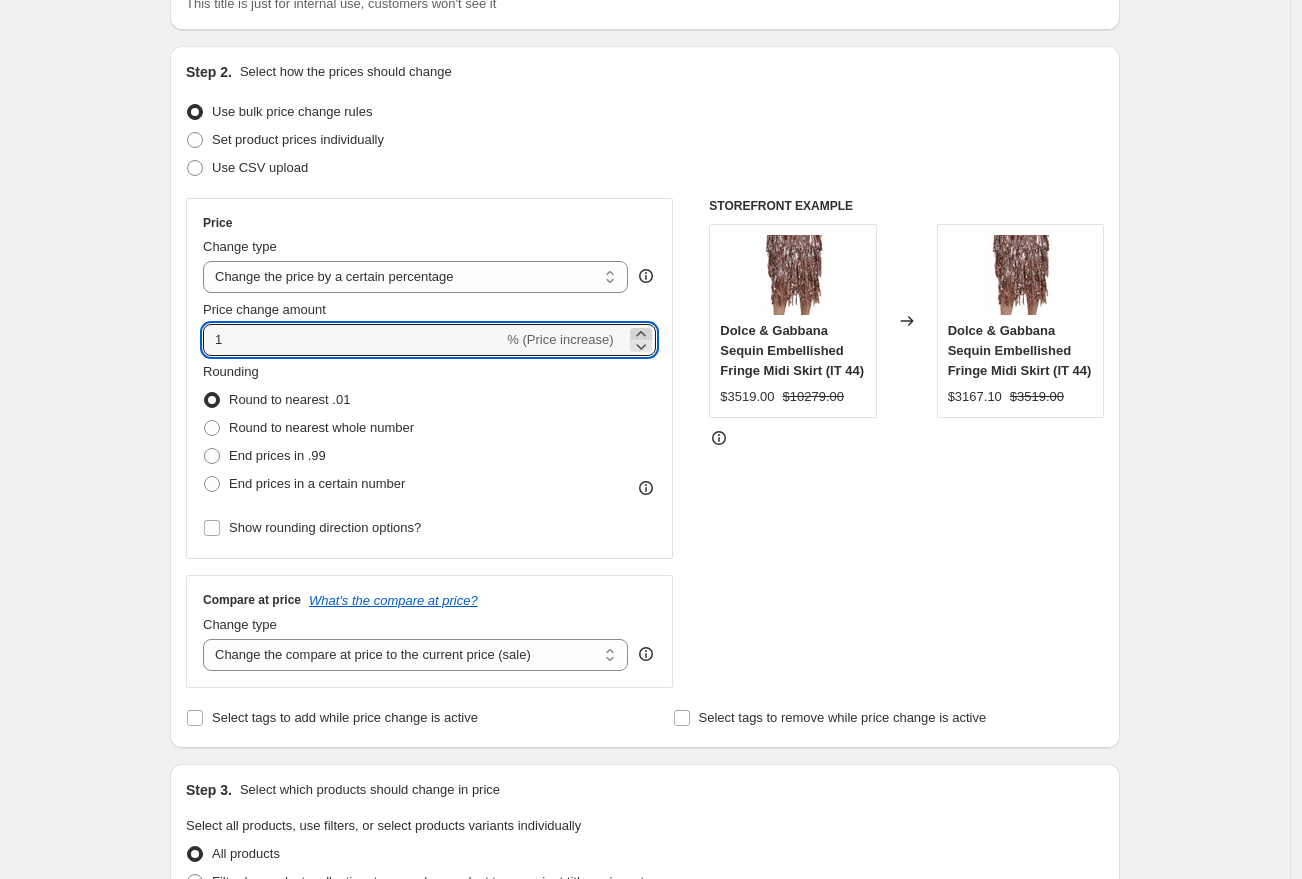 click 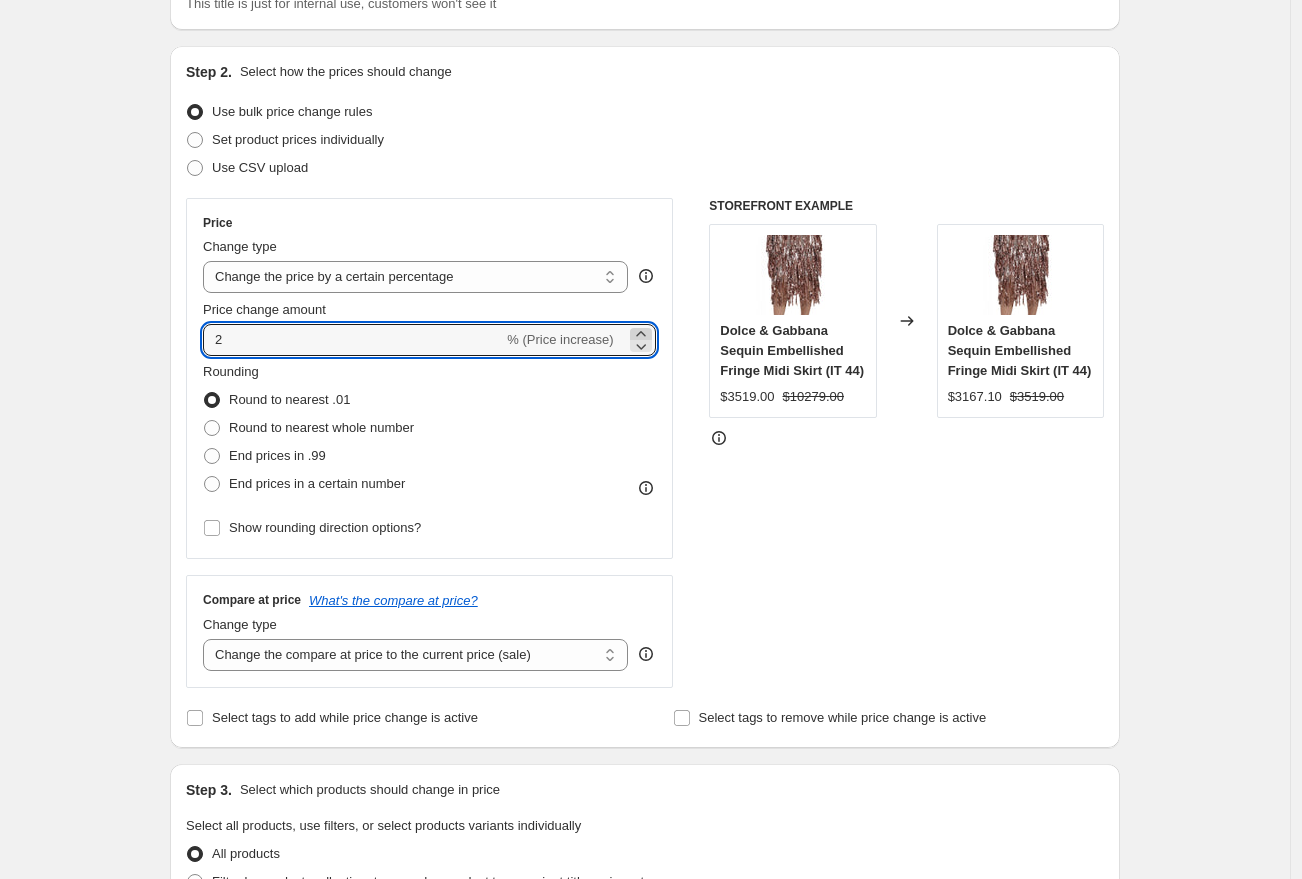 click 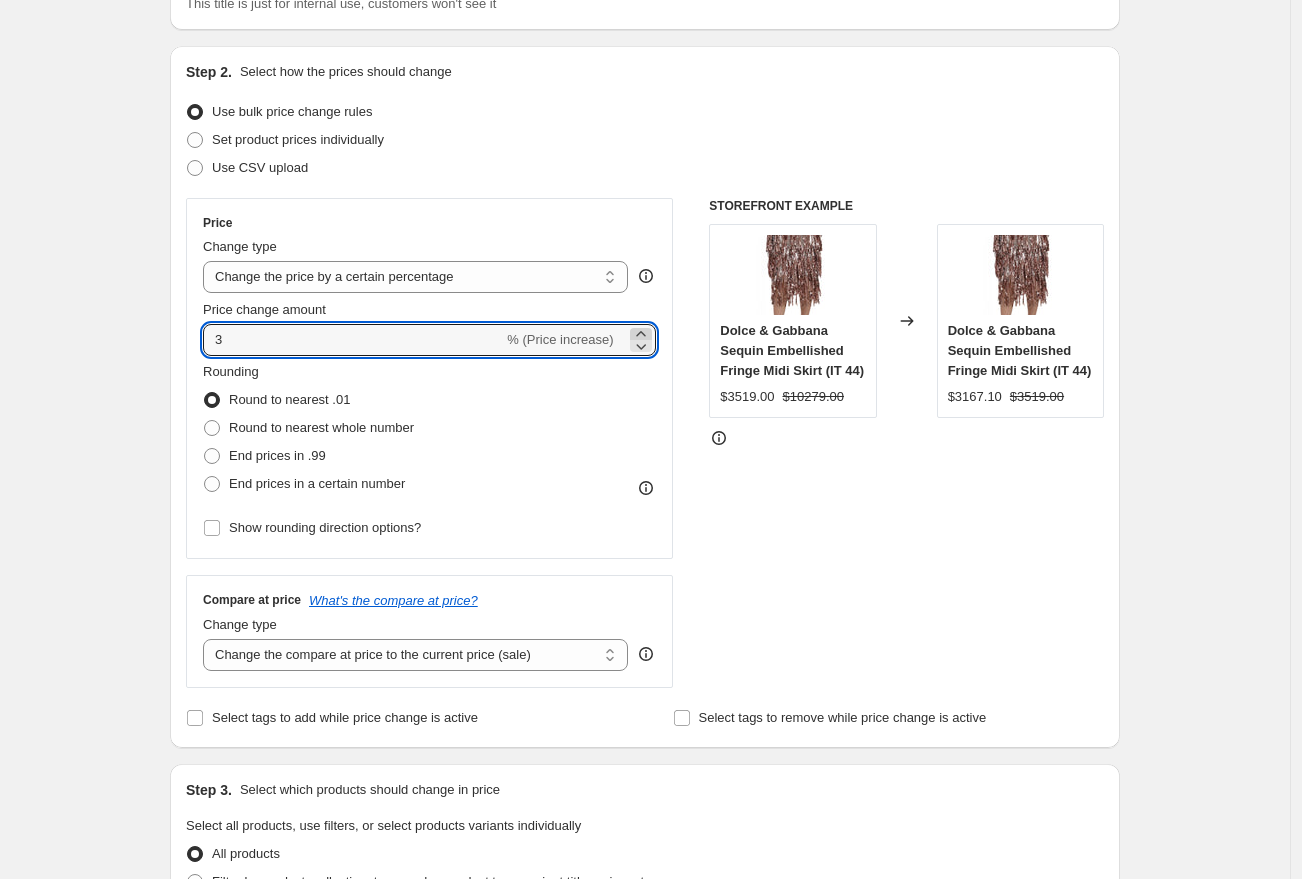 click 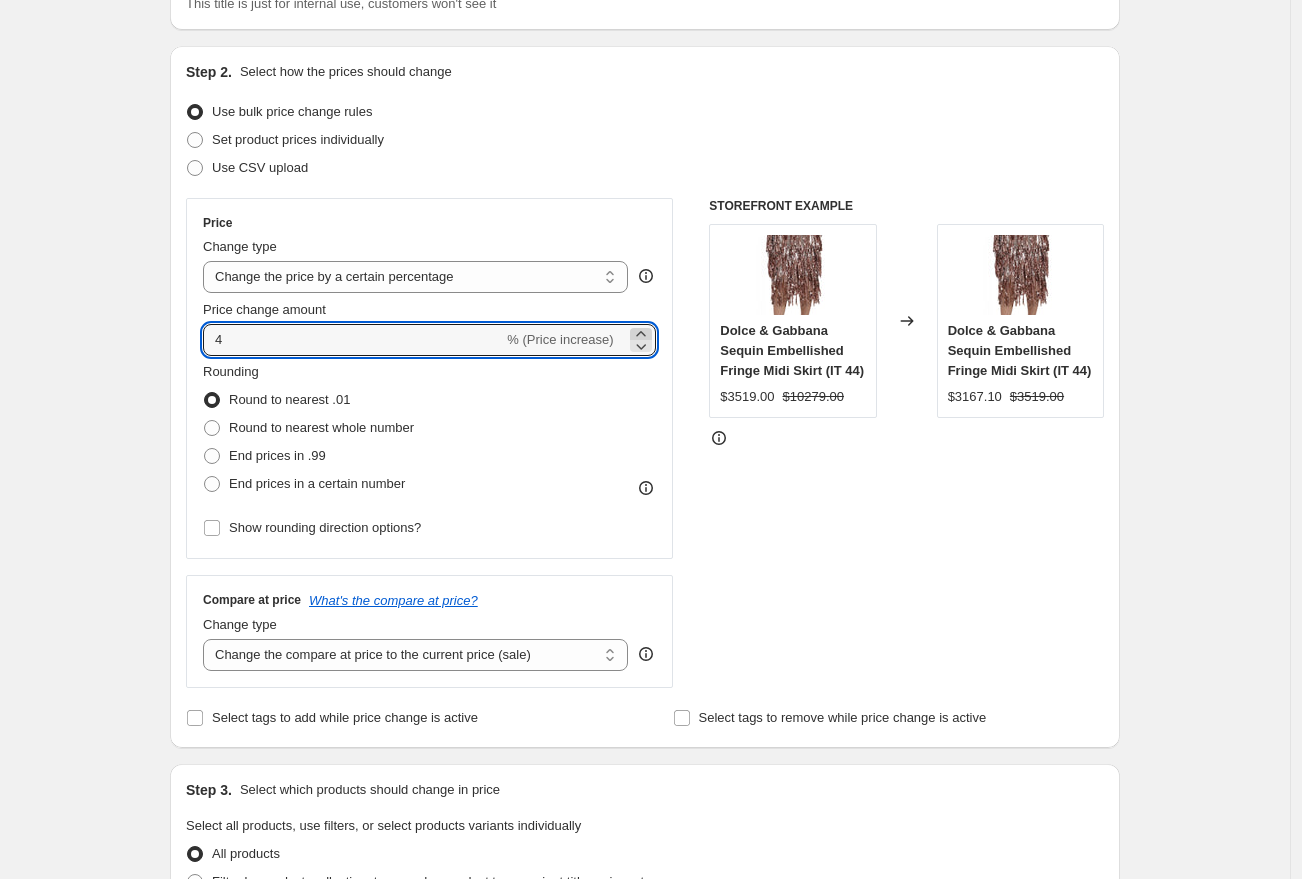 click 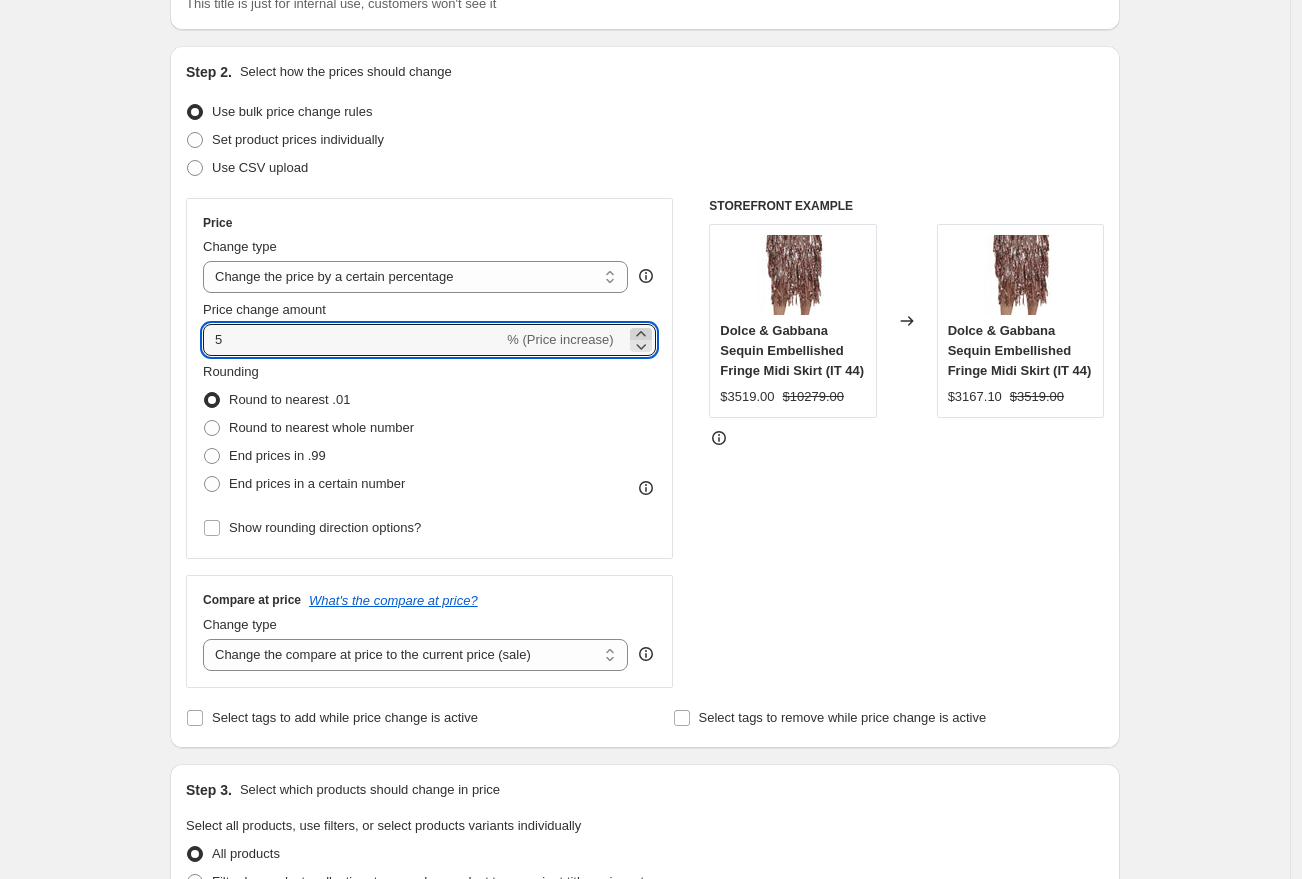 click 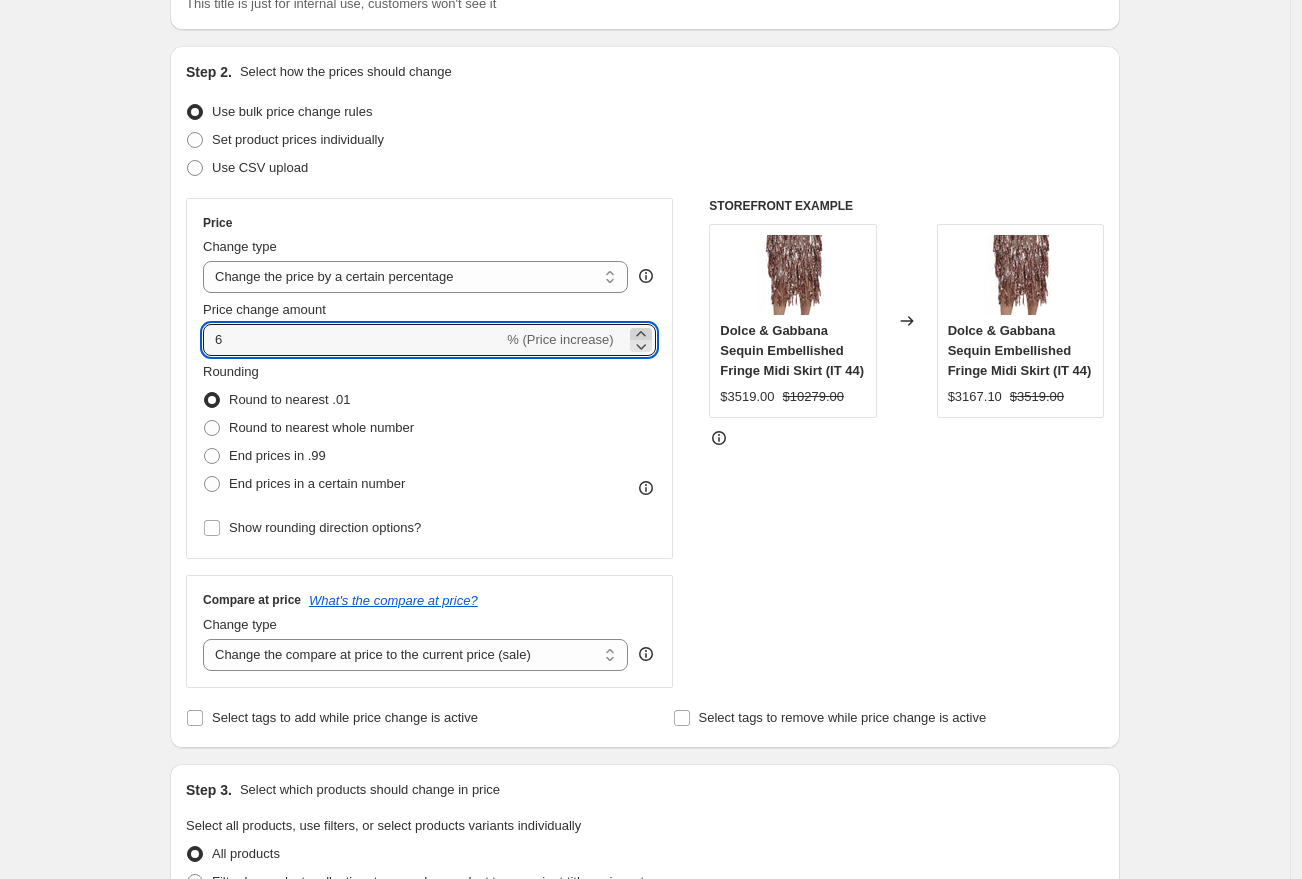 click 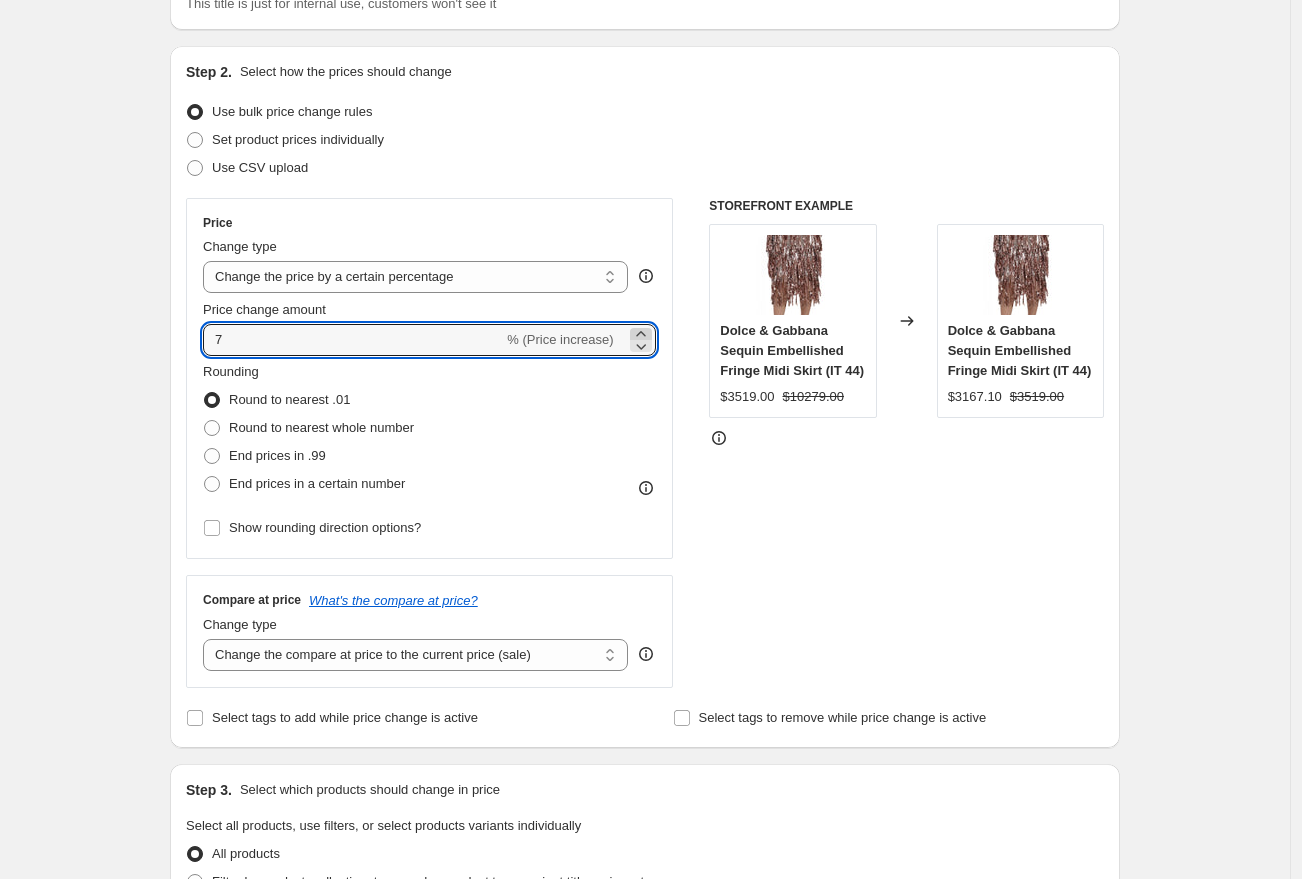 click 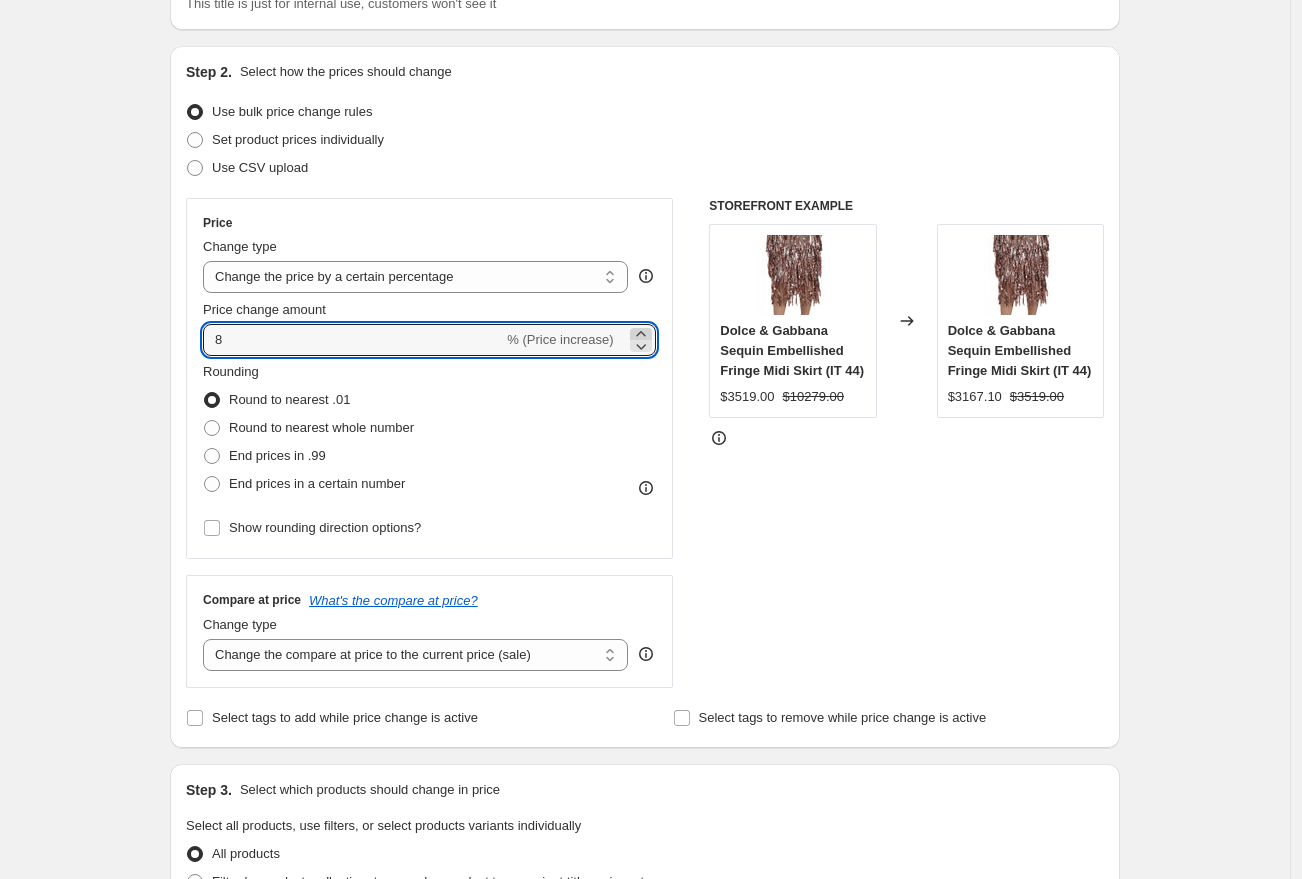 click 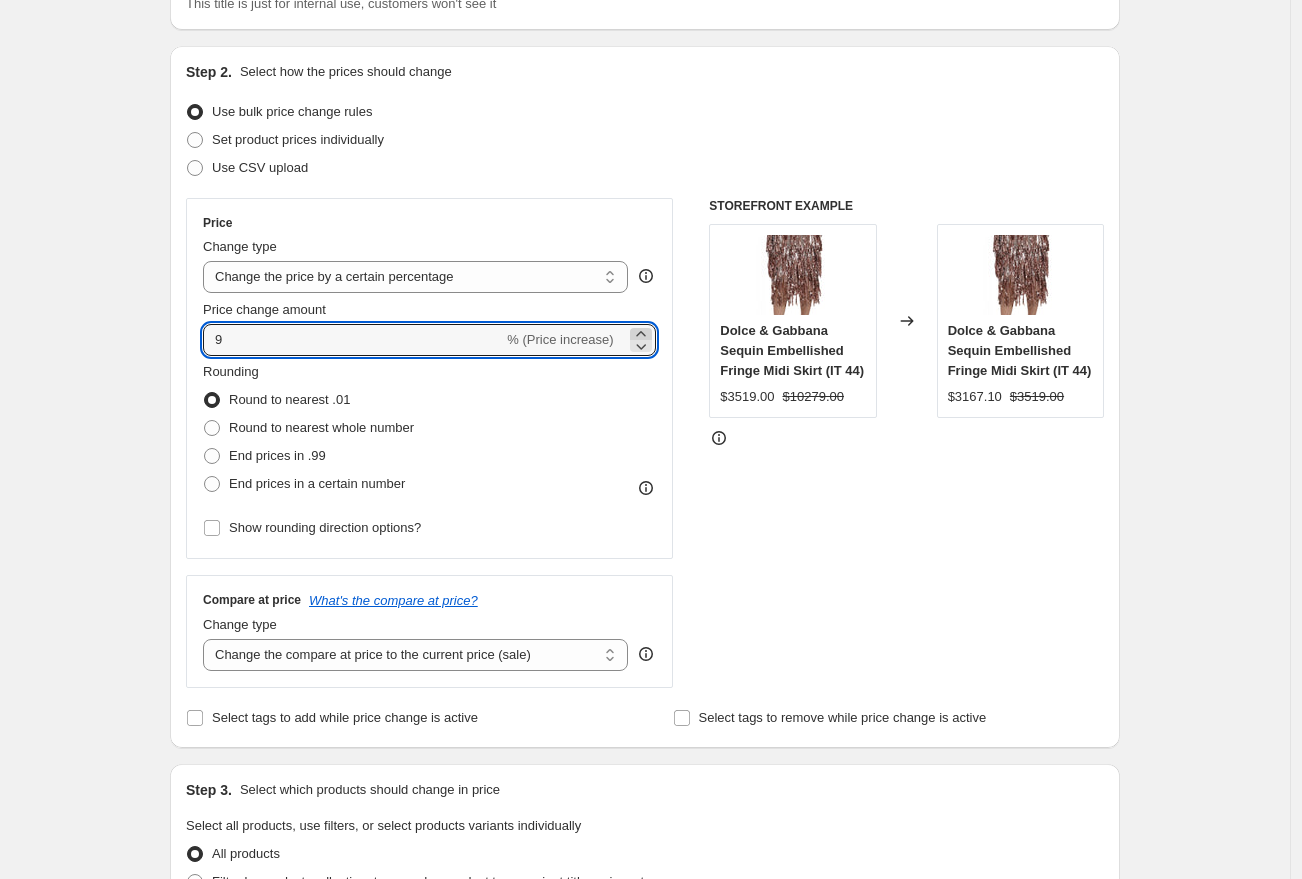 click 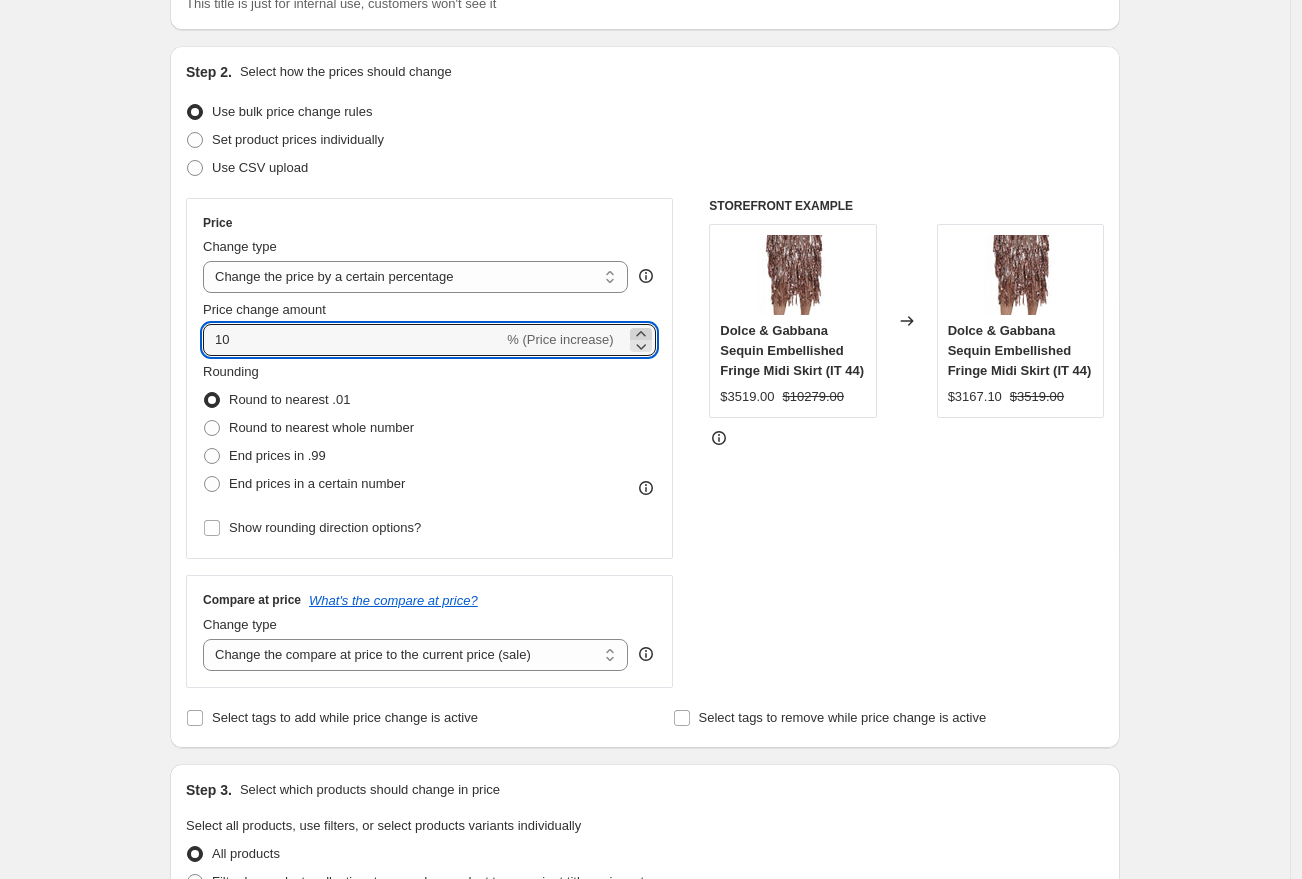 click 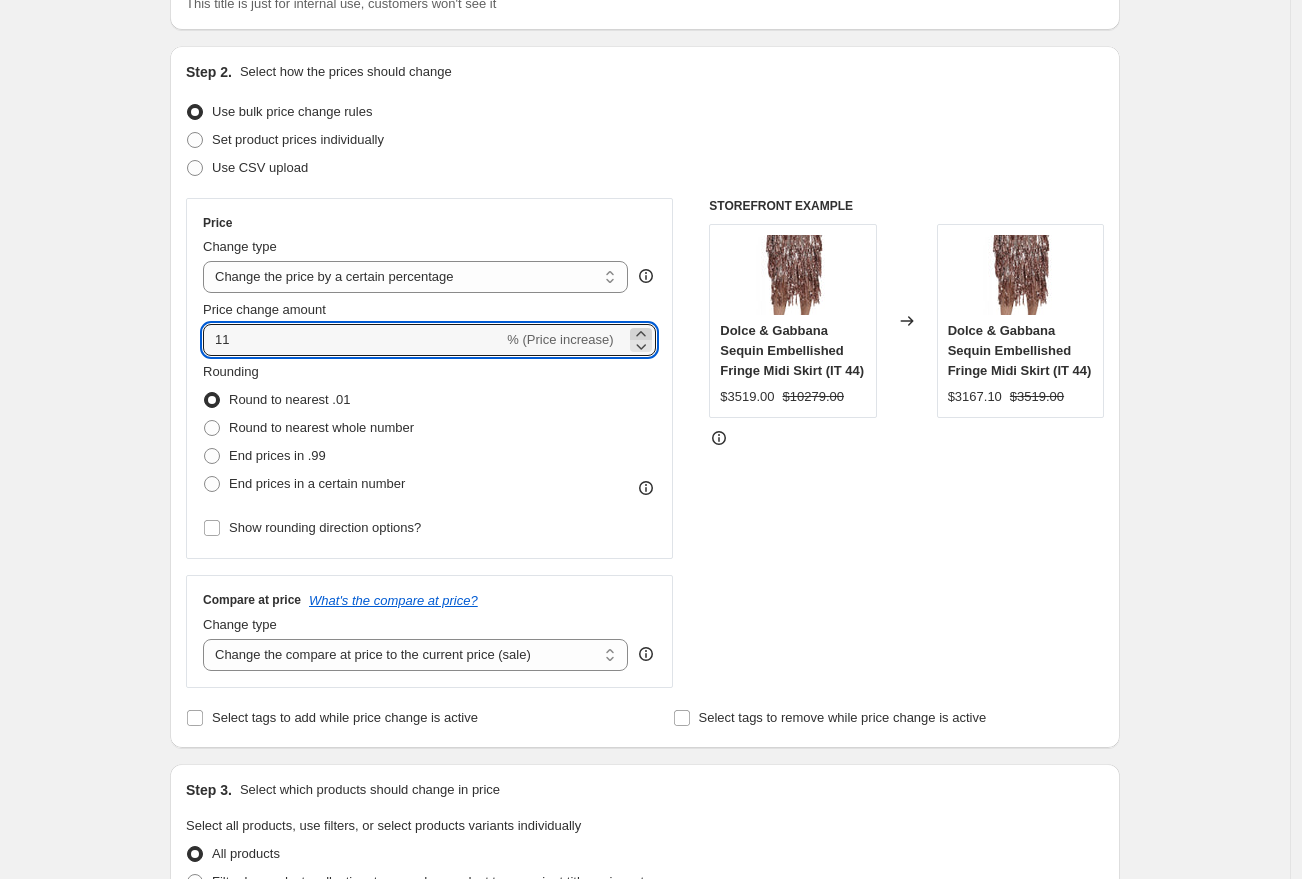 click 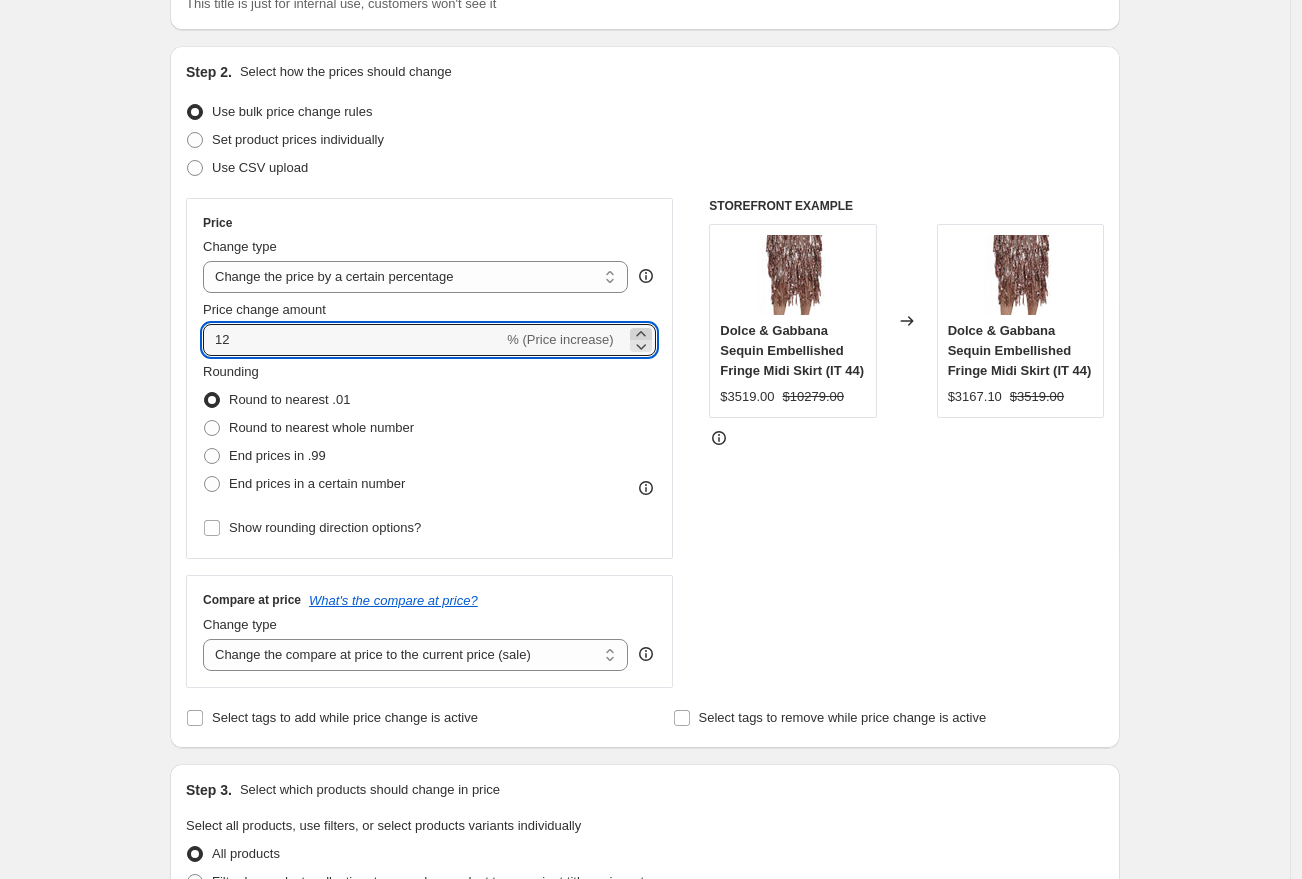 click 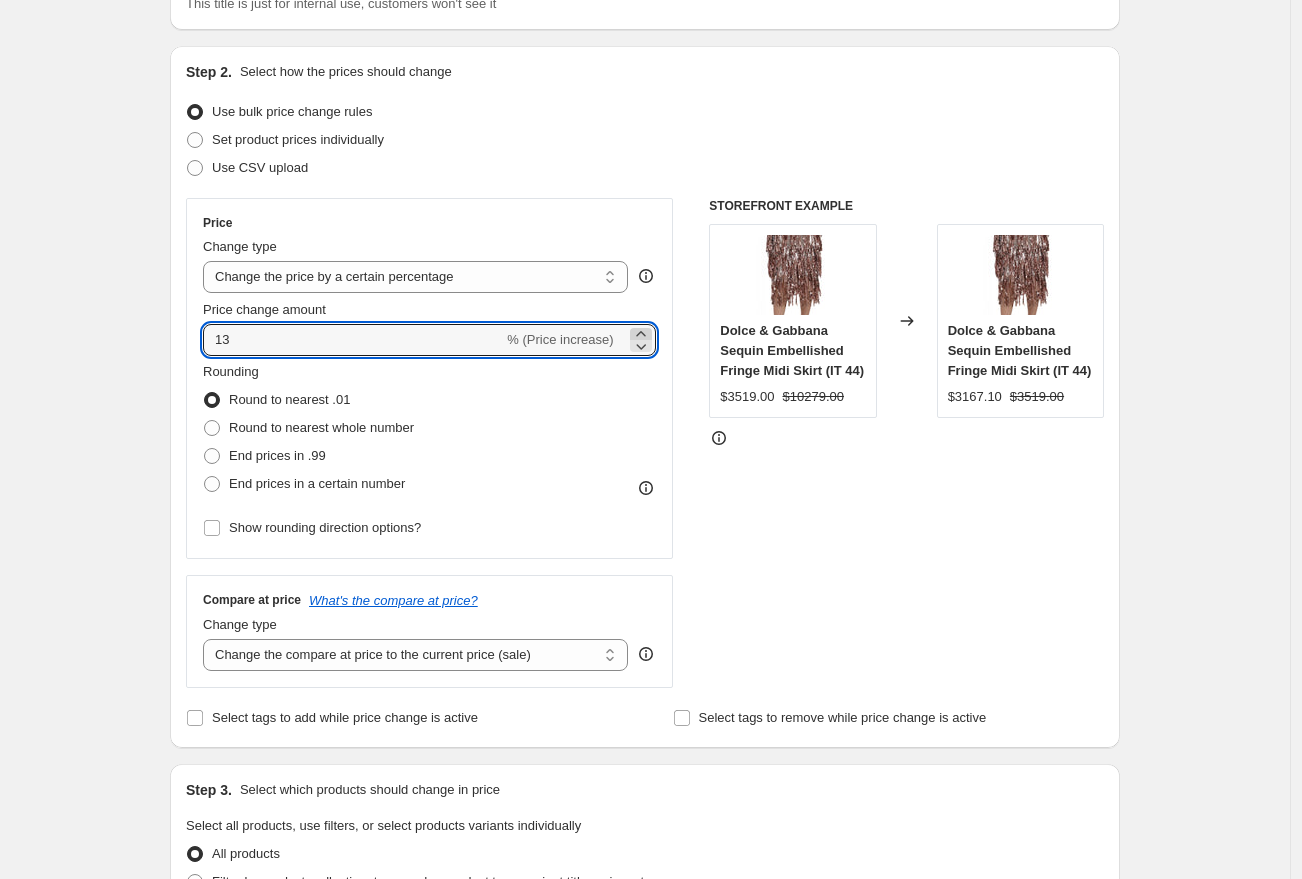 click 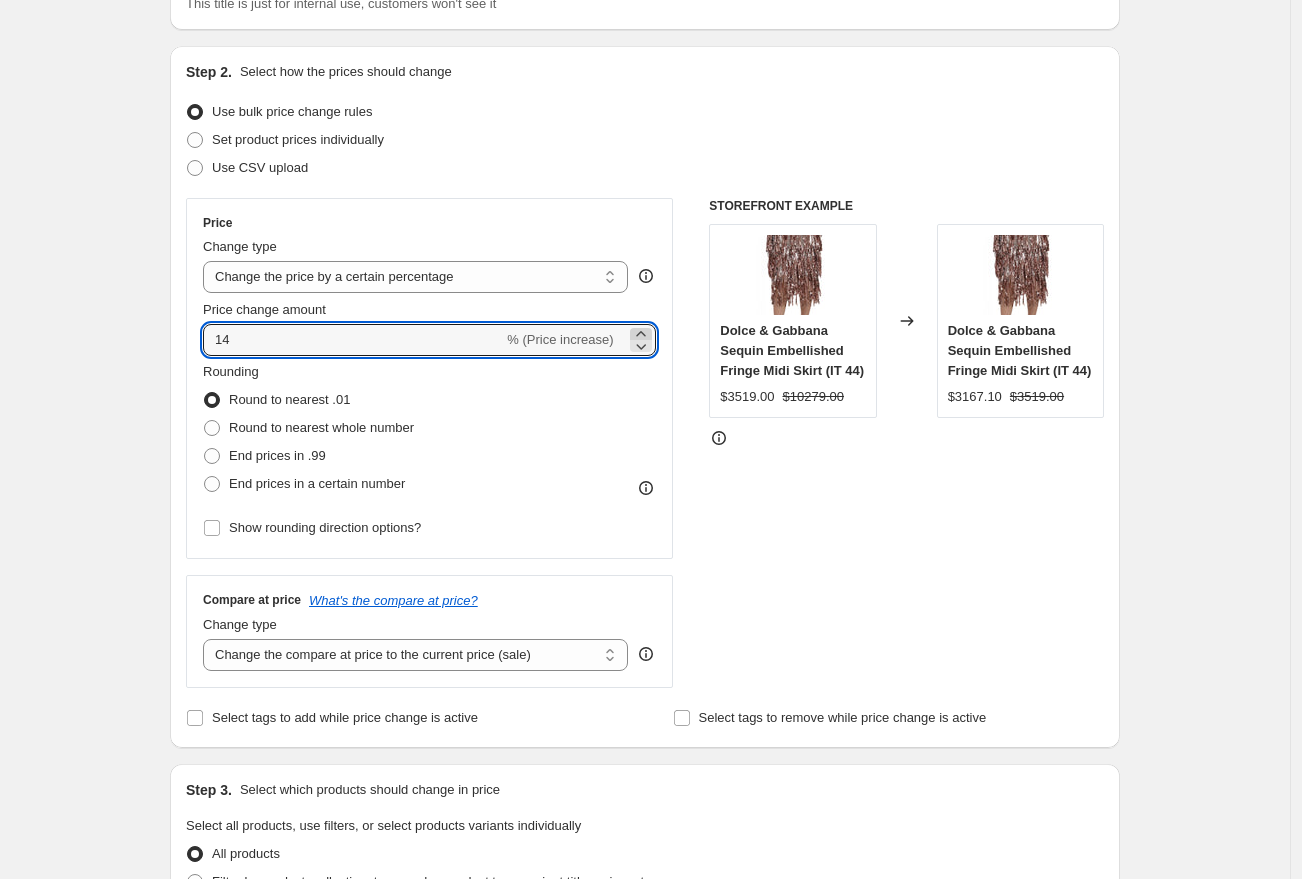 click 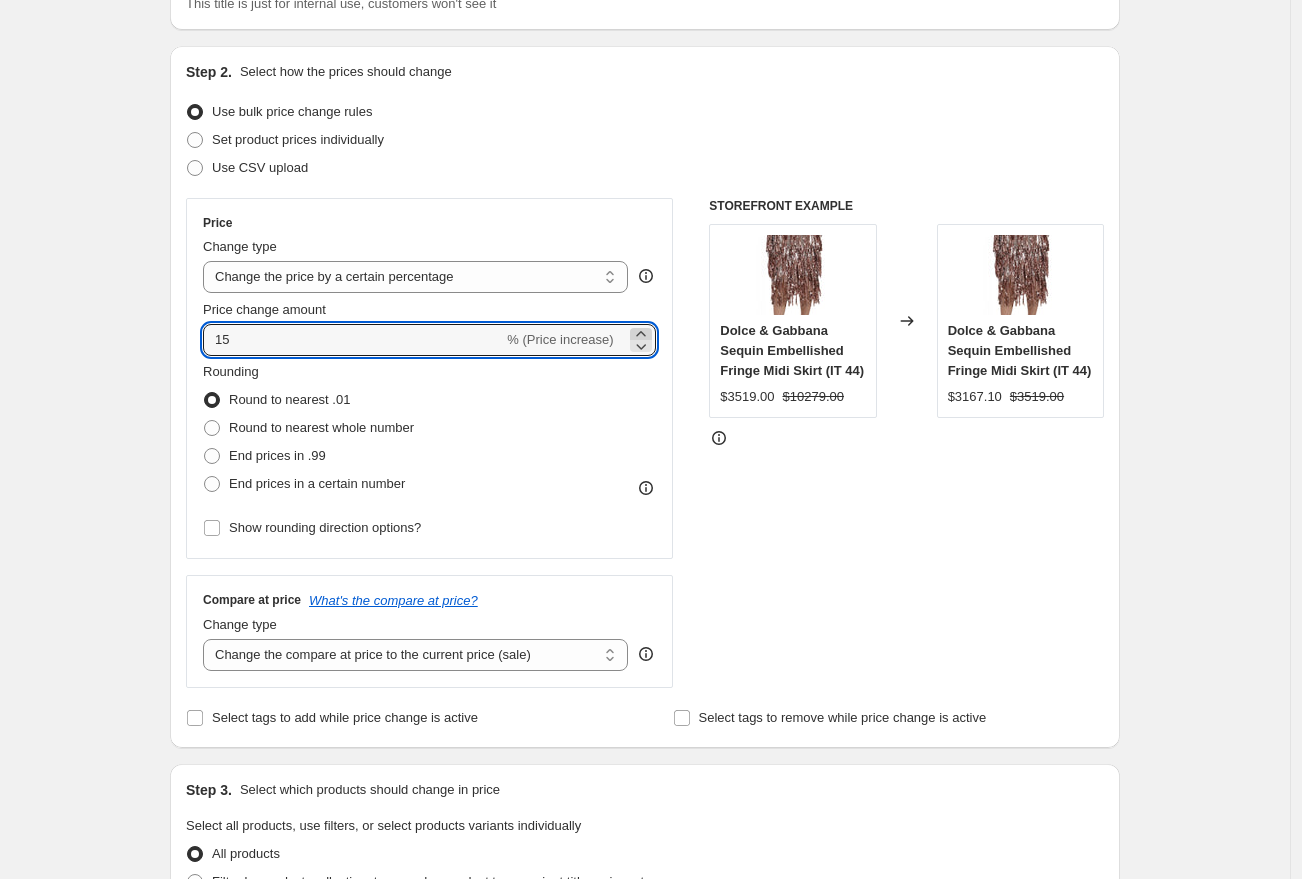 click 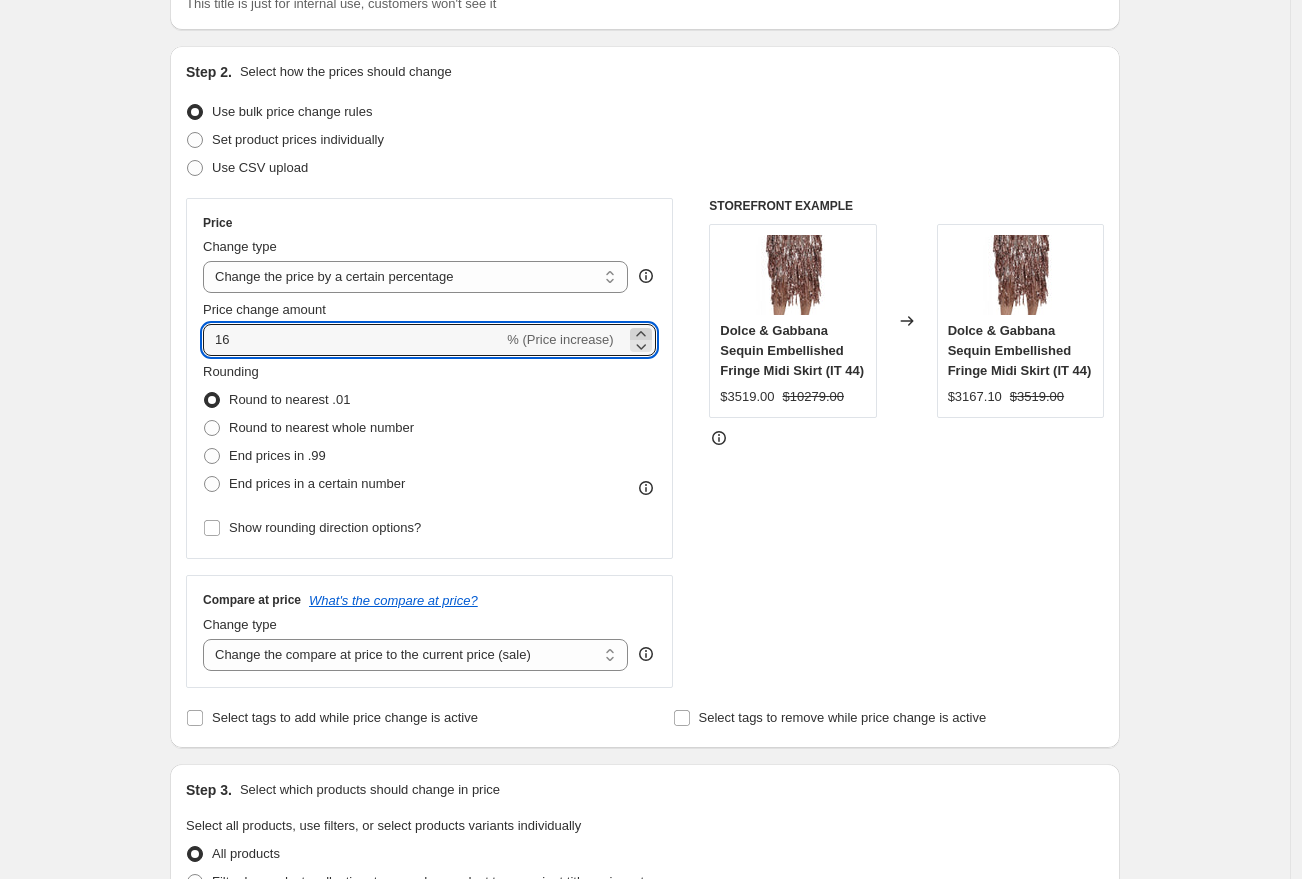 click 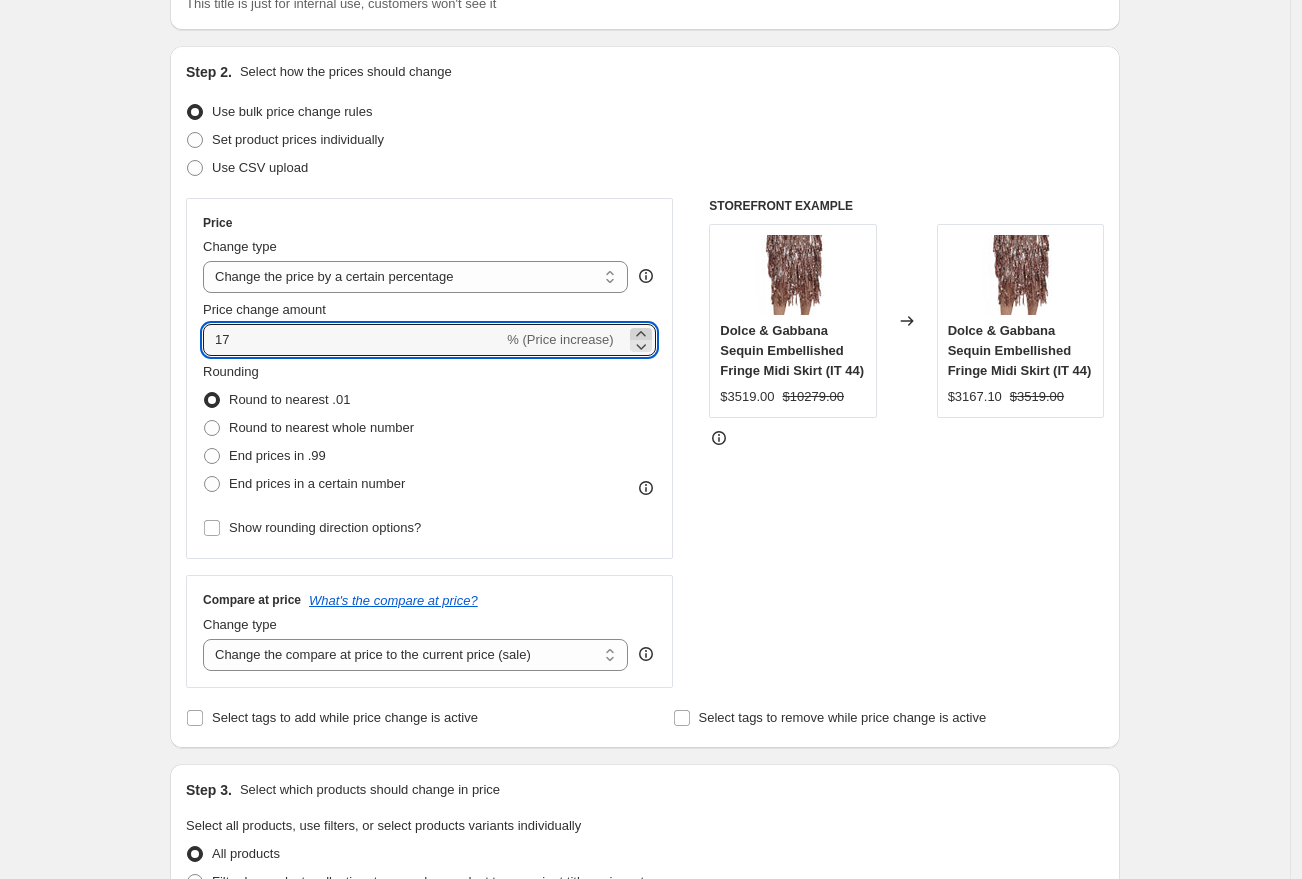 click 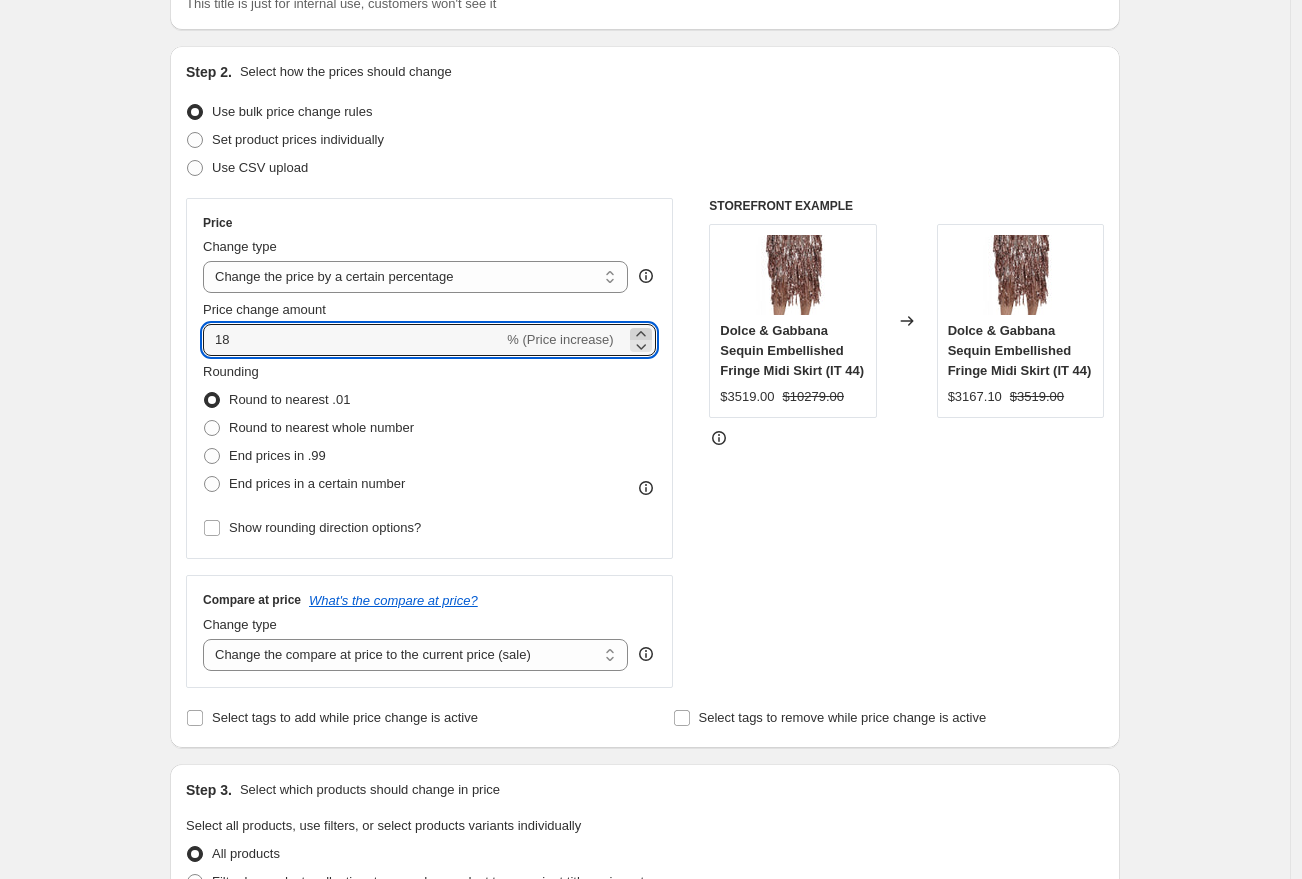 click 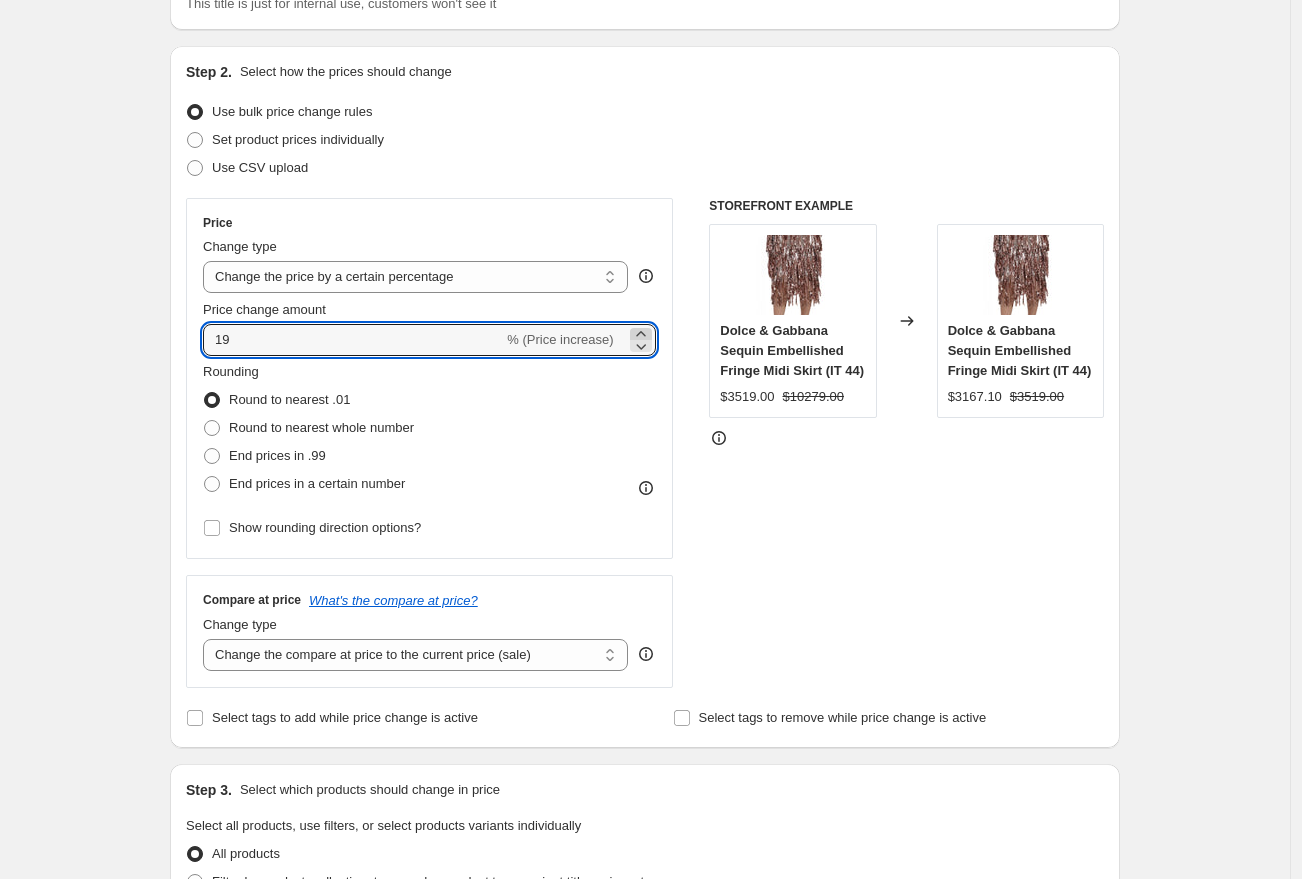 click 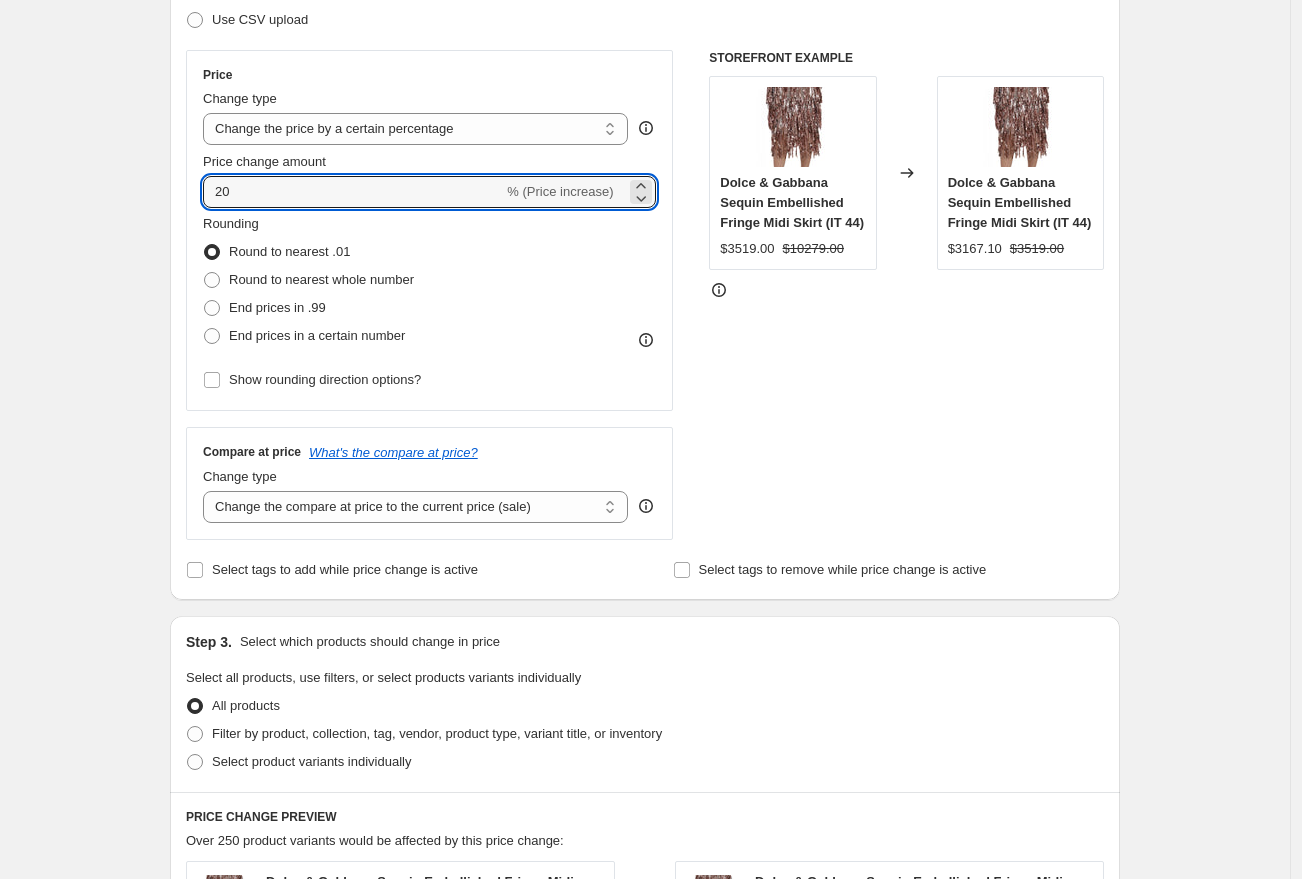 scroll, scrollTop: 357, scrollLeft: 0, axis: vertical 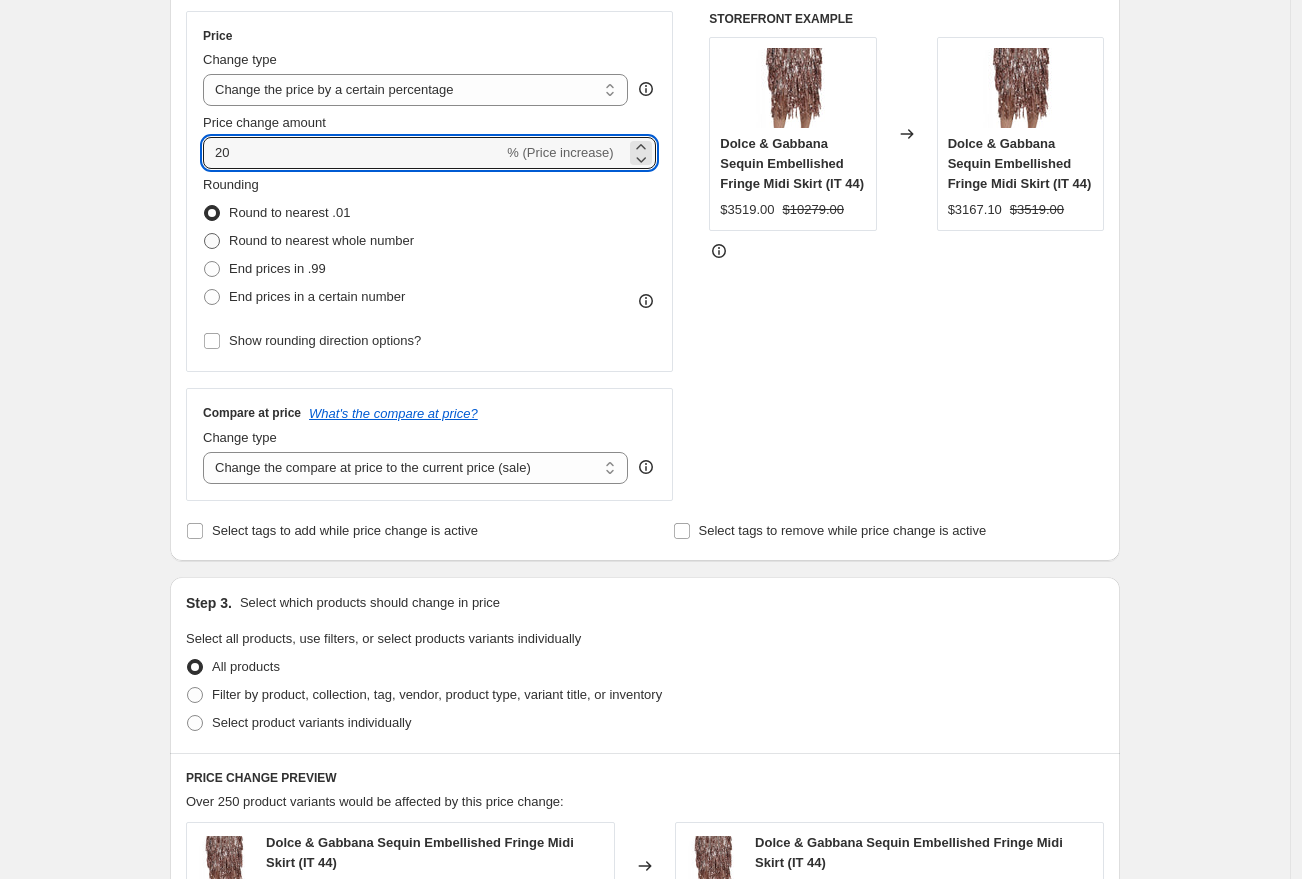 click on "Round to nearest whole number" at bounding box center (321, 240) 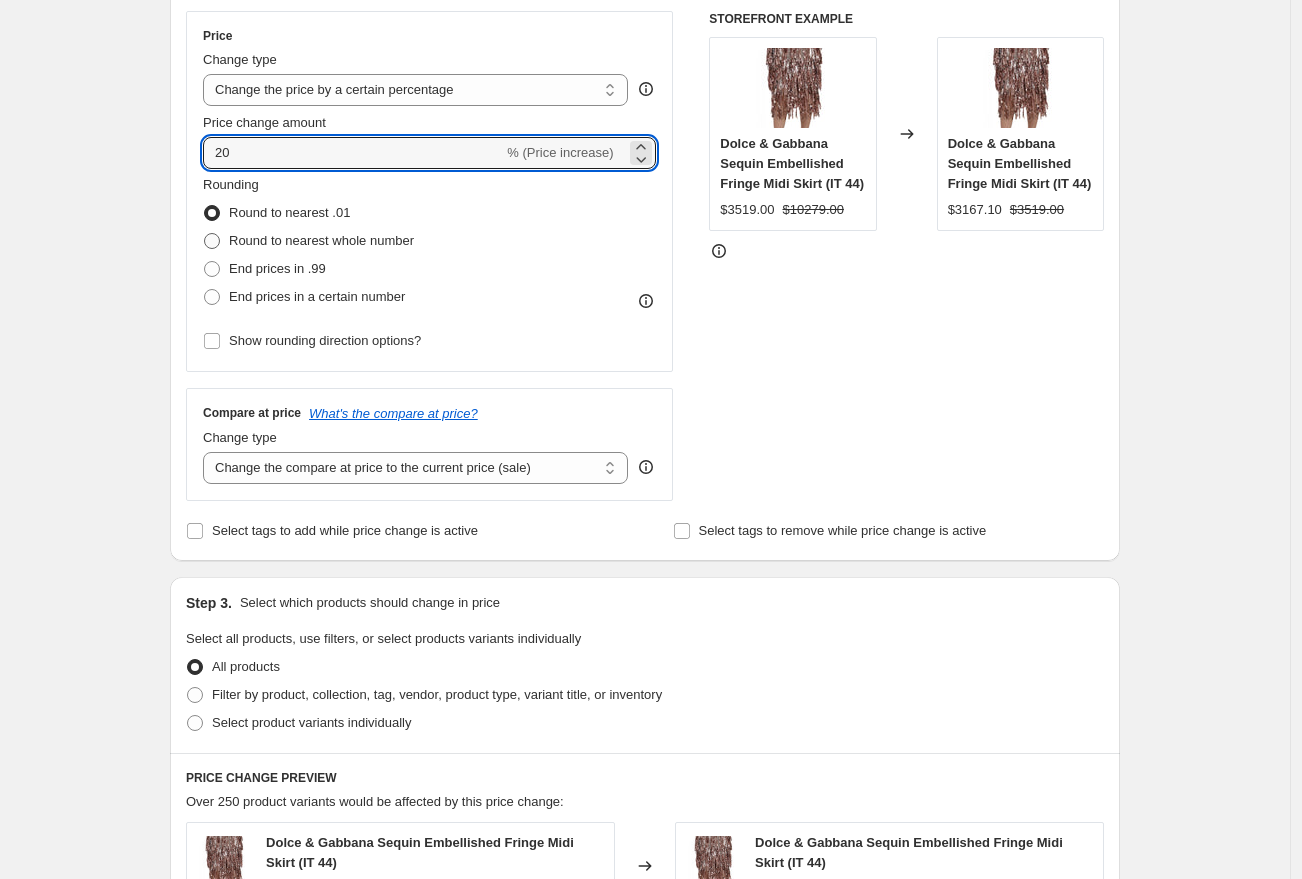 radio on "true" 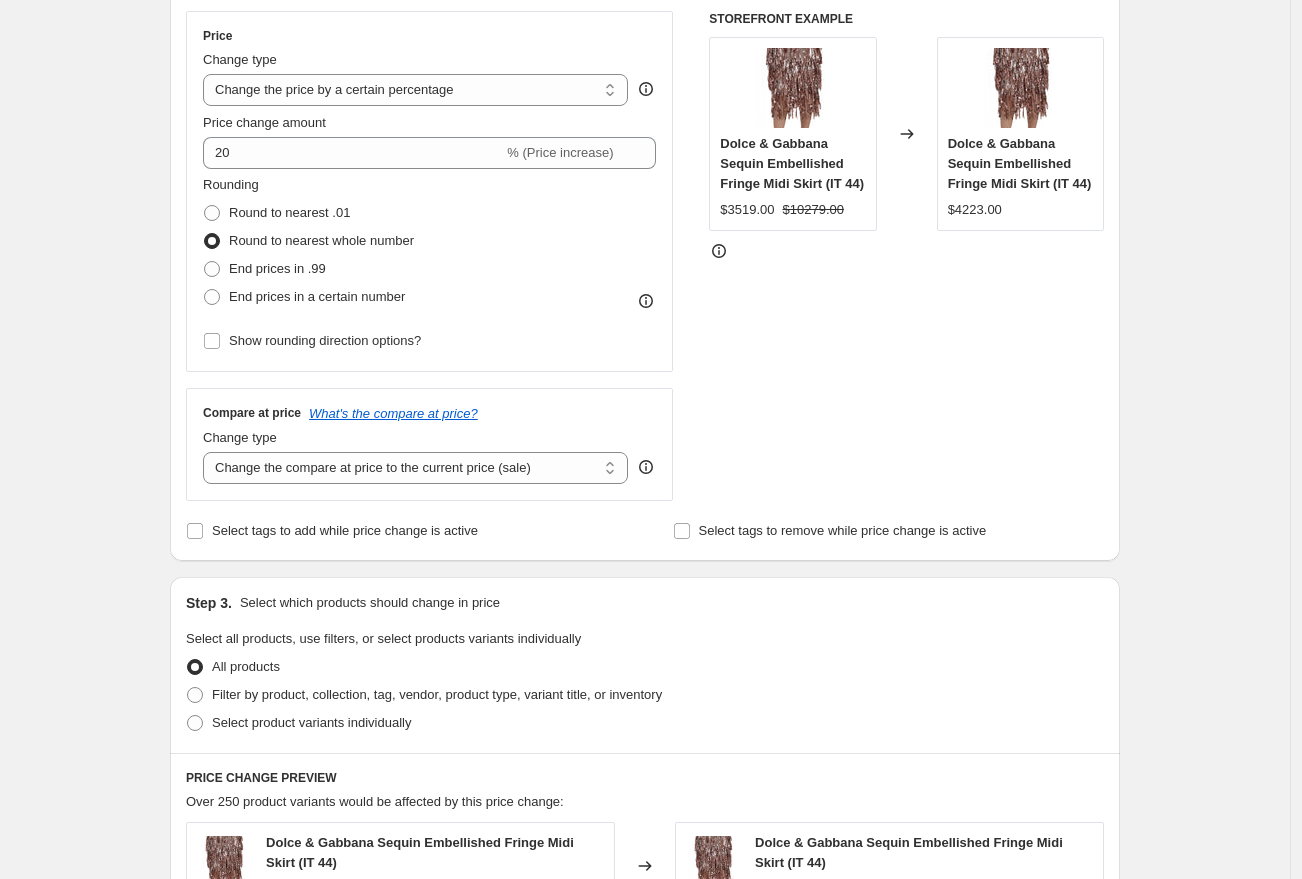click on "Create new price change job. This page is ready Create new price change job Draft Step 1. Optionally give your price change job a title (eg "March 30% off sale on boots") Aug 7, 2025, 11:07:57 PM Price change job This title is just for internal use, customers won't see it Step 2. Select how the prices should change Use bulk price change rules Set product prices individually Use CSV upload Price Change type Change the price to a certain amount Change the price by a certain amount Change the price by a certain percentage Change the price to the current compare at price (price before sale) Change the price by a certain amount relative to the compare at price Change the price by a certain percentage relative to the compare at price Don't change the price Change the price by a certain percentage relative to the cost per item Change price to certain cost margin Change the price by a certain percentage Price change amount 20 % (Price increase) Rounding Round to nearest .01 Round to nearest whole number Change type" at bounding box center (645, 714) 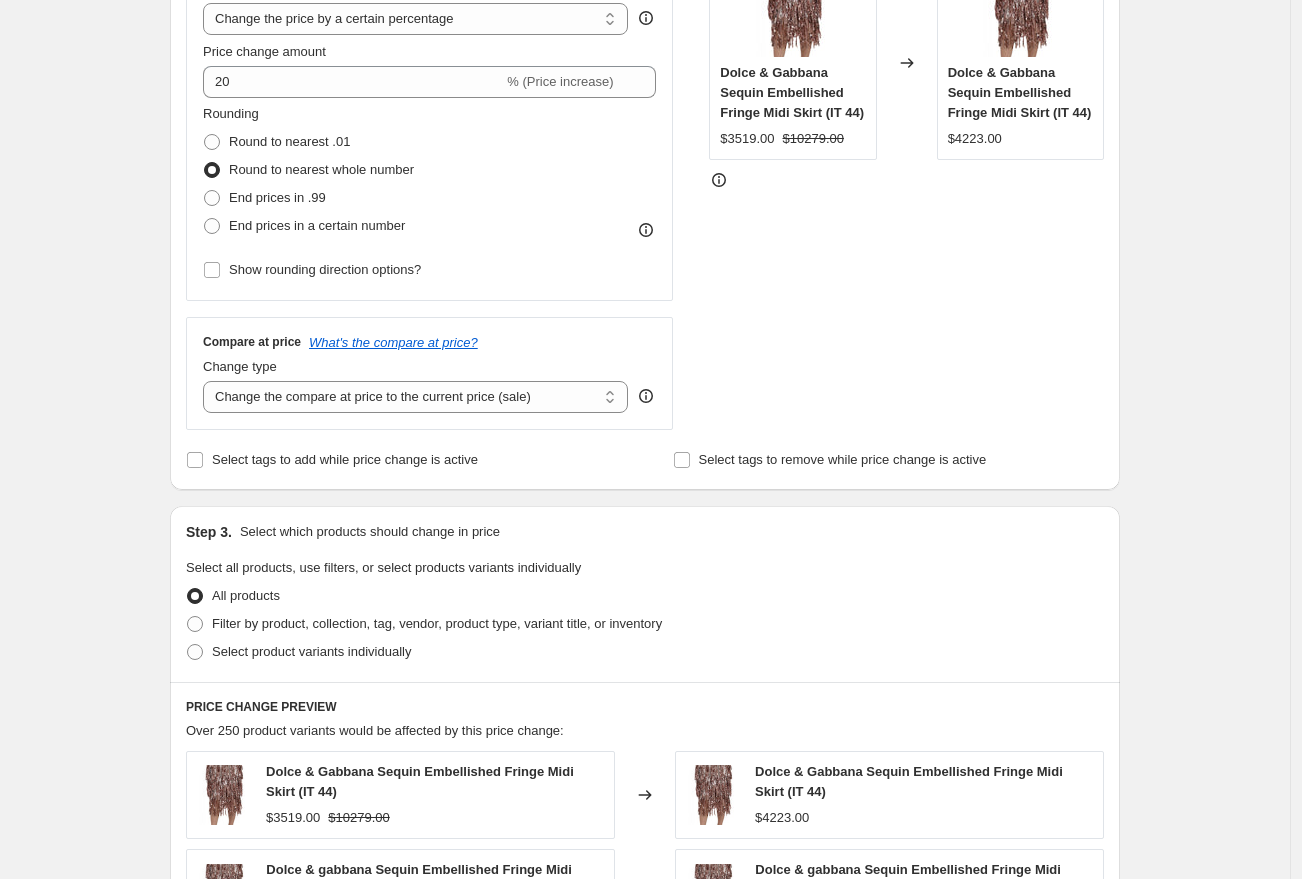 scroll, scrollTop: 430, scrollLeft: 0, axis: vertical 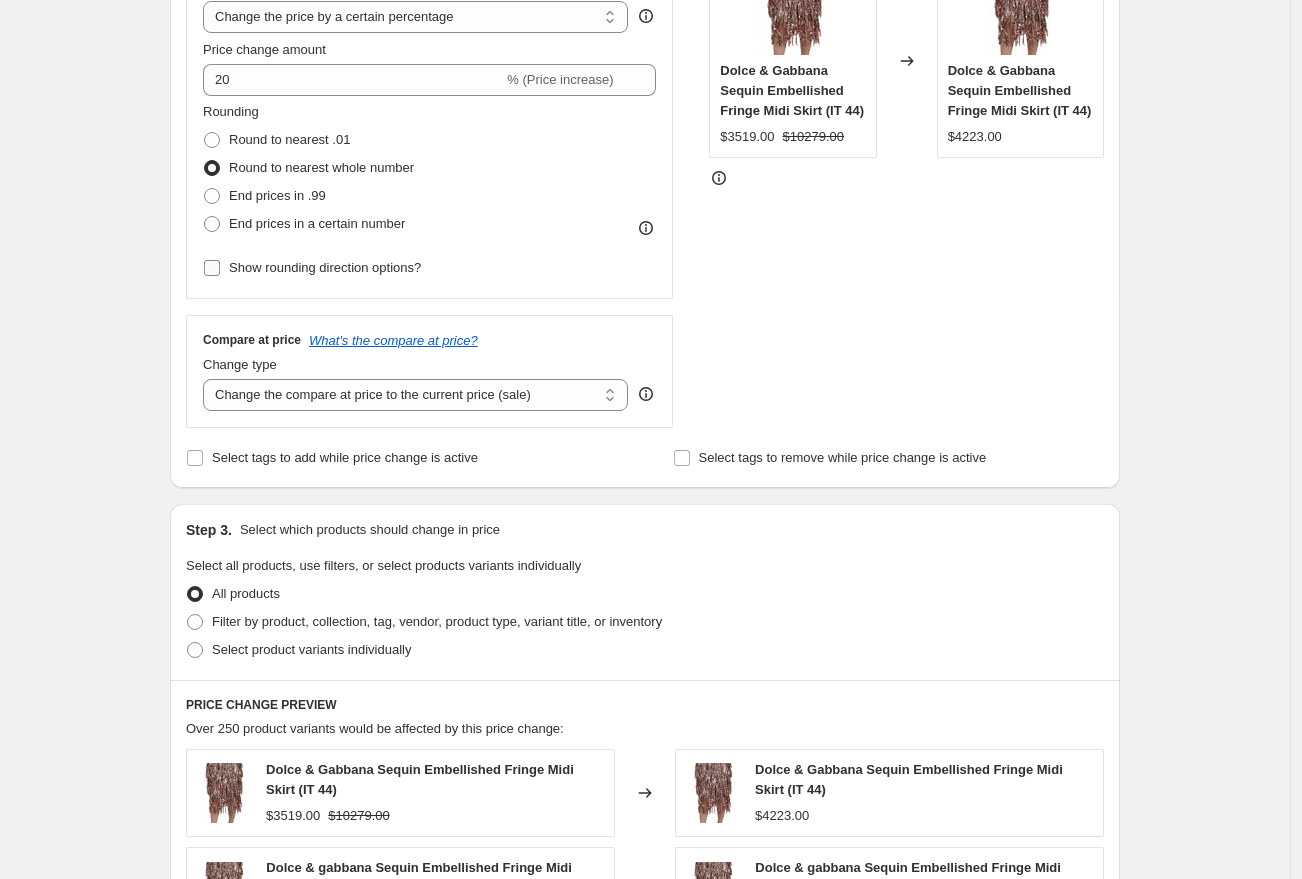 click on "Show rounding direction options?" at bounding box center (325, 267) 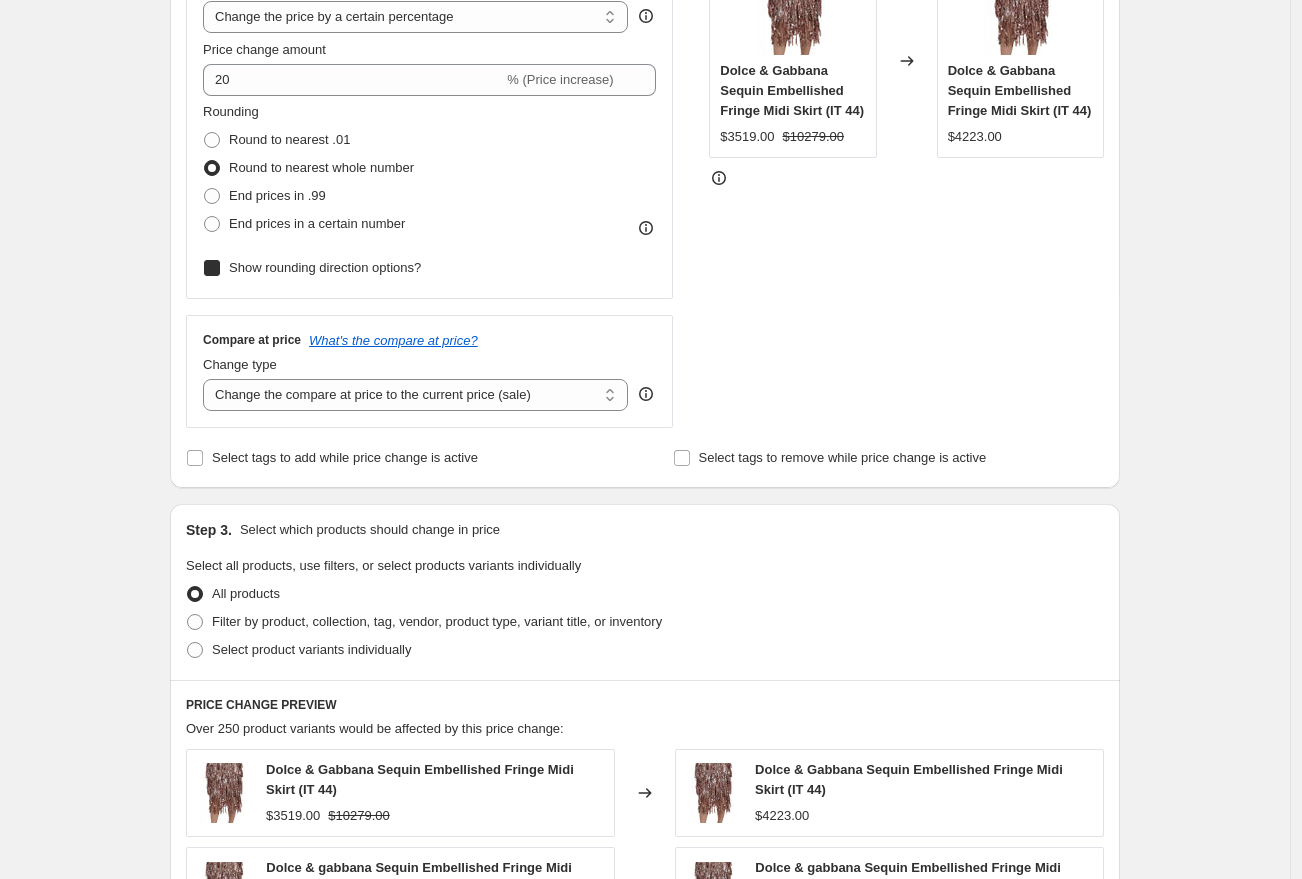checkbox on "true" 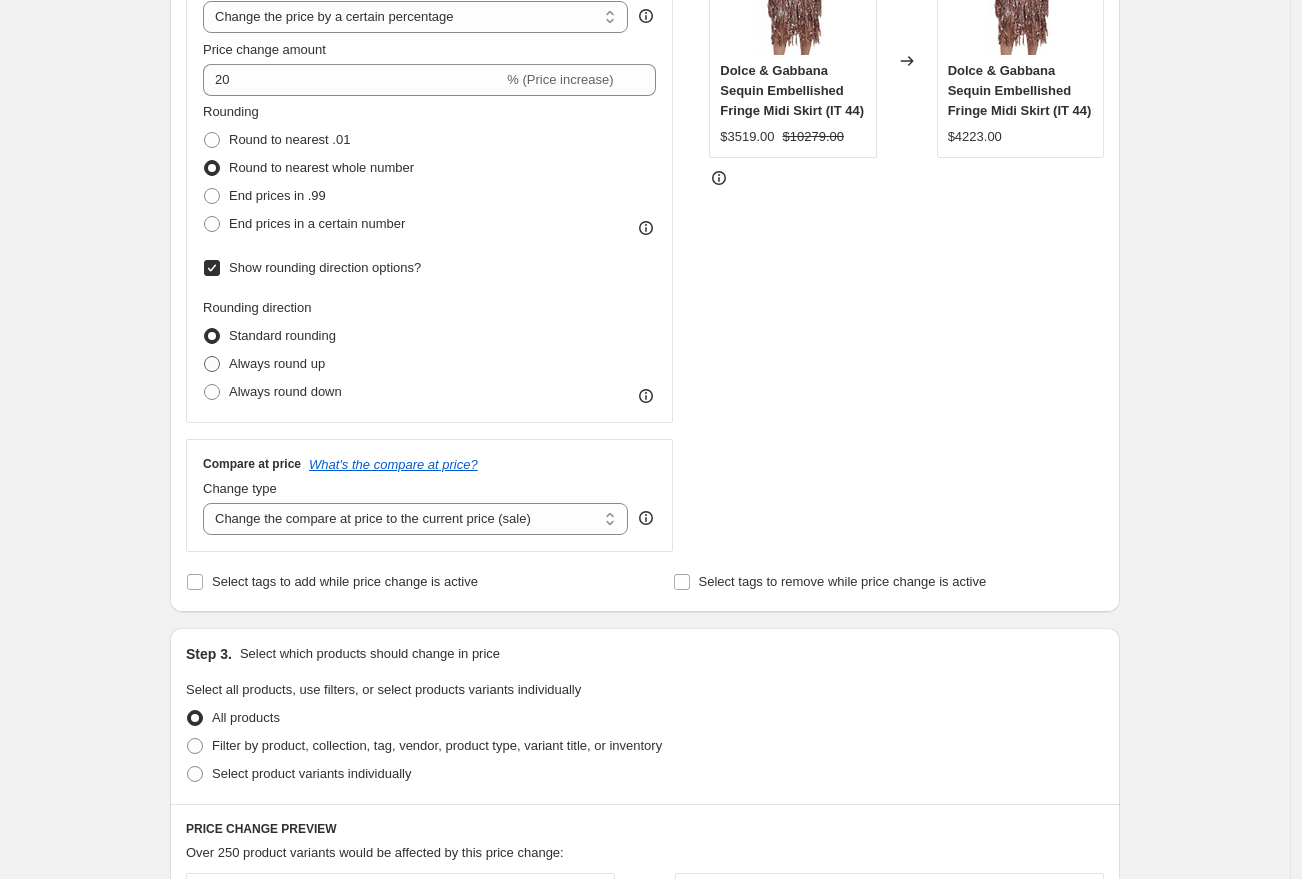 click on "Always round up" at bounding box center [277, 363] 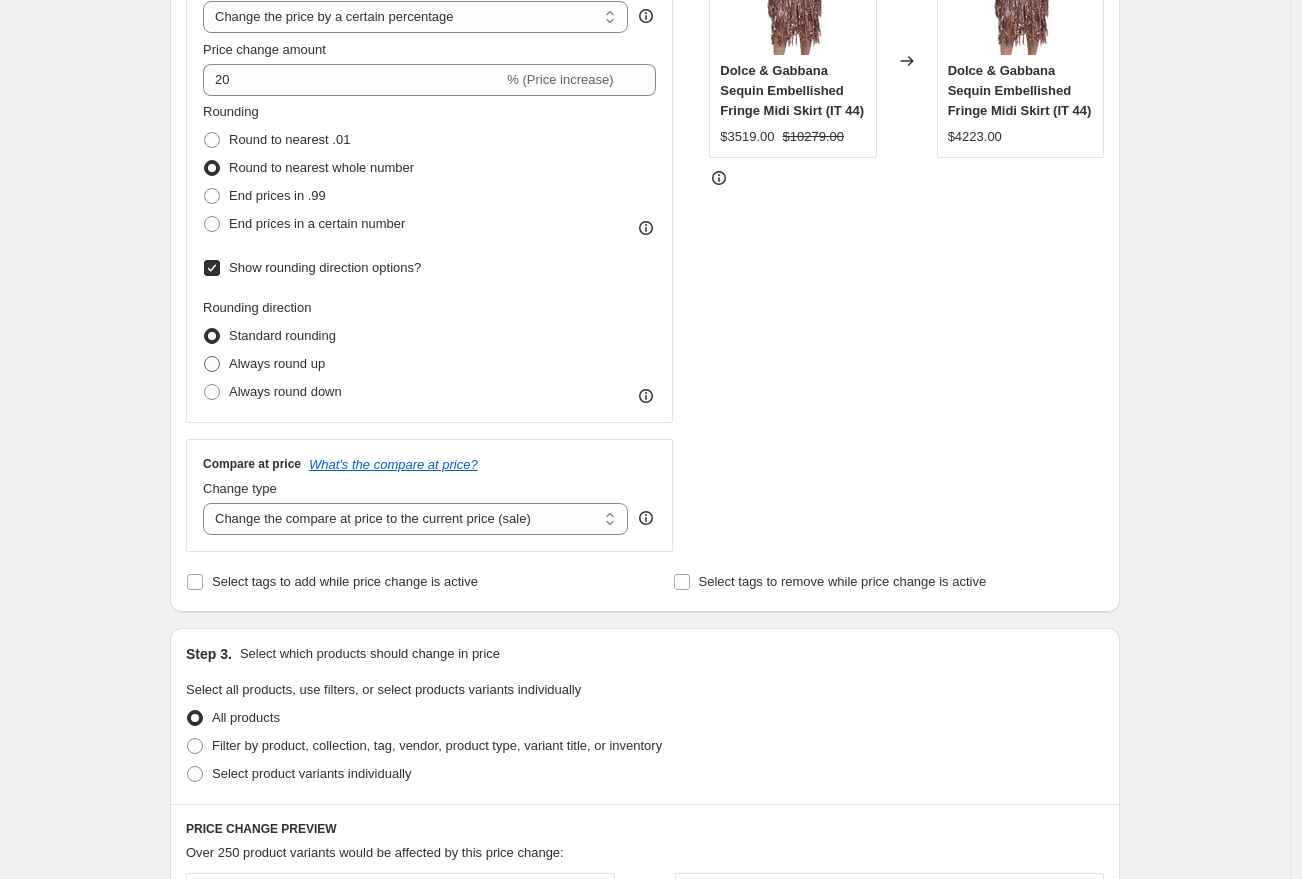 radio on "true" 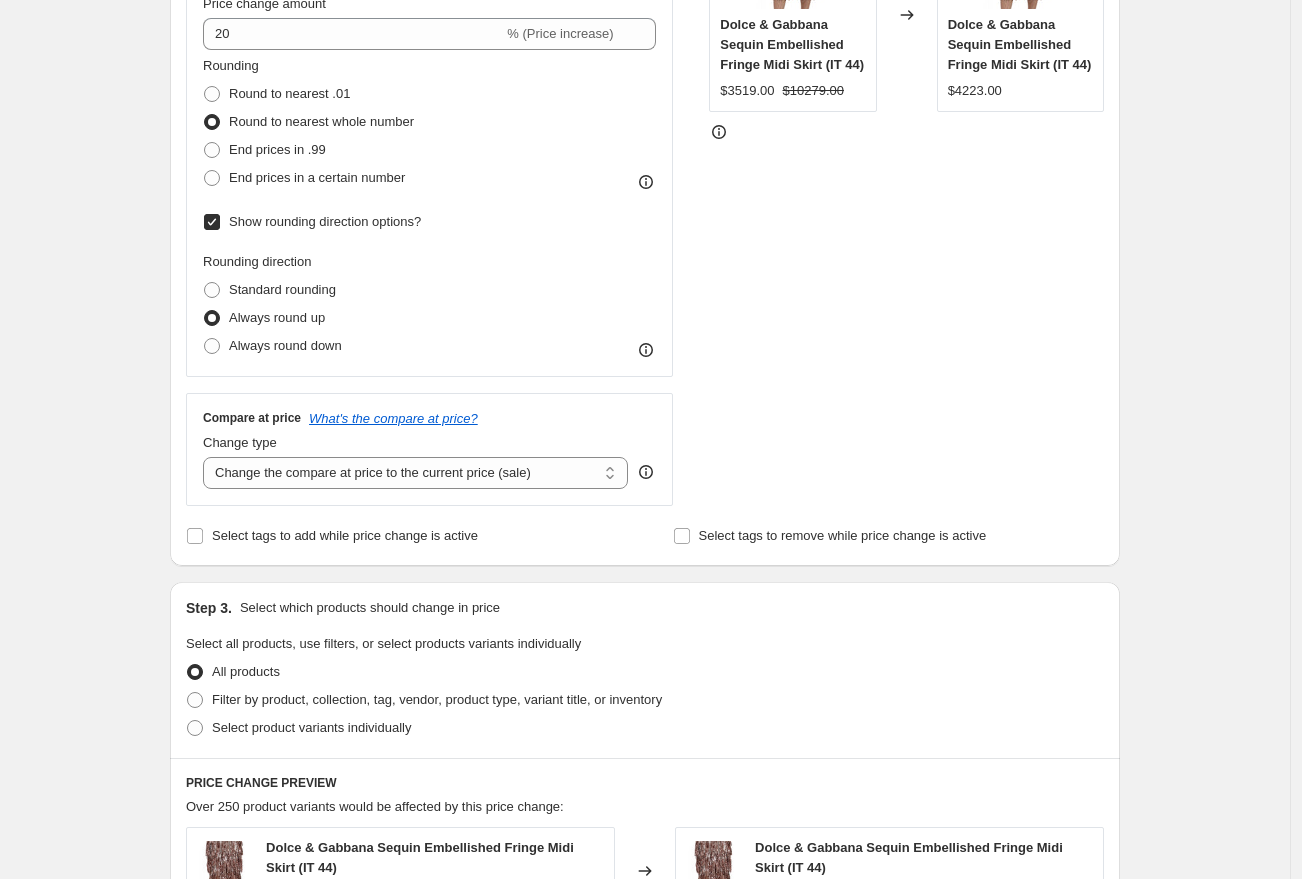 scroll, scrollTop: 480, scrollLeft: 0, axis: vertical 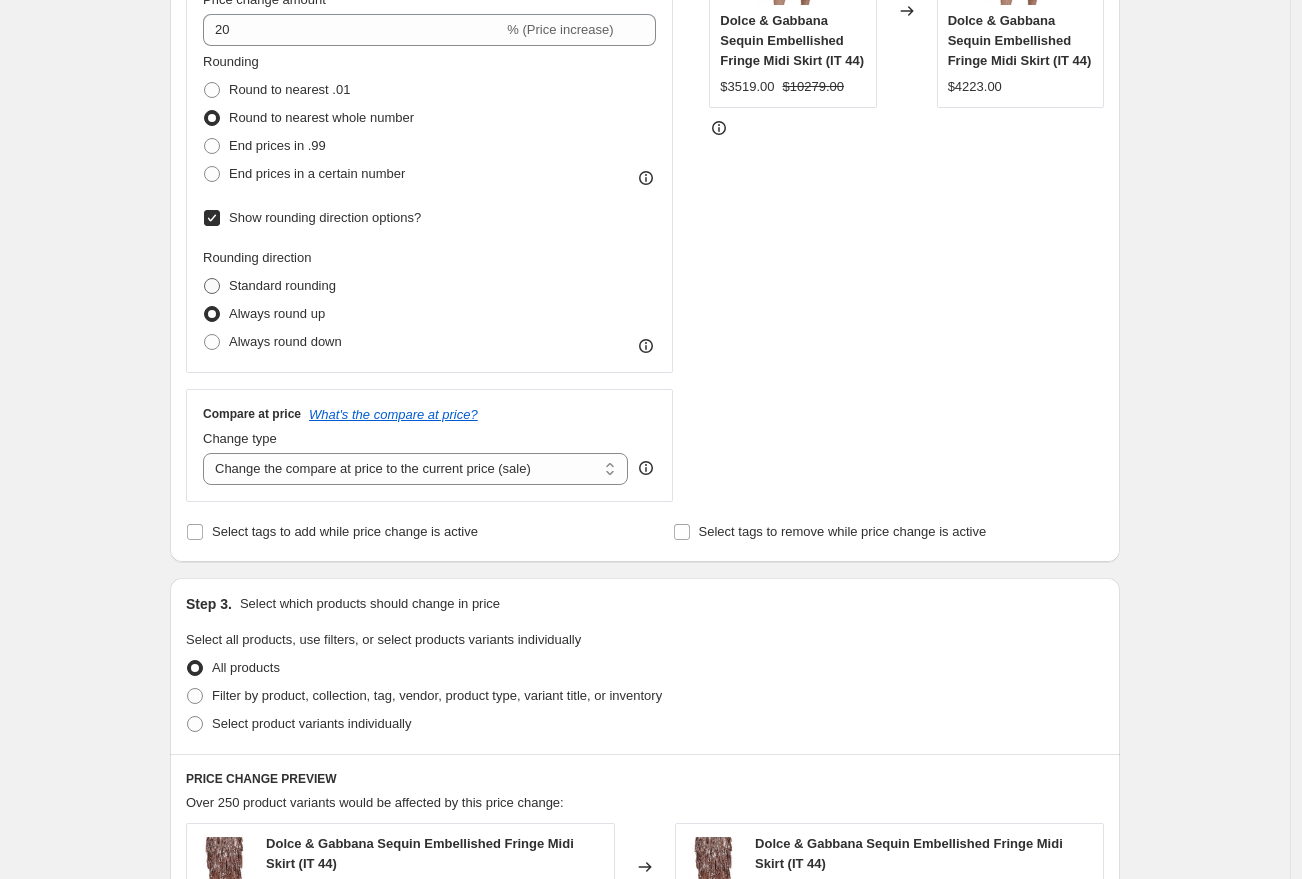 click on "Standard rounding" at bounding box center (282, 285) 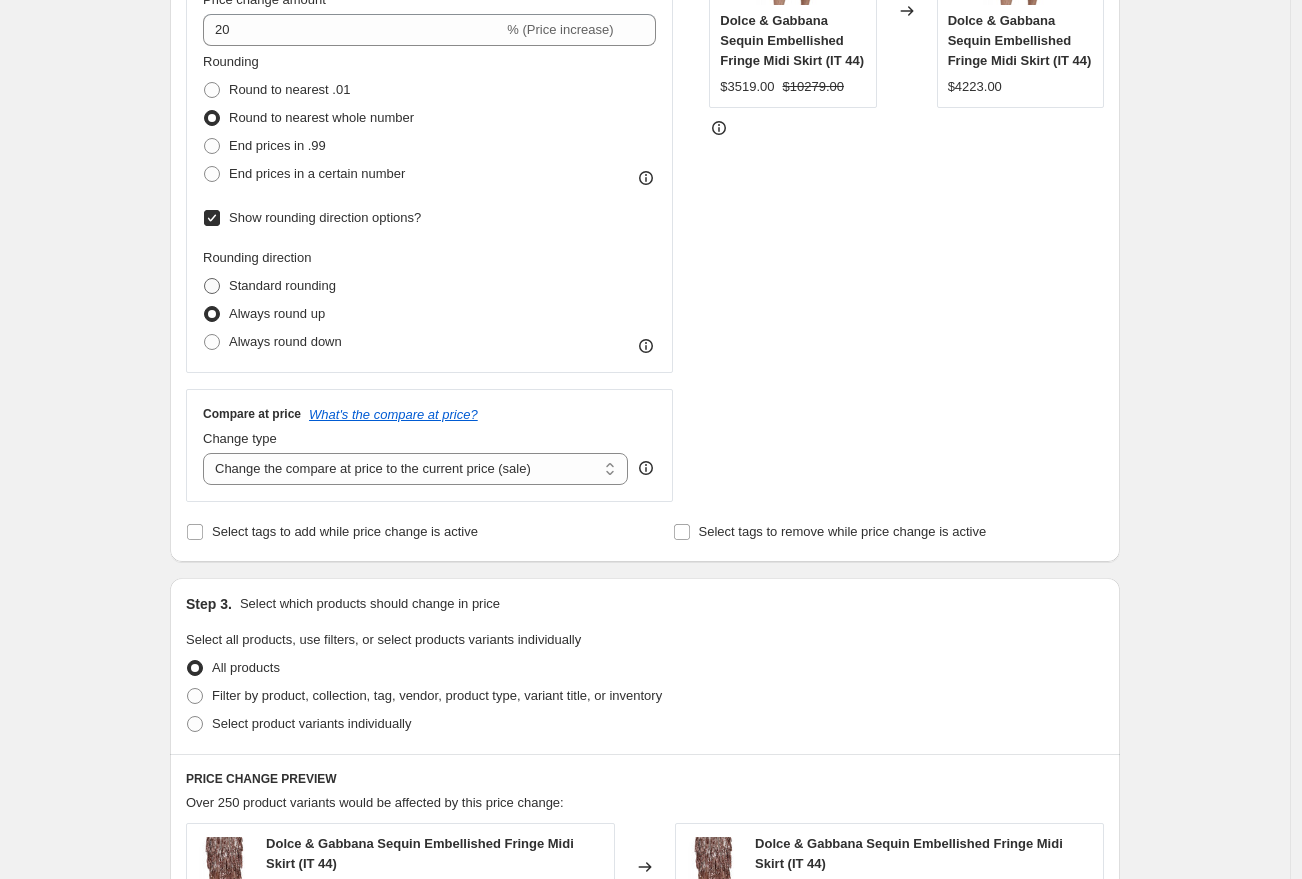 radio on "true" 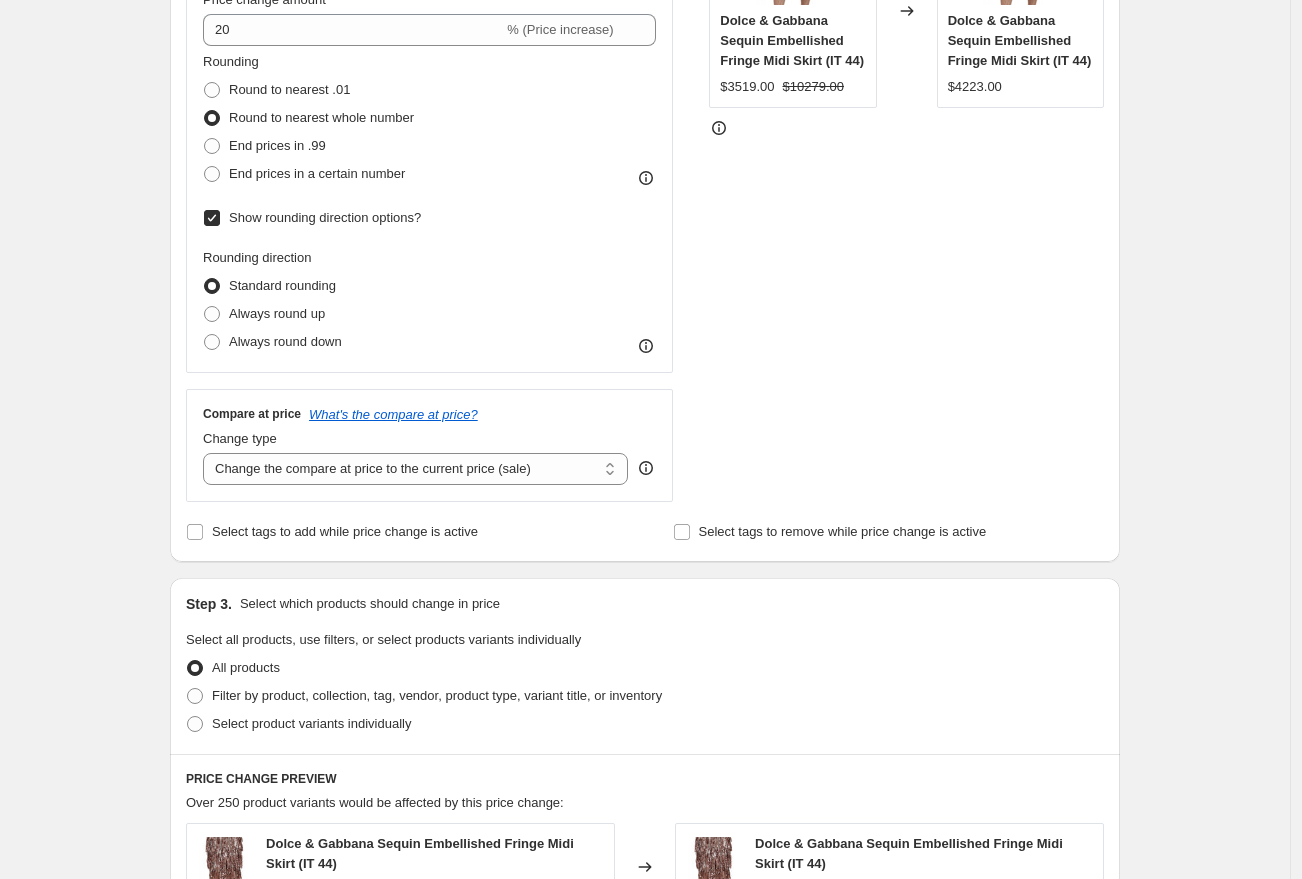 click on "STOREFRONT EXAMPLE Dolce & Gabbana Sequin Embellished Fringe Midi Skirt (IT 44) $3519.00 $10279.00 Changed to Dolce & Gabbana Sequin Embellished Fringe Midi Skirt (IT 44) $4223.00" at bounding box center [906, 195] 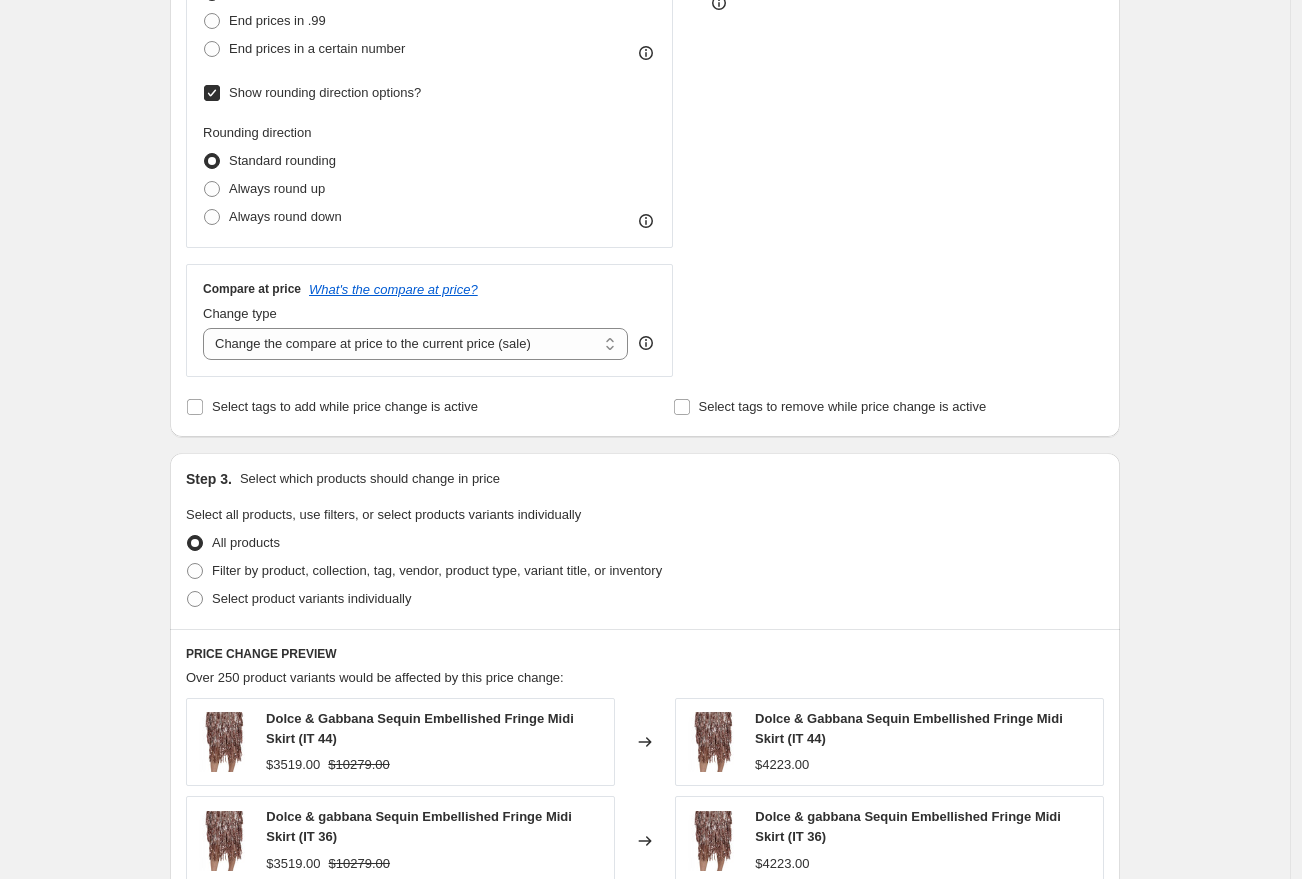 scroll, scrollTop: 611, scrollLeft: 0, axis: vertical 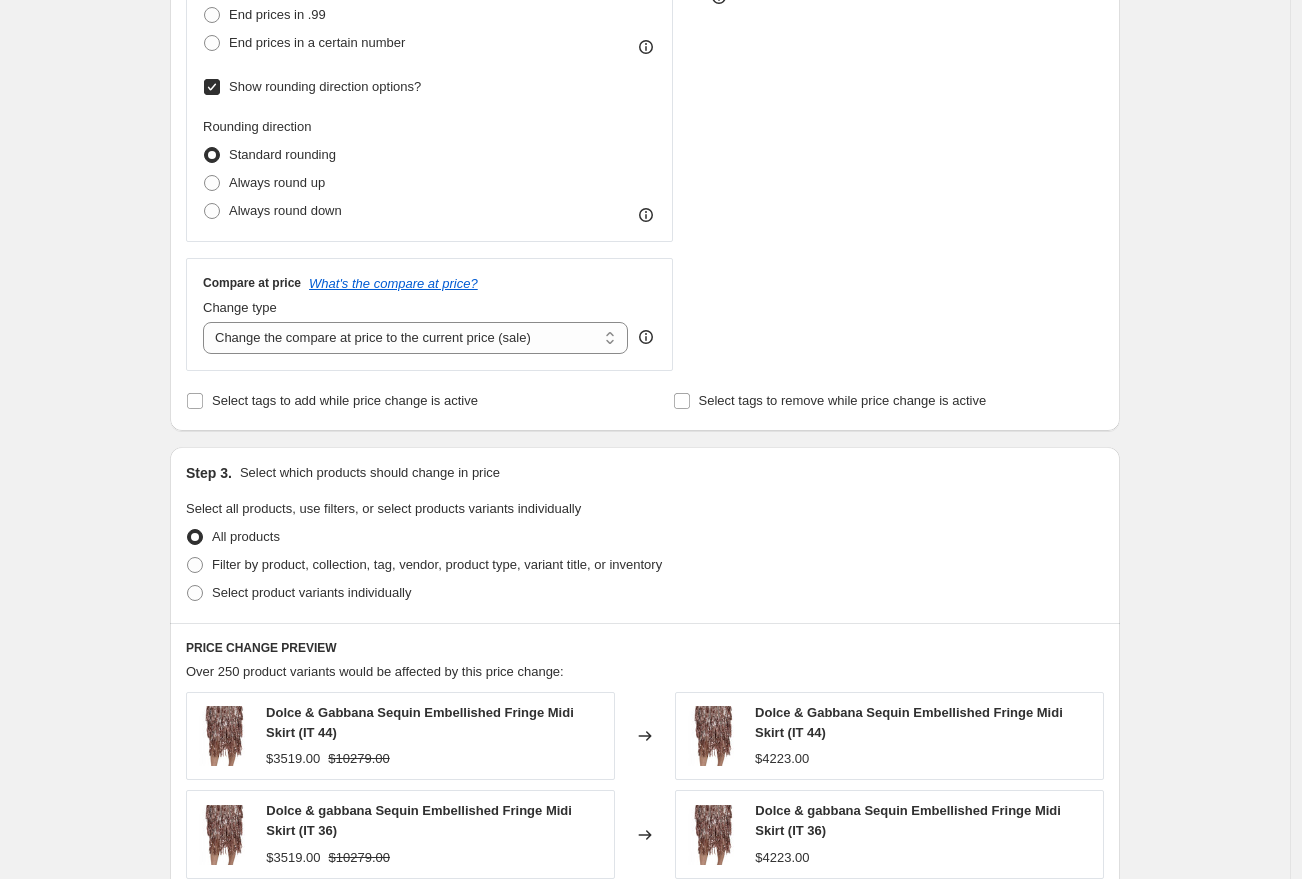 click 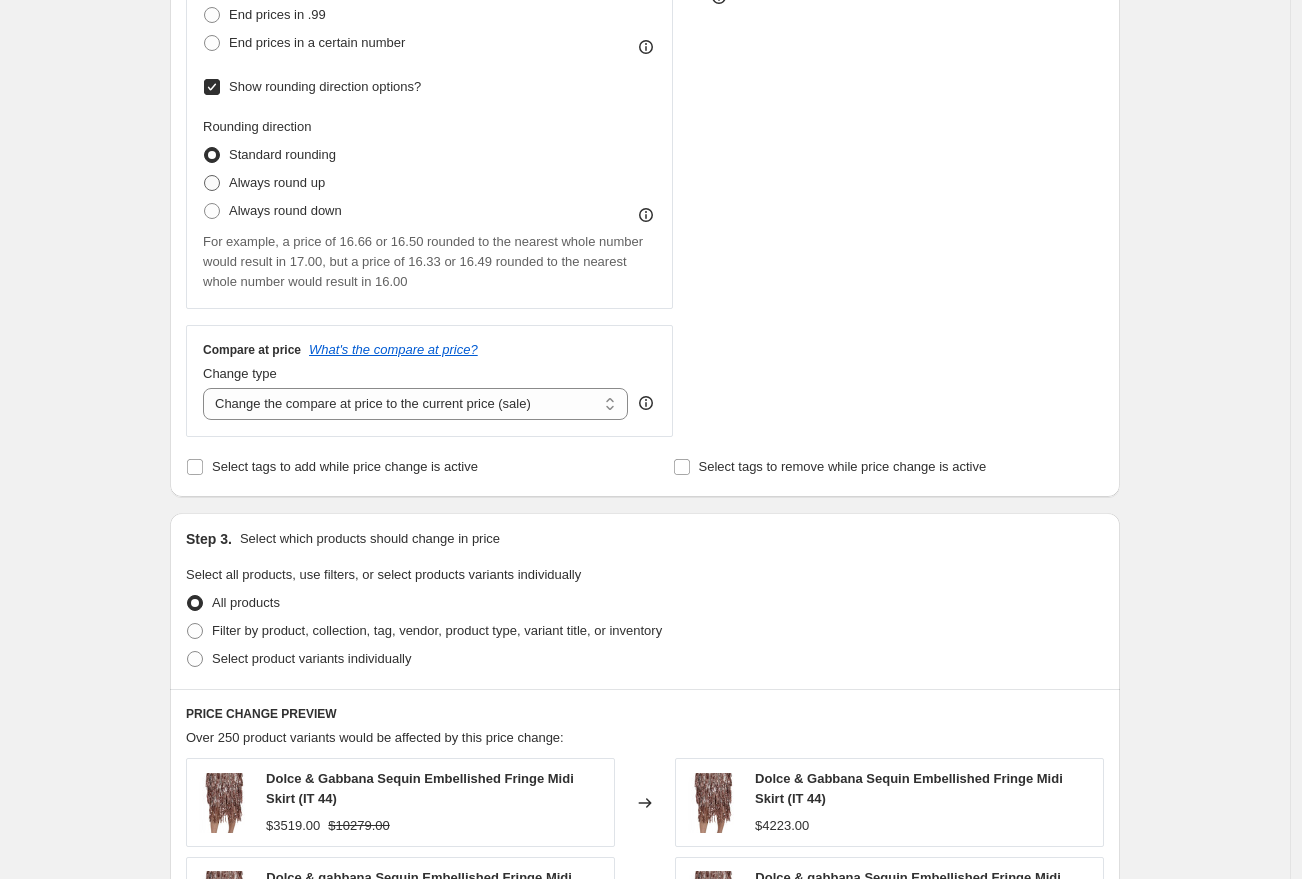 click on "Always round up" at bounding box center (277, 182) 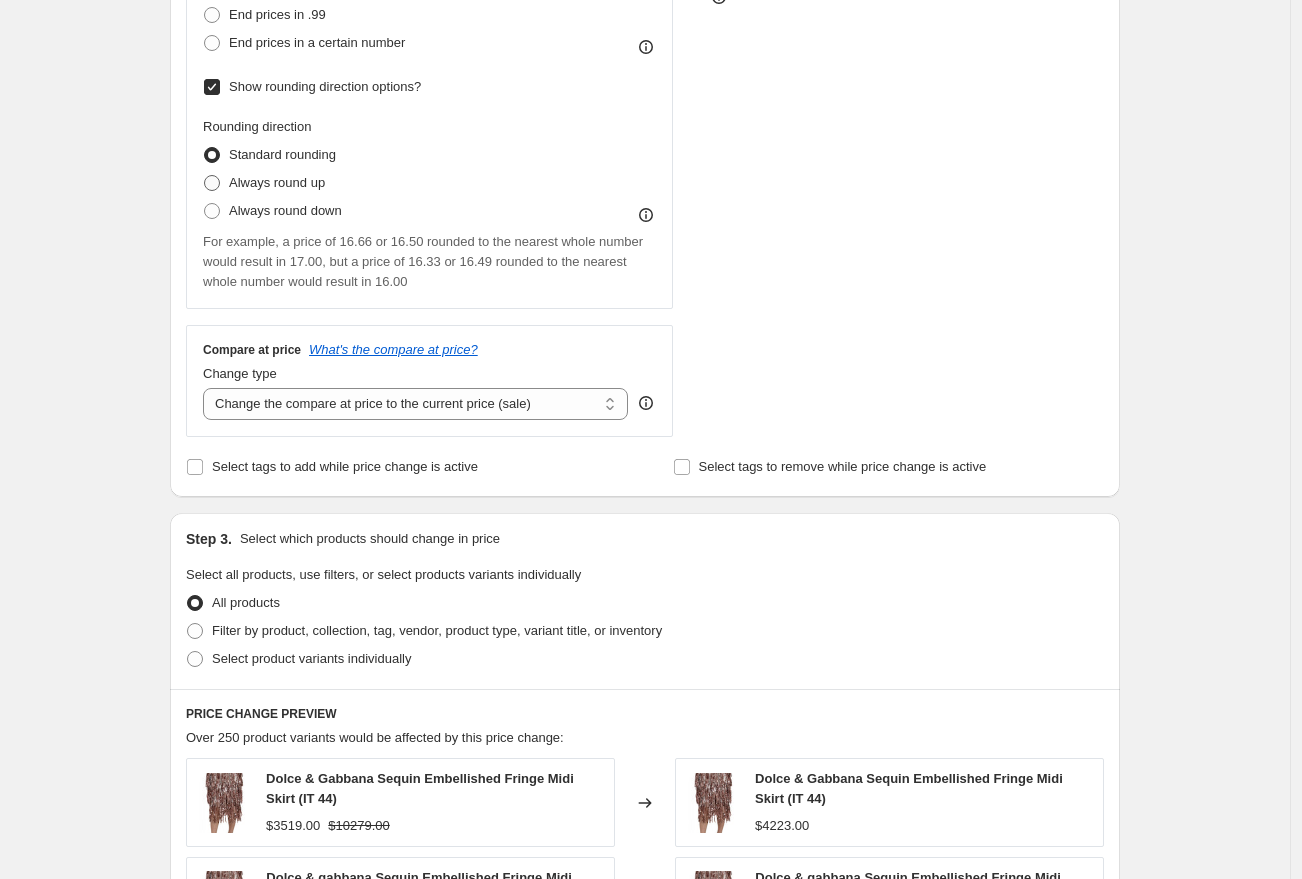 radio on "true" 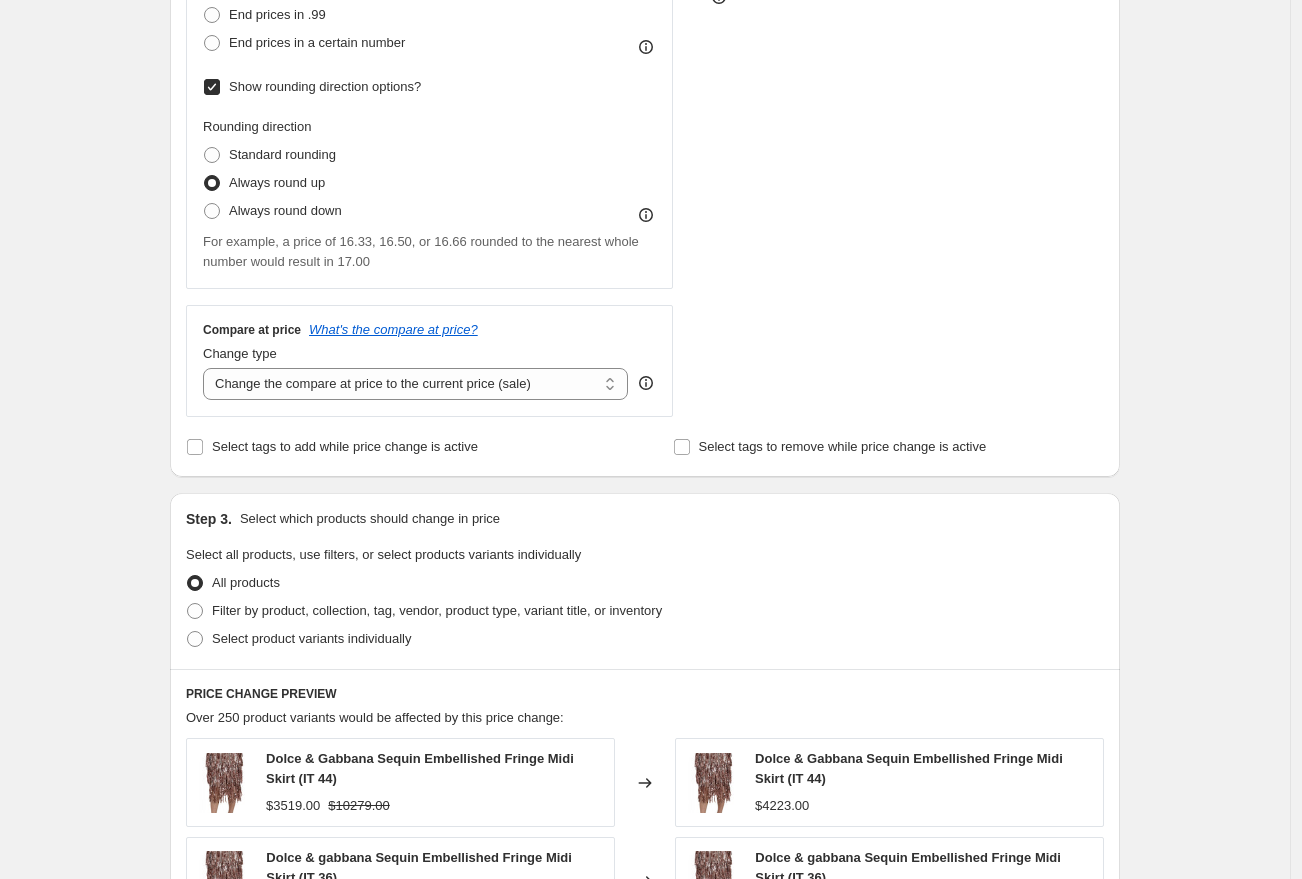 click on "STOREFRONT EXAMPLE Dolce & Gabbana Sequin Embellished Fringe Midi Skirt (IT 44) $3519.00 $10279.00 Changed to Dolce & Gabbana Sequin Embellished Fringe Midi Skirt (IT 44) $4223.00" at bounding box center [906, 87] 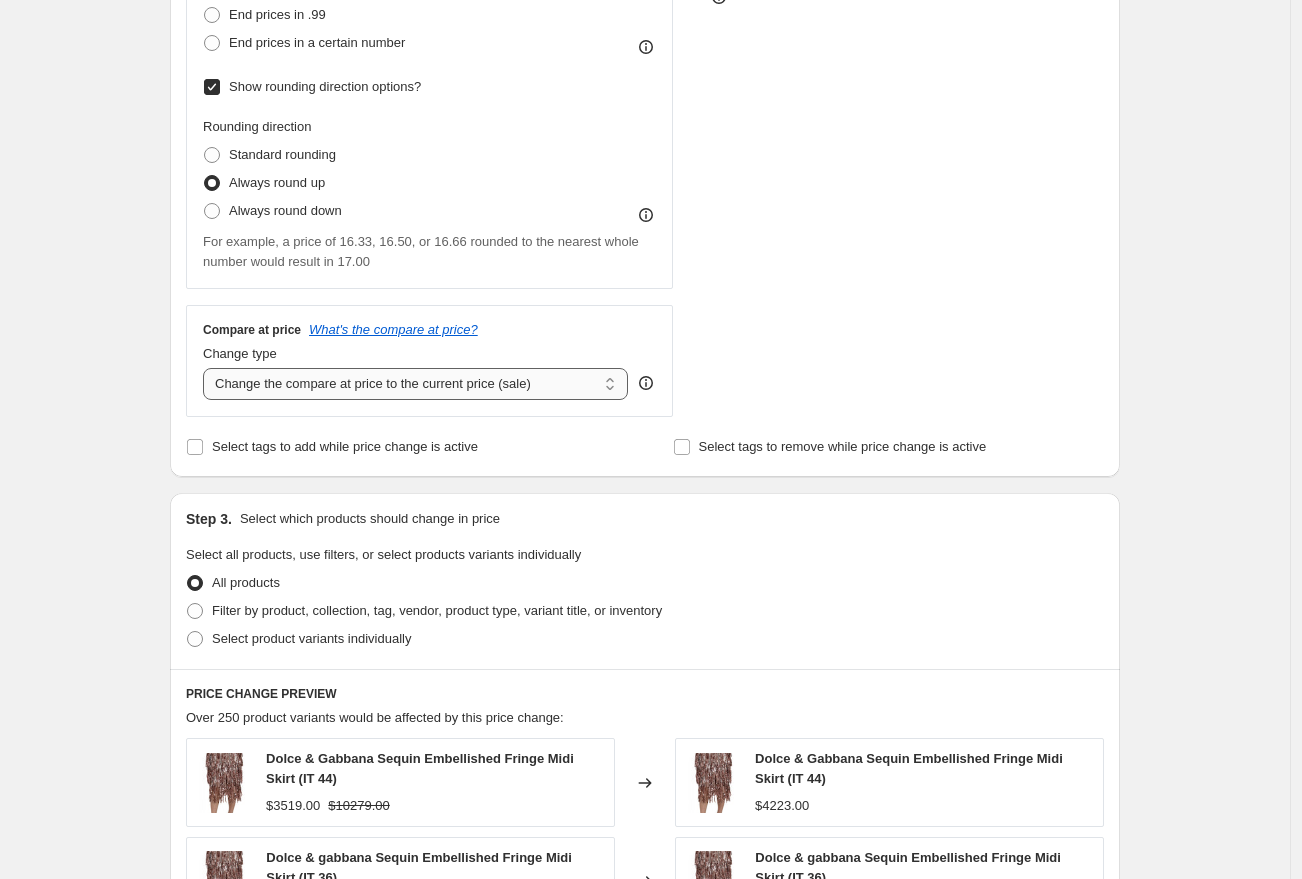 click on "Change the compare at price to the current price (sale) Change the compare at price to a certain amount Change the compare at price by a certain amount Change the compare at price by a certain percentage Change the compare at price by a certain amount relative to the actual price Change the compare at price by a certain percentage relative to the actual price Don't change the compare at price Remove the compare at price" at bounding box center [415, 384] 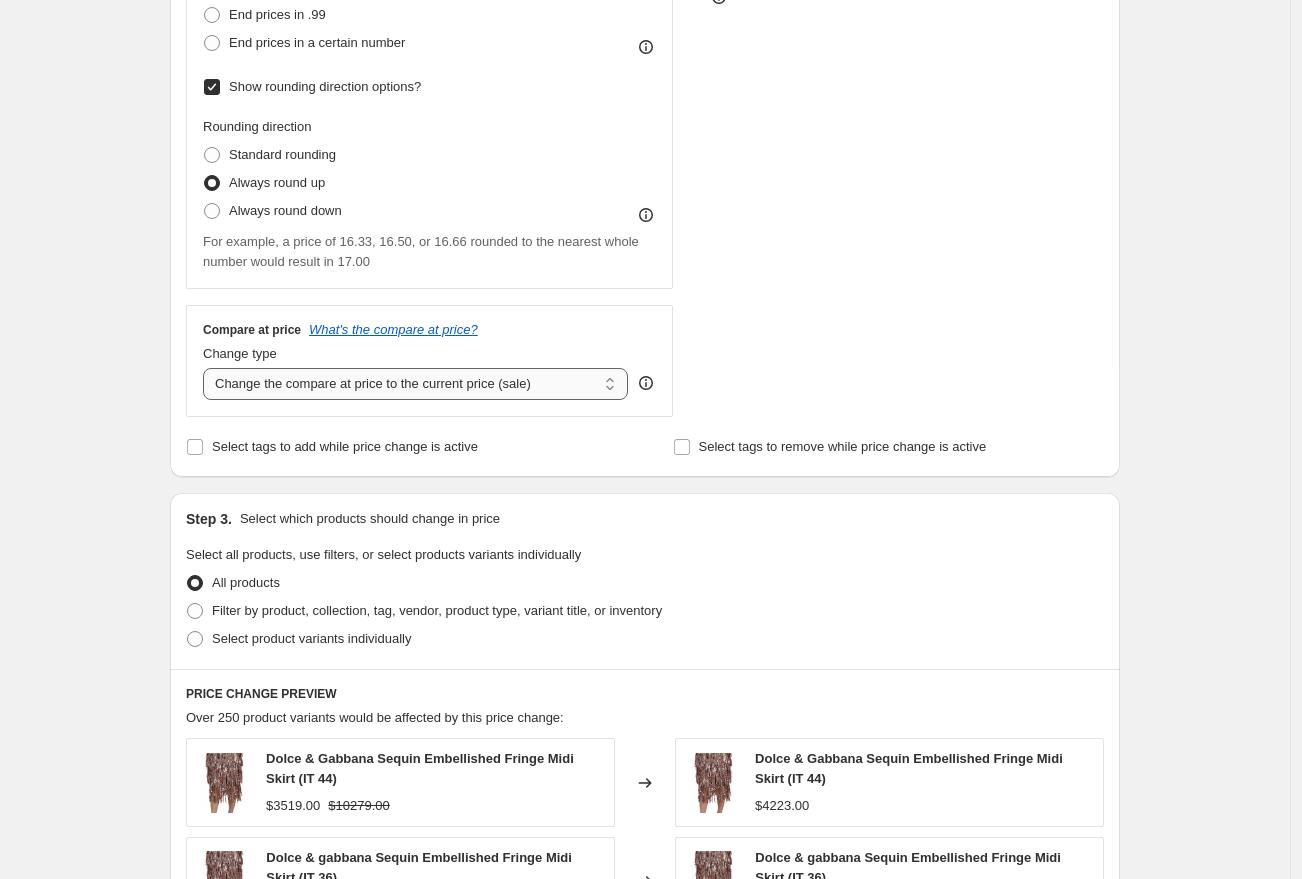 select on "no_change" 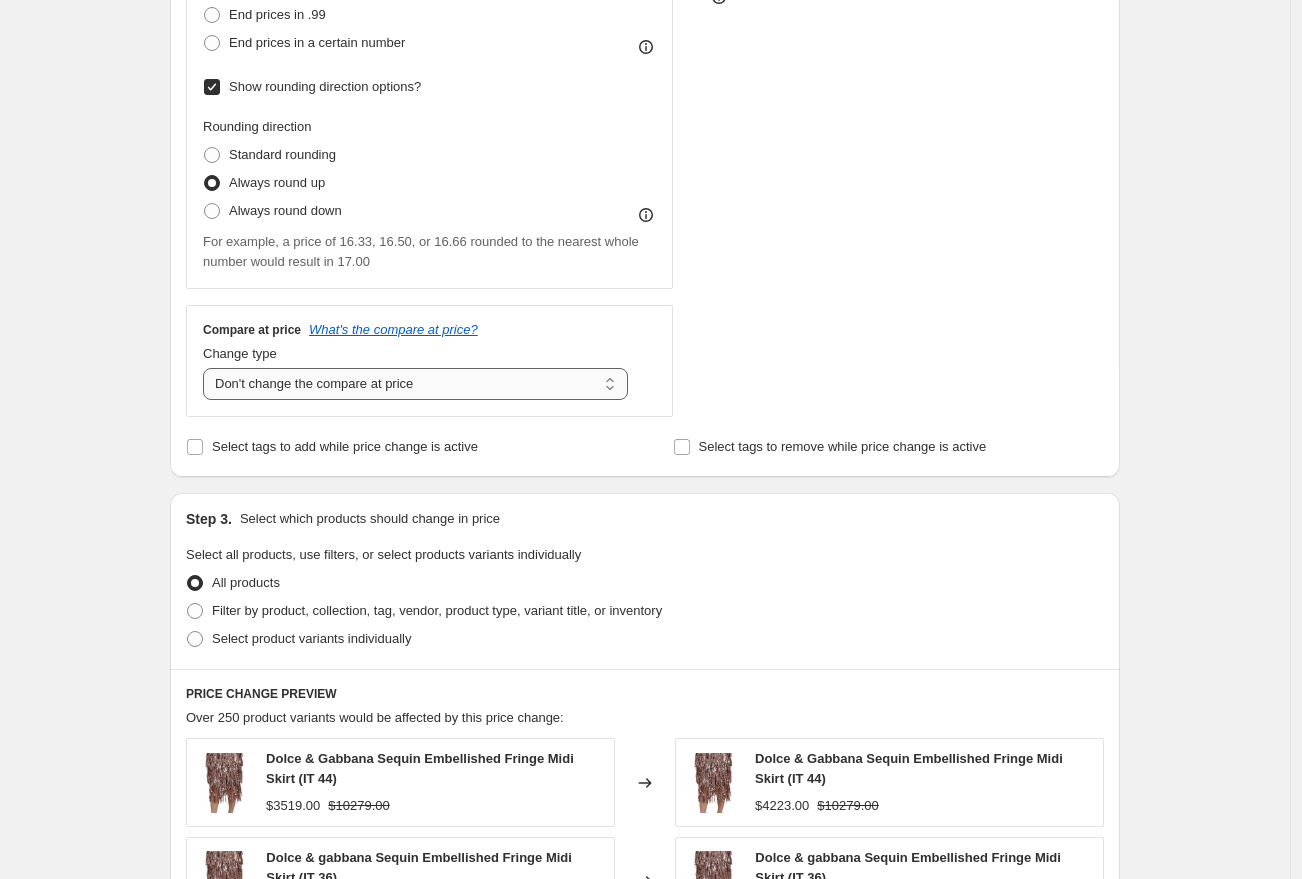 click on "Change the compare at price to the current price (sale) Change the compare at price to a certain amount Change the compare at price by a certain amount Change the compare at price by a certain percentage Change the compare at price by a certain amount relative to the actual price Change the compare at price by a certain percentage relative to the actual price Don't change the compare at price Remove the compare at price" at bounding box center (415, 384) 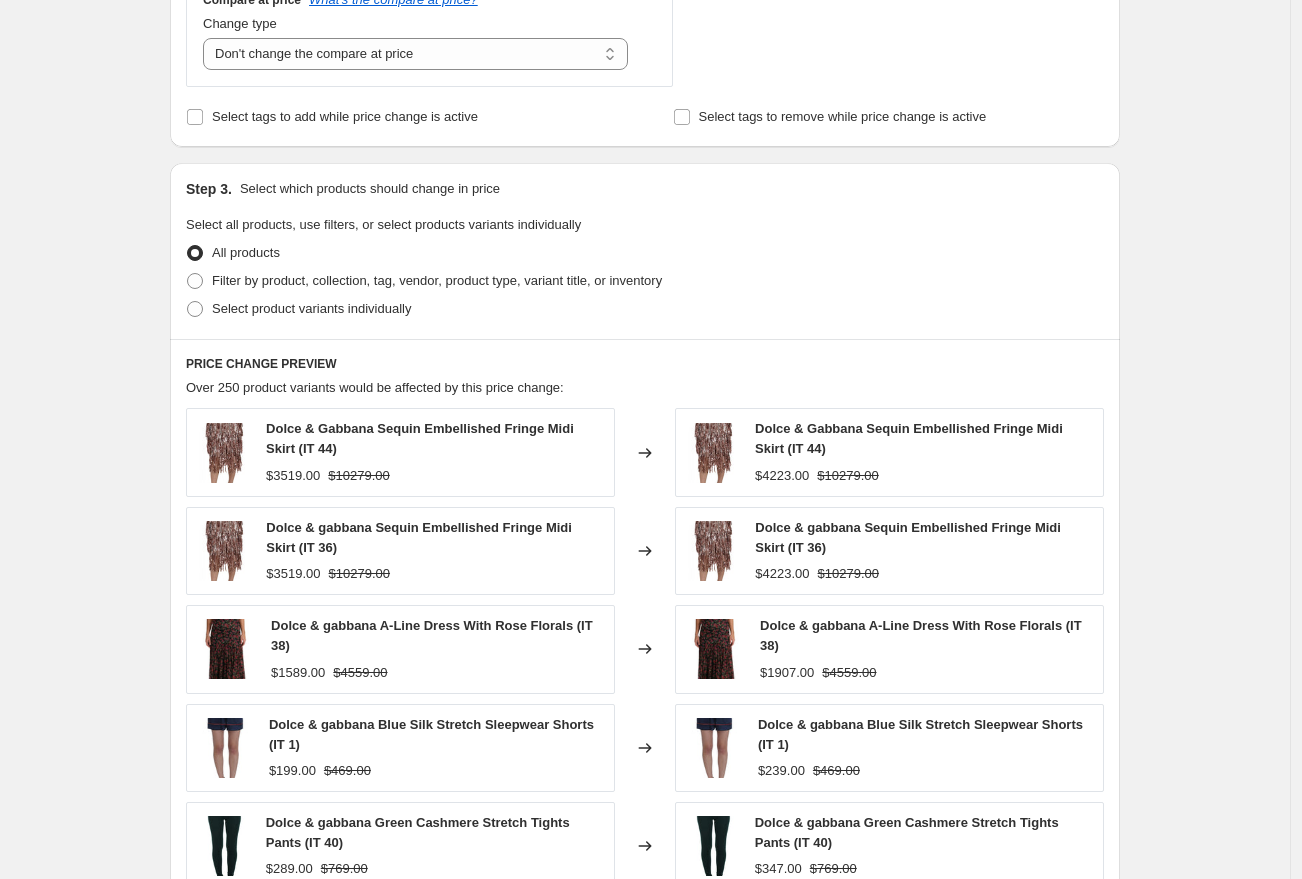 scroll, scrollTop: 964, scrollLeft: 0, axis: vertical 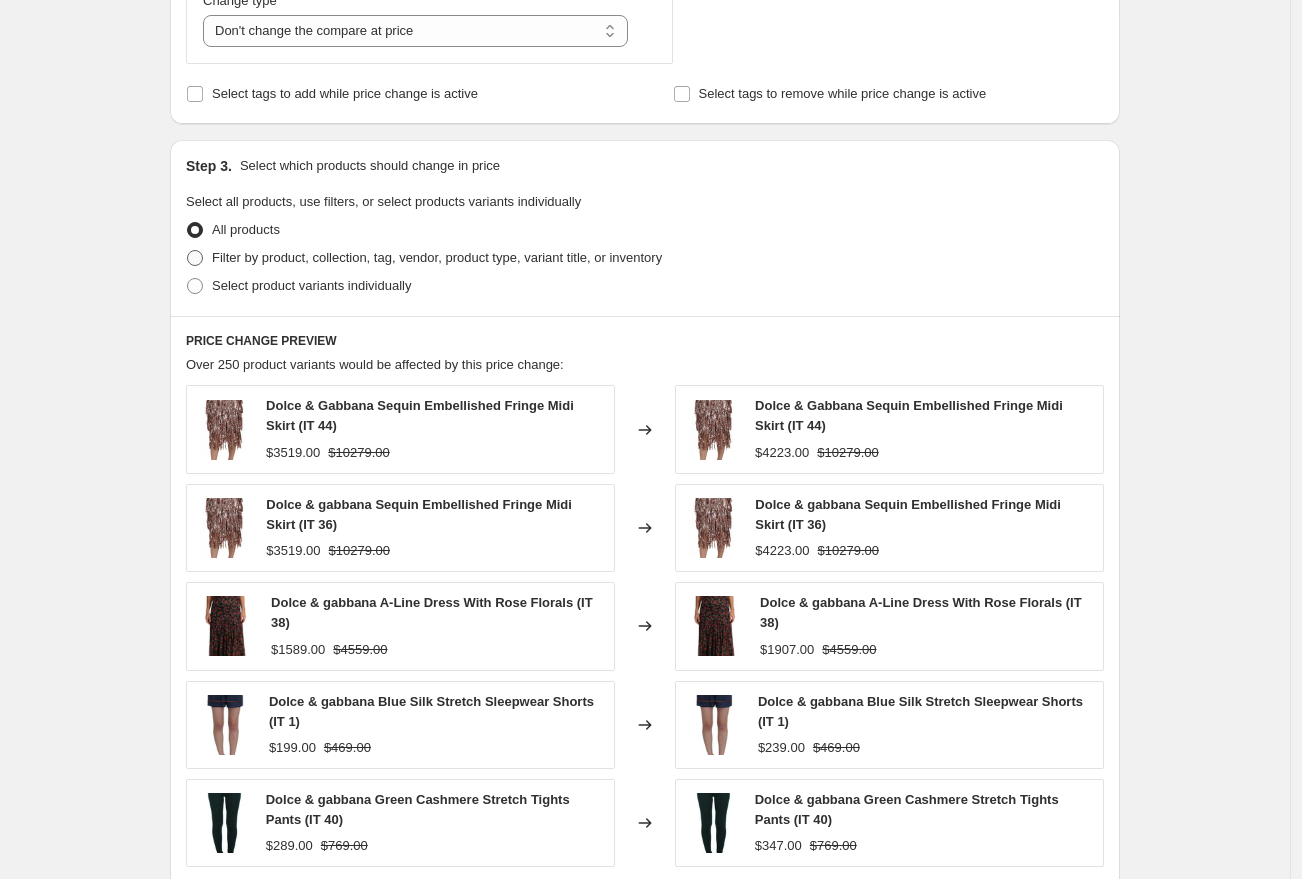 click at bounding box center [195, 258] 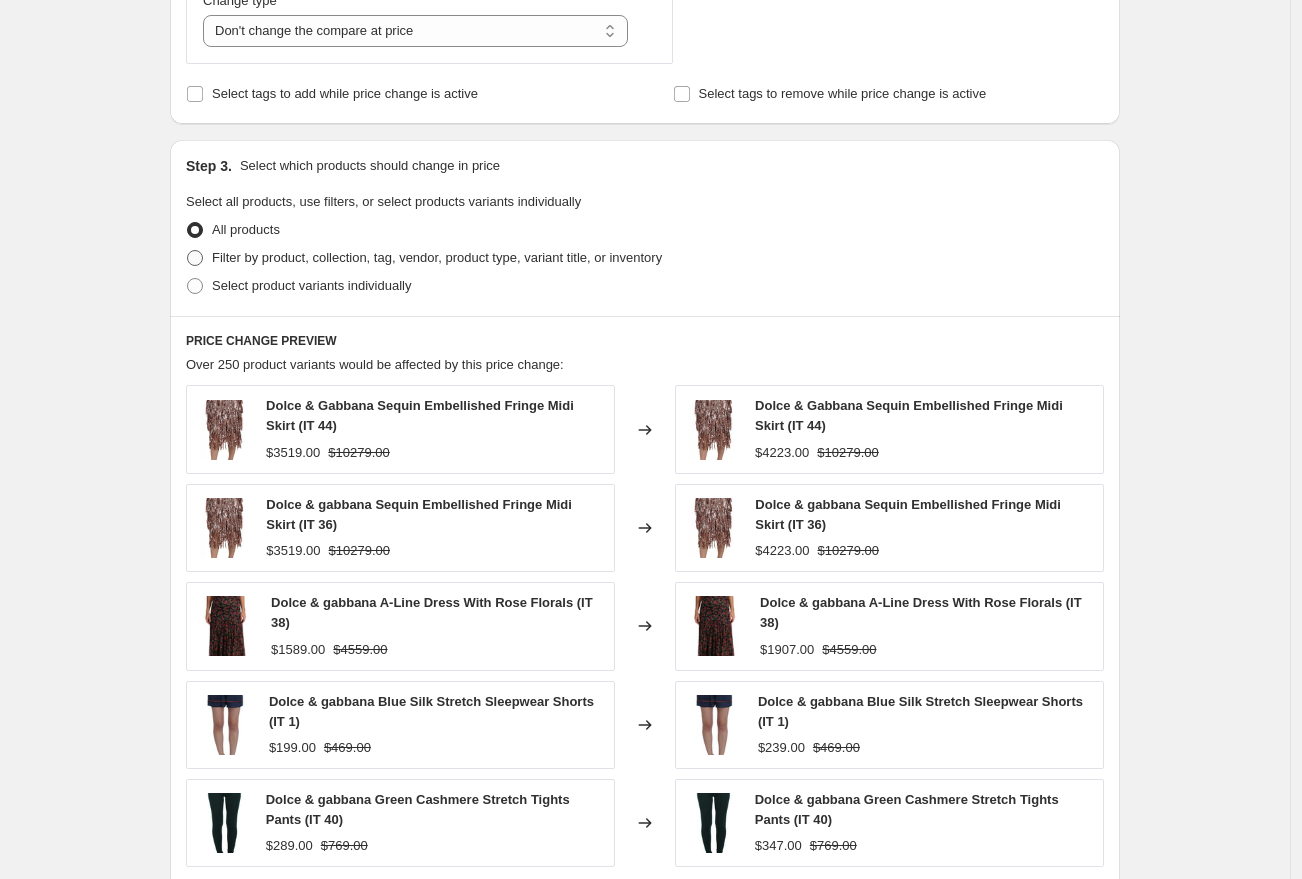 radio on "true" 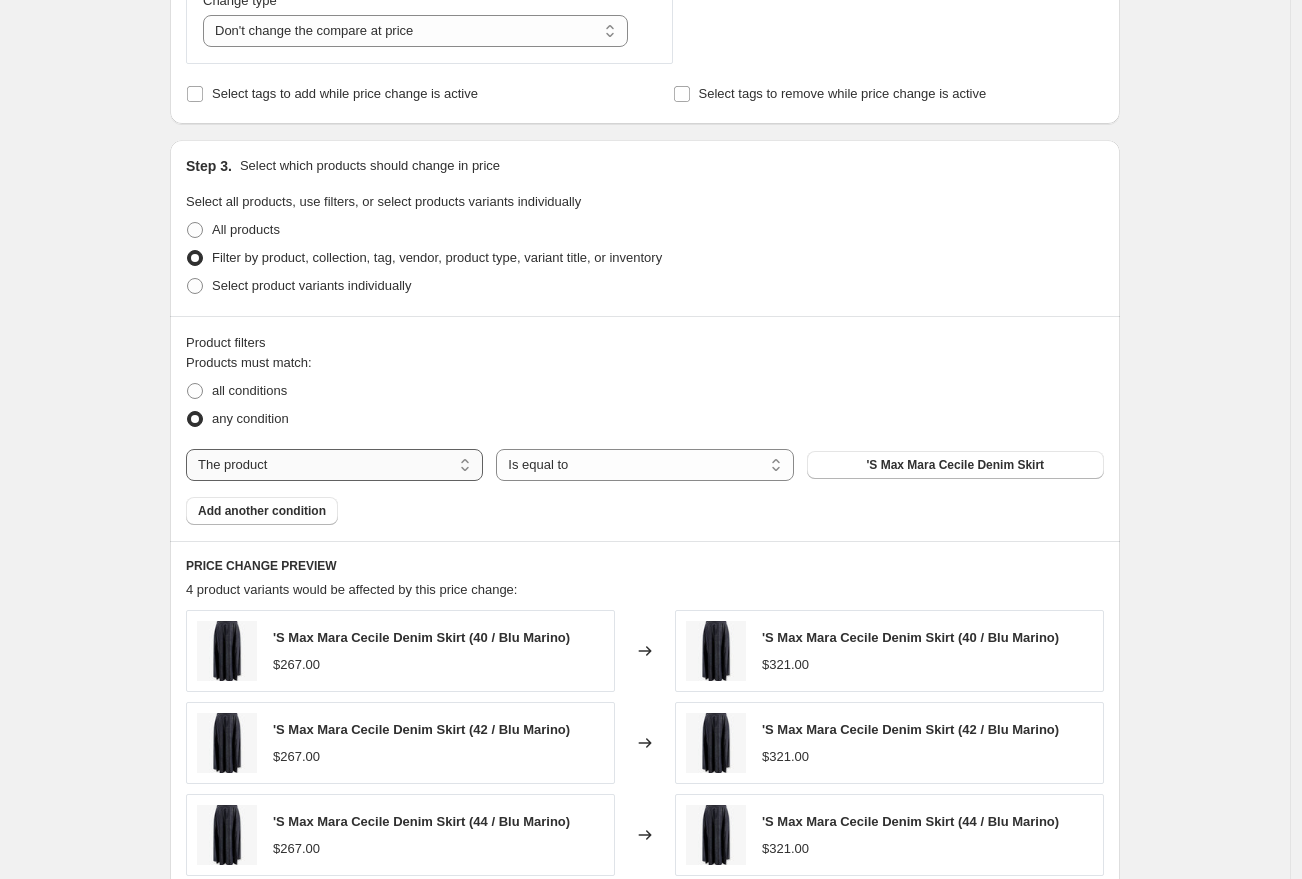 click on "The product The product's collection The product's tag The product's vendor The product's type The product's status The variant's title Inventory quantity" at bounding box center [334, 465] 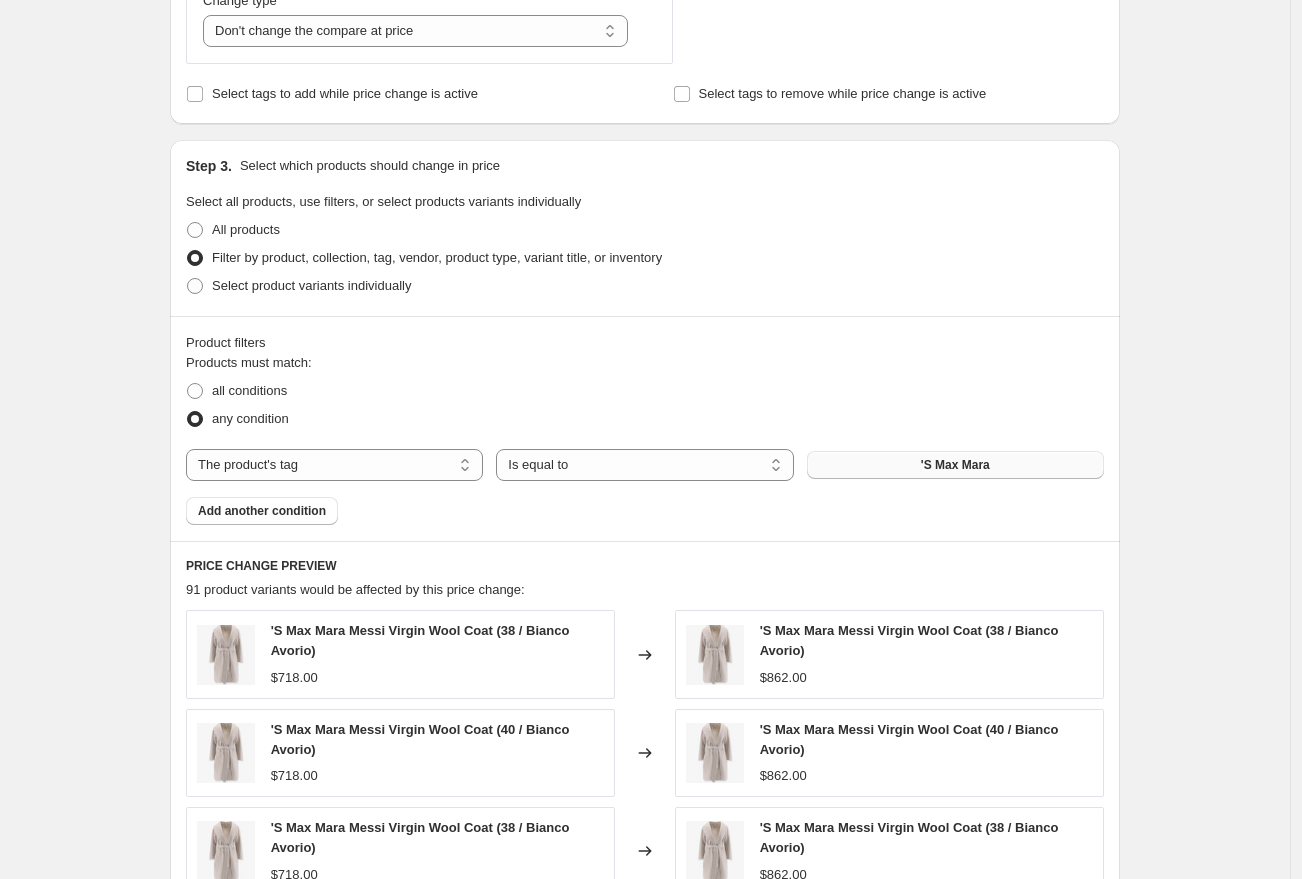 click on "'S Max Mara" at bounding box center [955, 465] 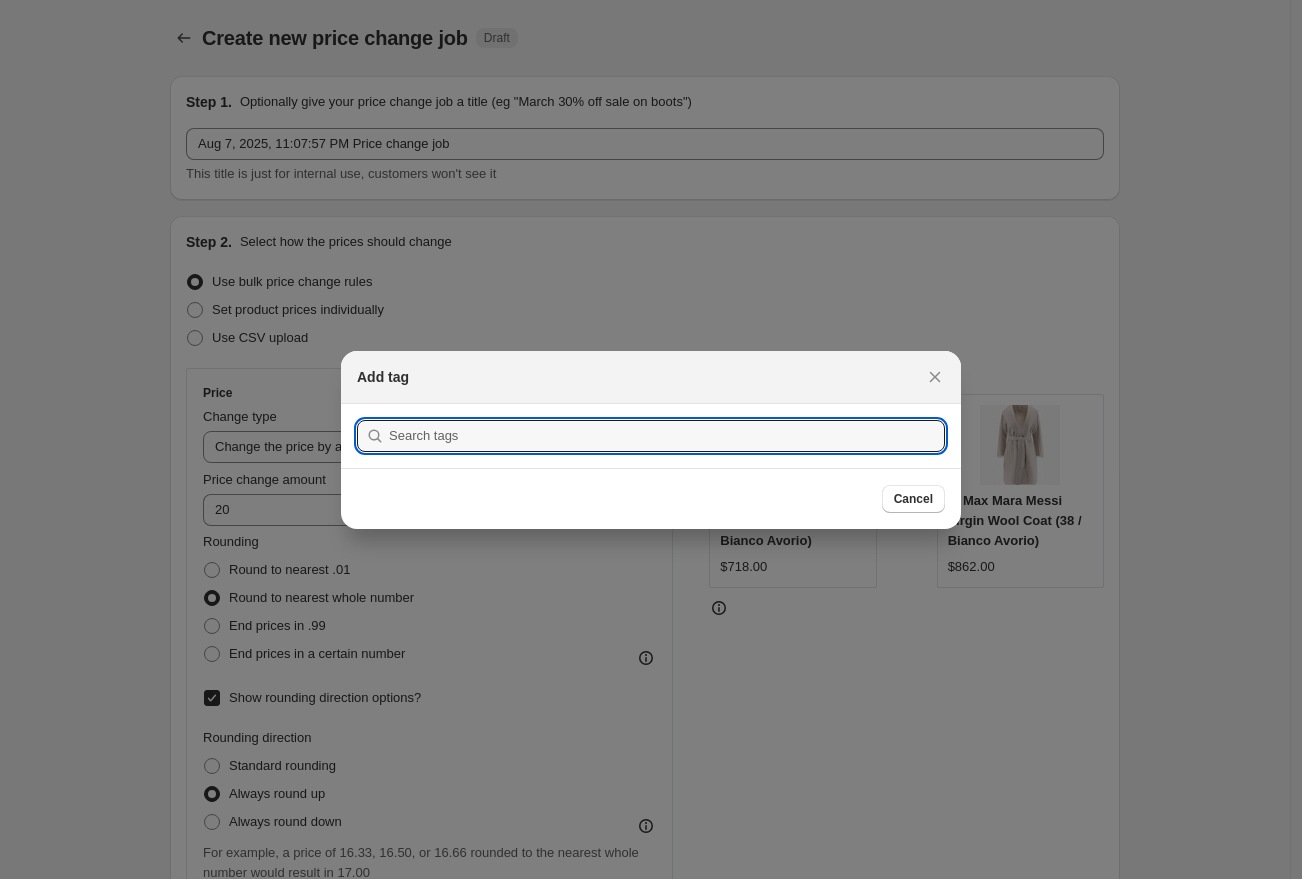 scroll, scrollTop: 0, scrollLeft: 0, axis: both 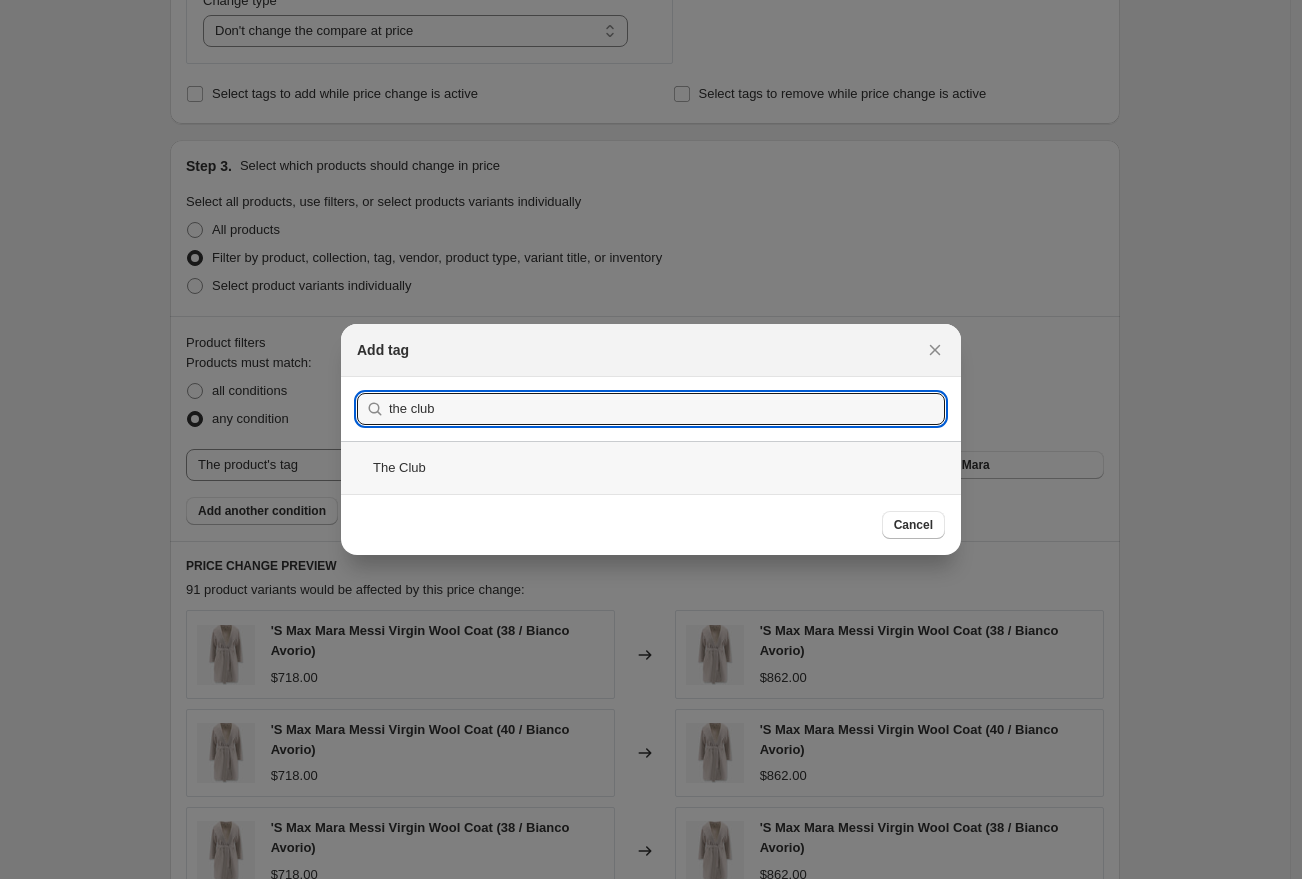 type on "the club" 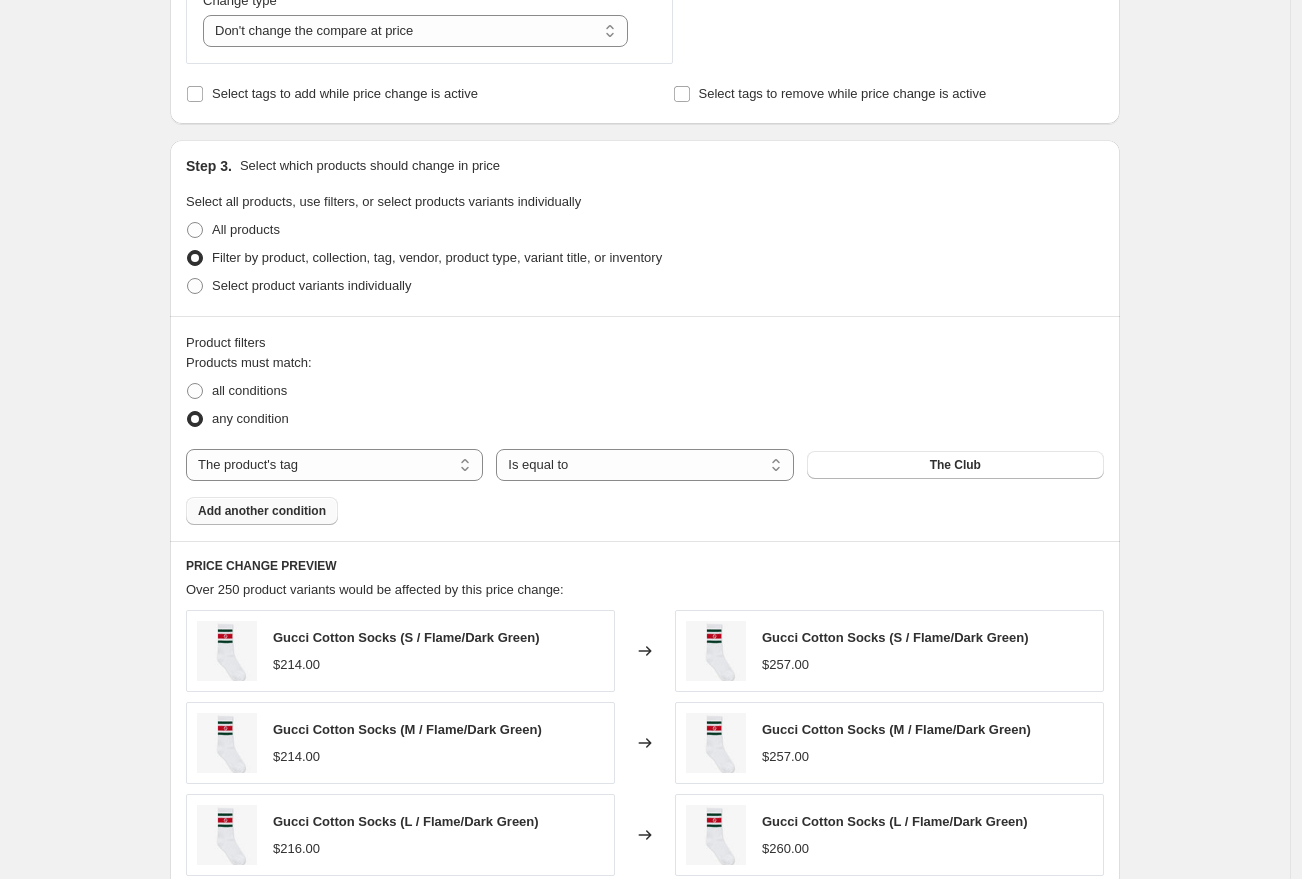 click on "Add another condition" at bounding box center [262, 511] 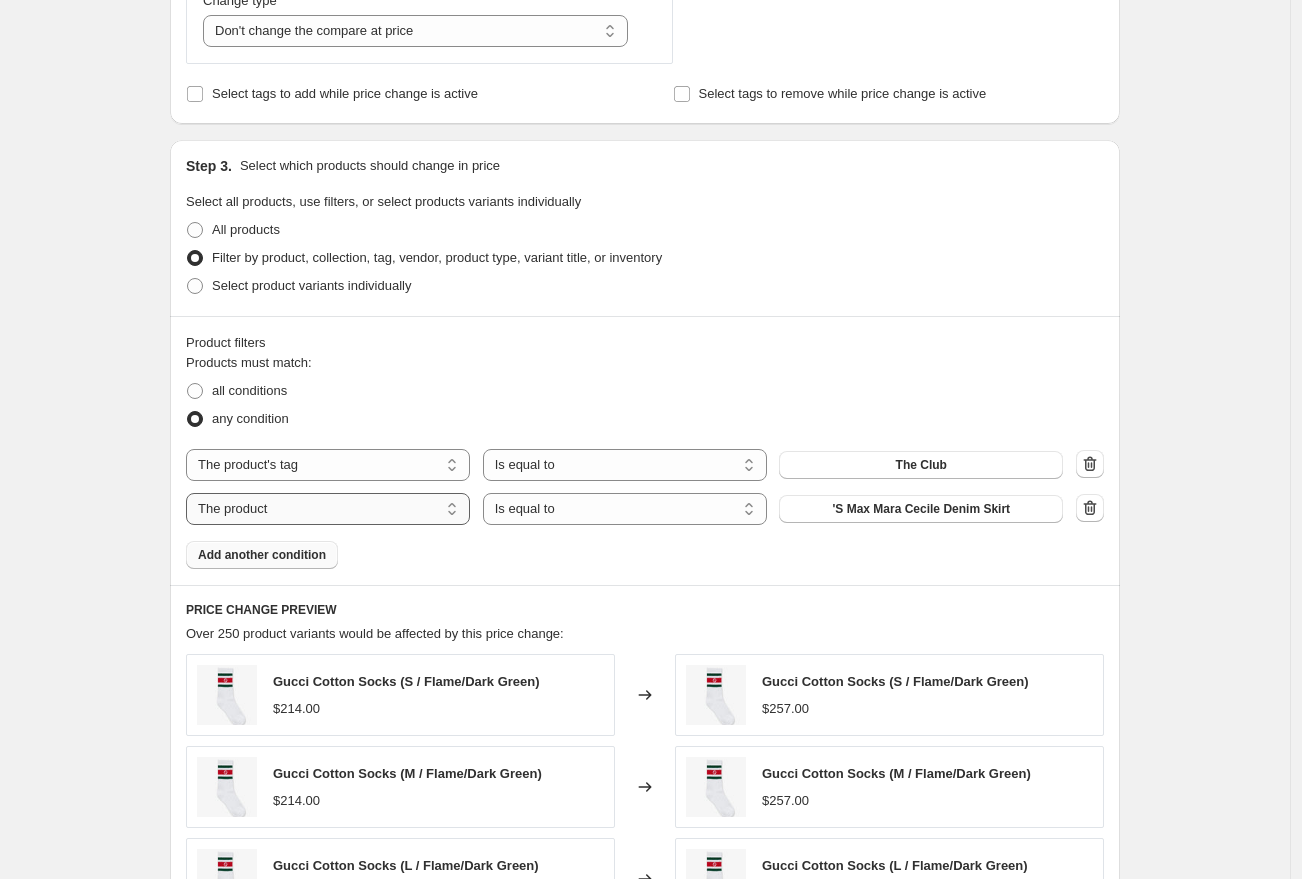 click on "The product The product's collection The product's tag The product's vendor The product's type The product's status The variant's title Inventory quantity" at bounding box center (328, 509) 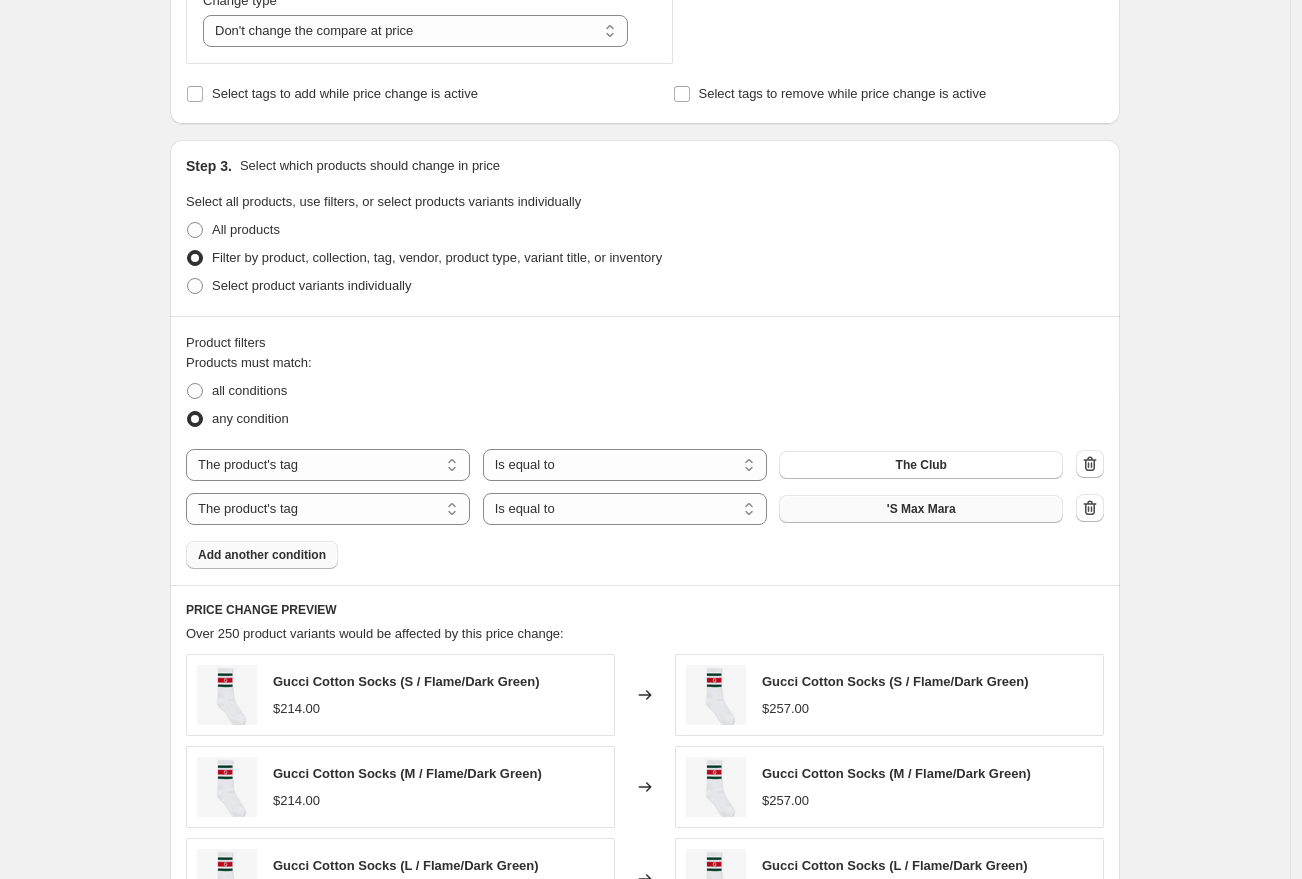click on "'S Max Mara" at bounding box center [921, 509] 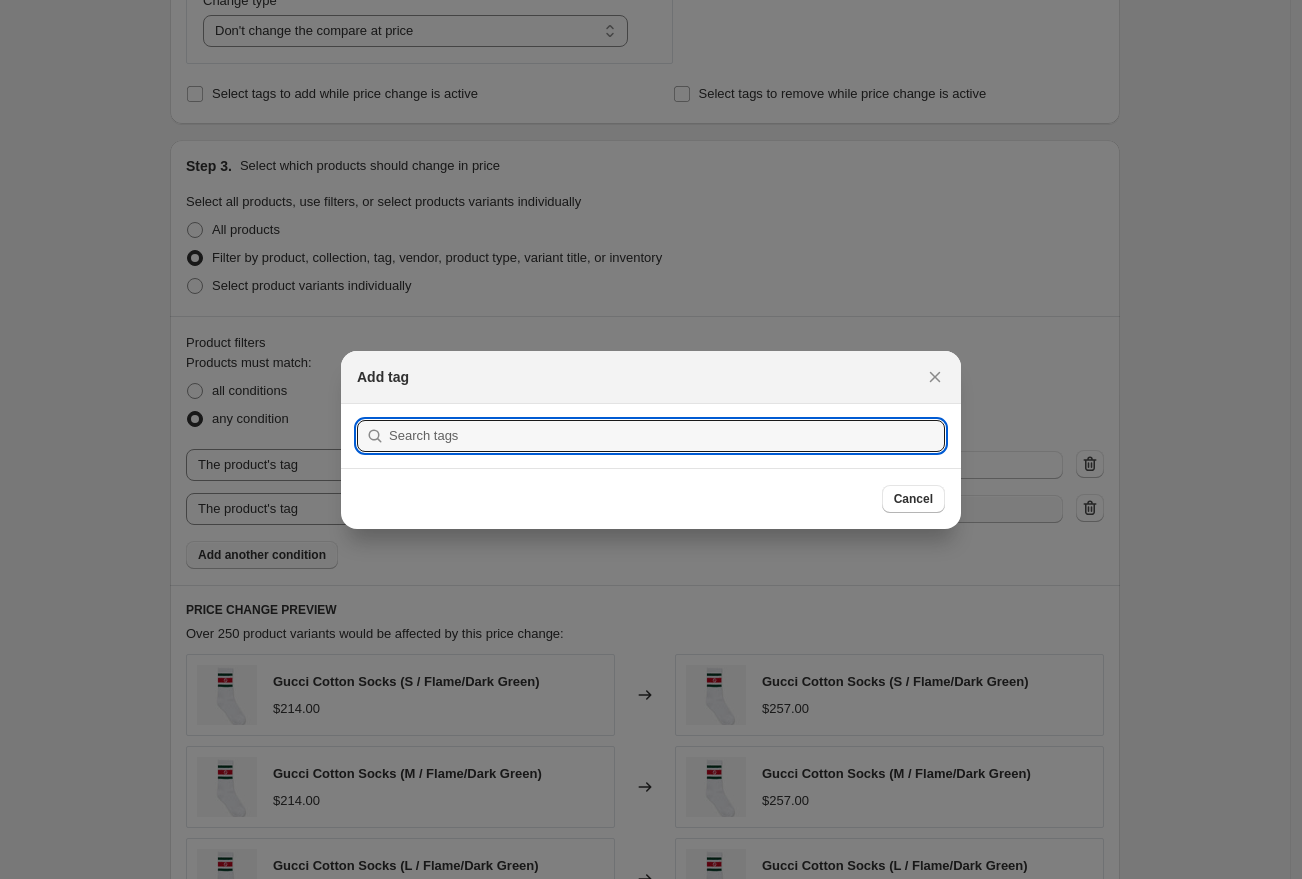 scroll, scrollTop: 0, scrollLeft: 0, axis: both 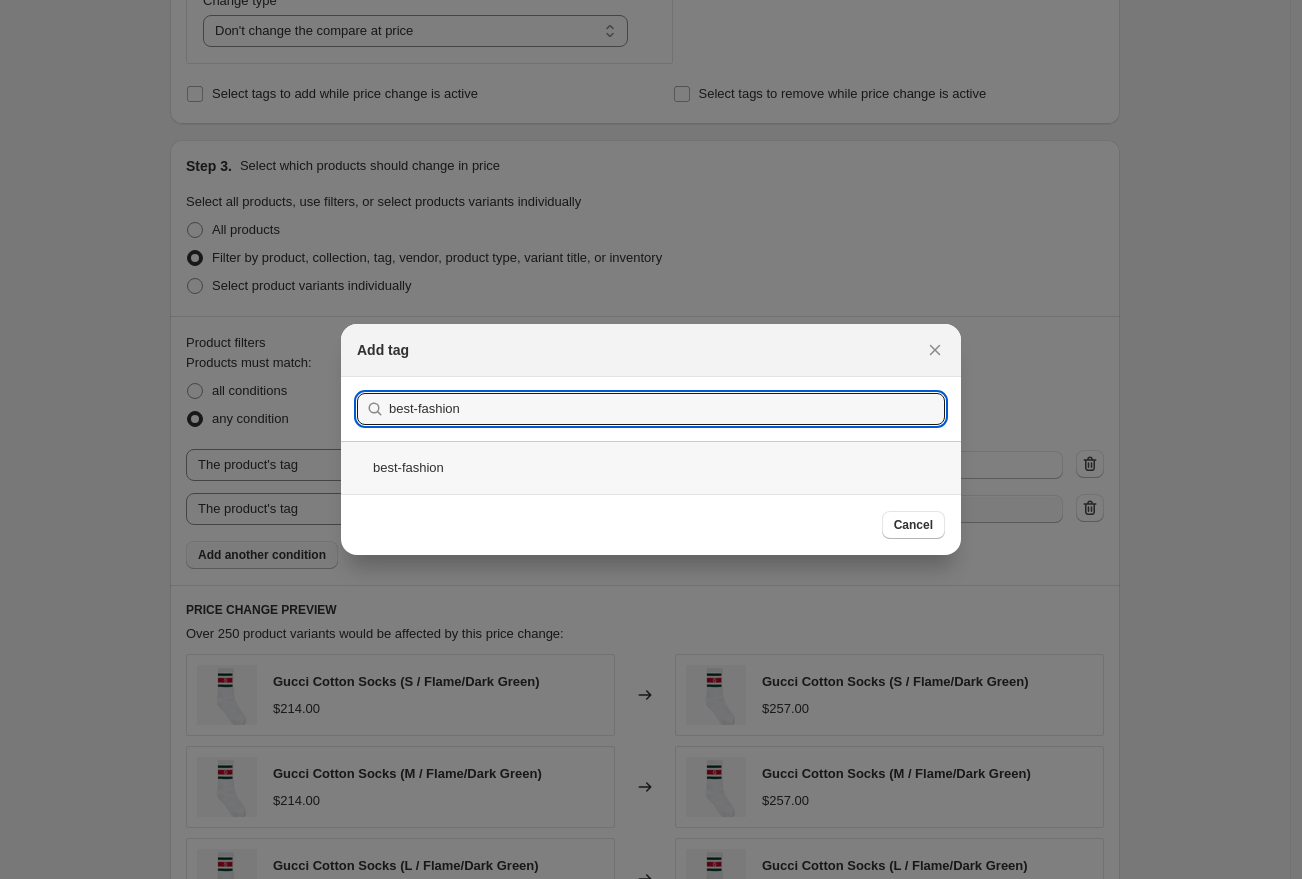 type on "best-fashion" 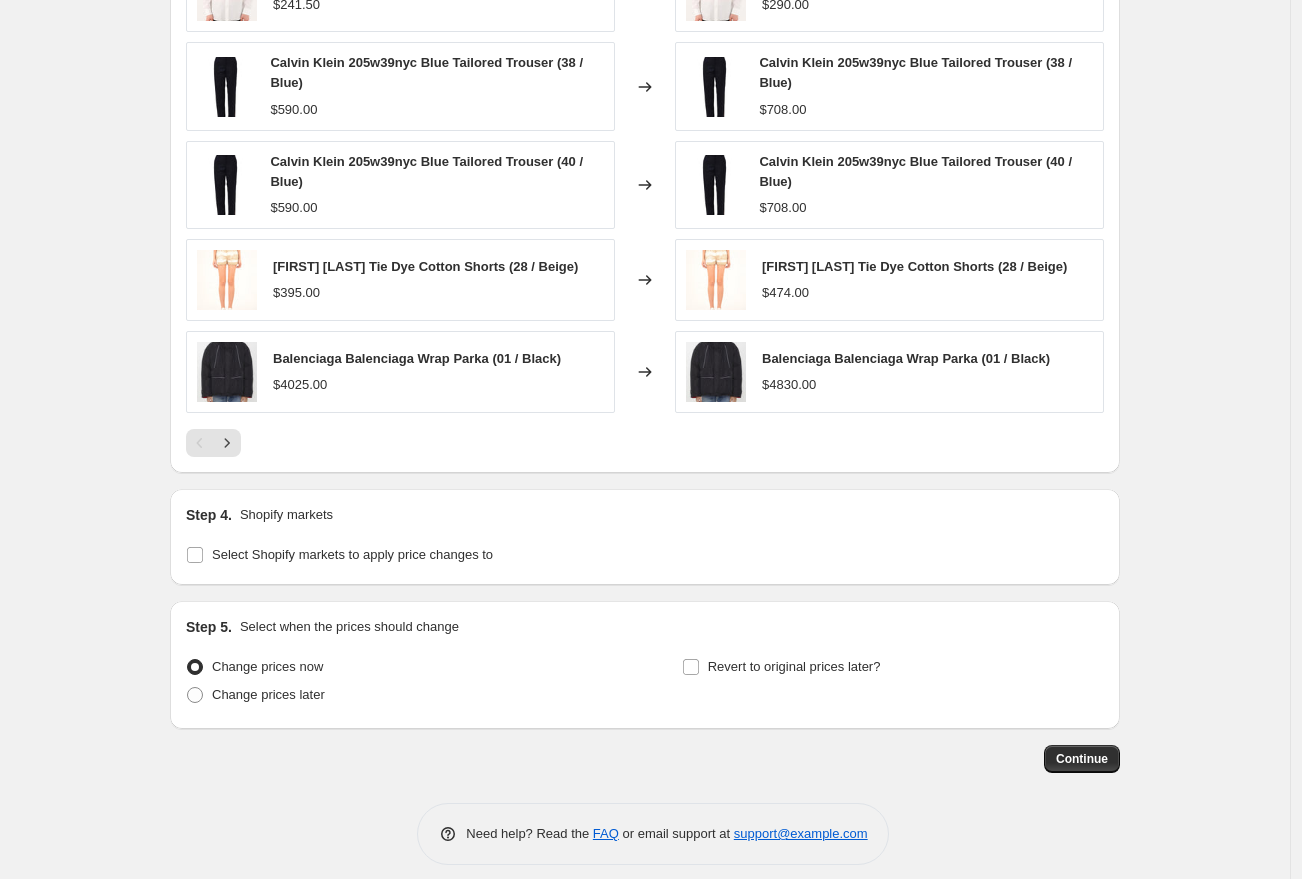 scroll, scrollTop: 1684, scrollLeft: 0, axis: vertical 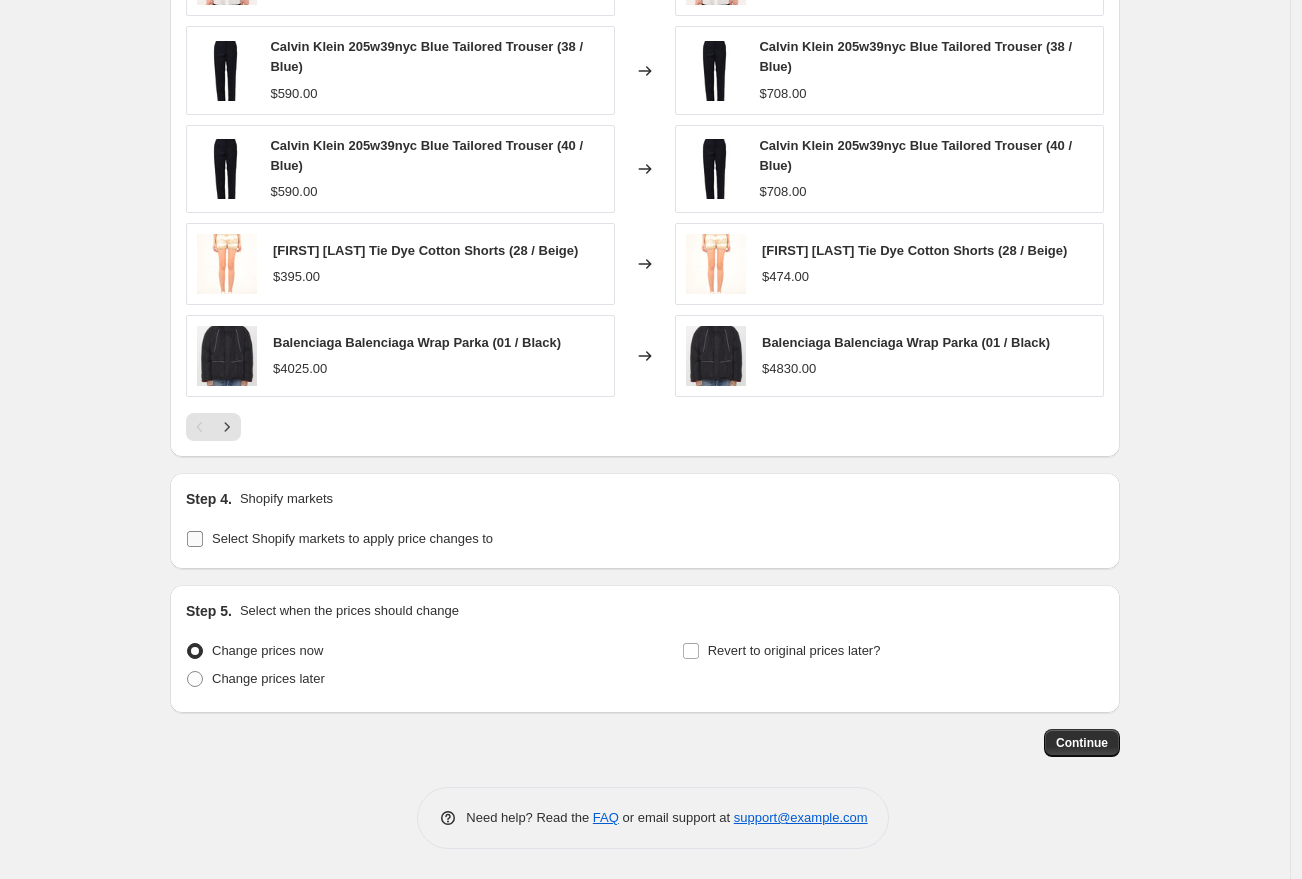 click on "Select Shopify markets to apply price changes to" at bounding box center (195, 539) 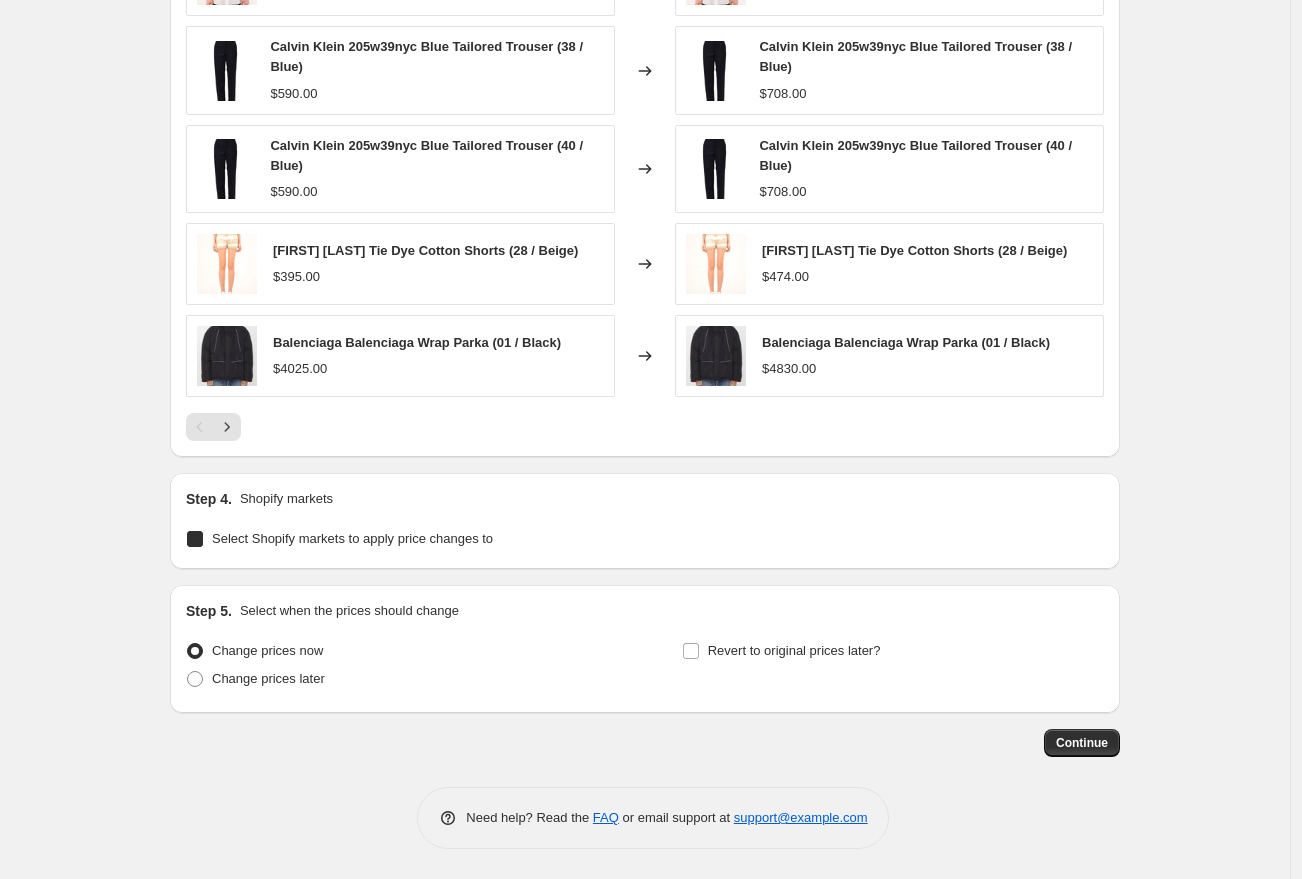 checkbox on "true" 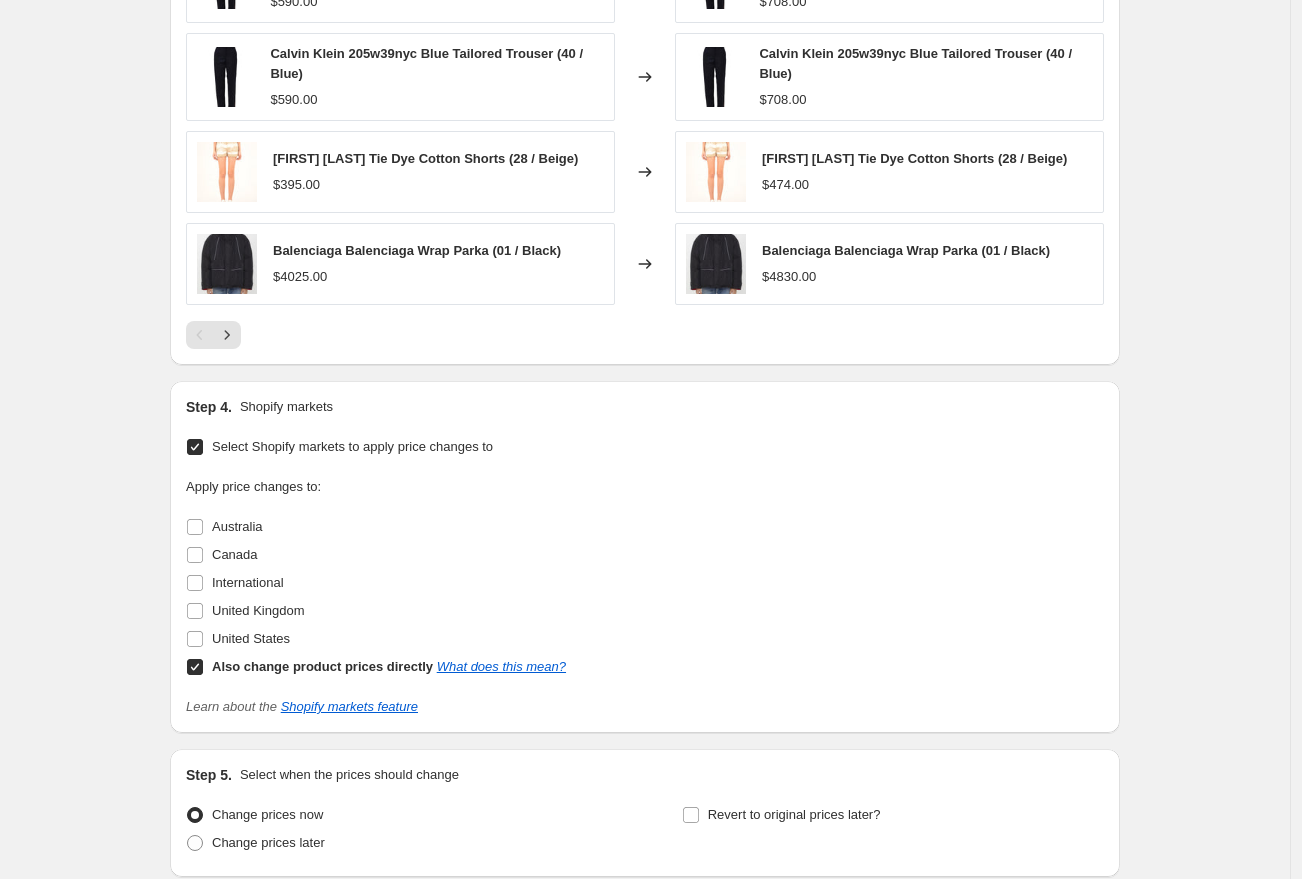 scroll, scrollTop: 1787, scrollLeft: 0, axis: vertical 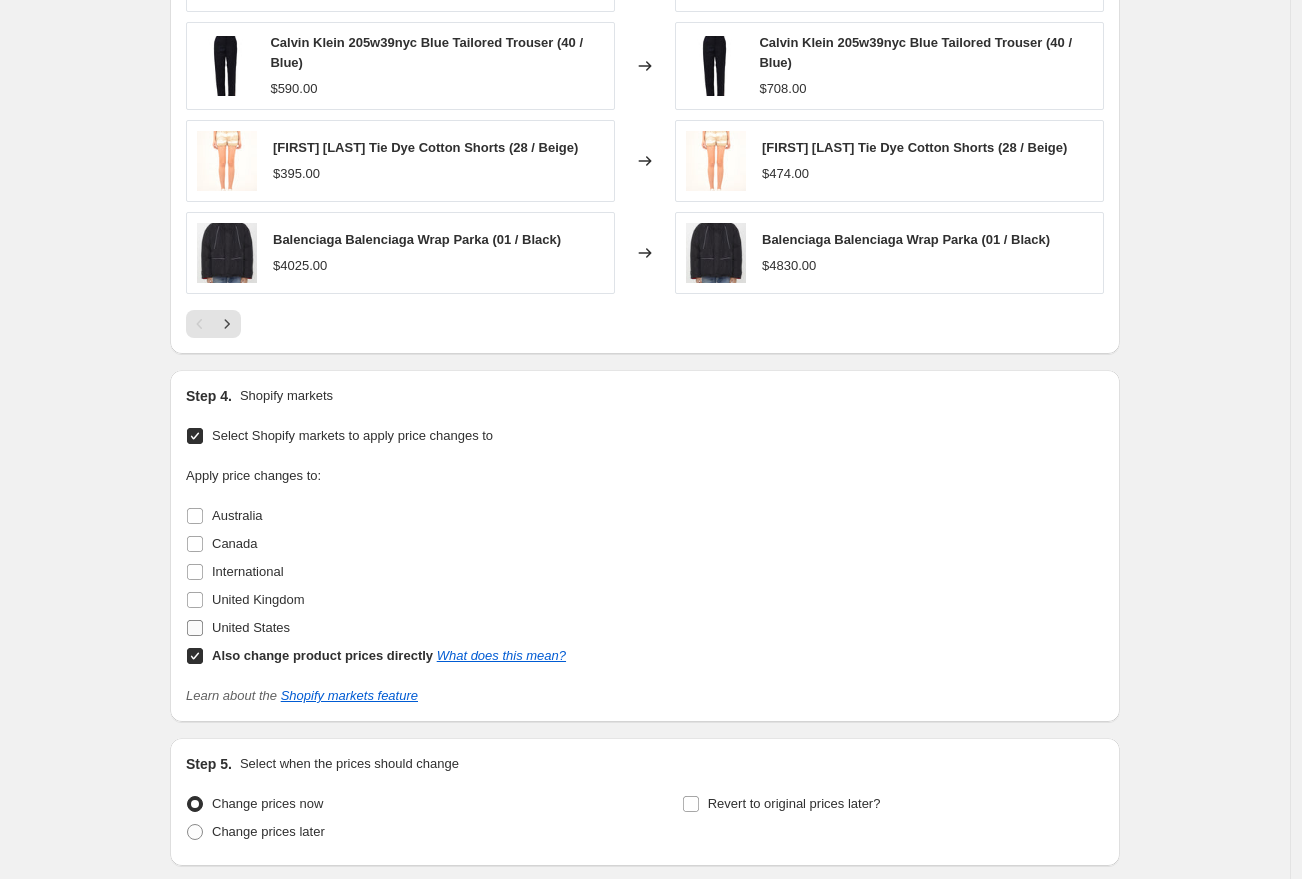 click on "United States" at bounding box center [195, 628] 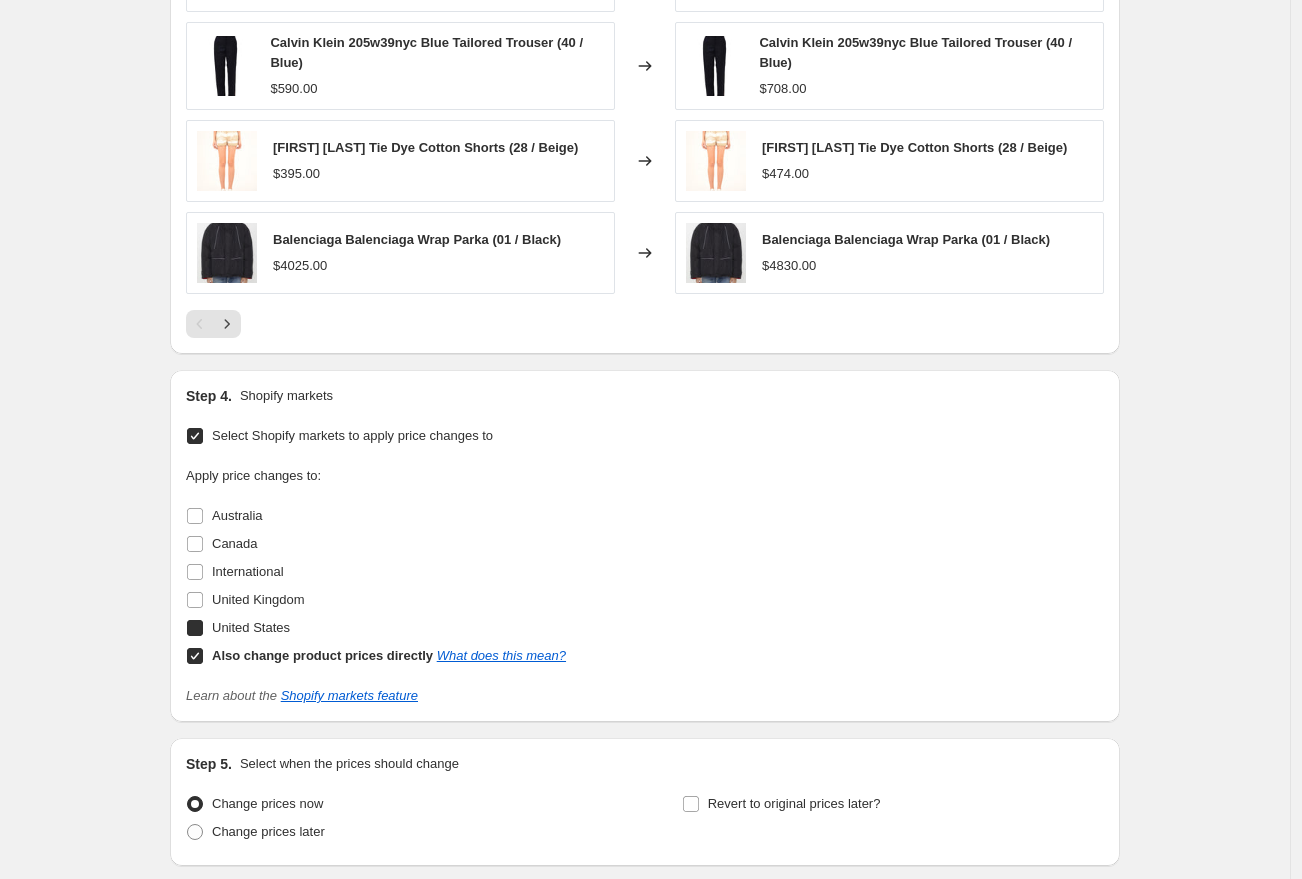 checkbox on "true" 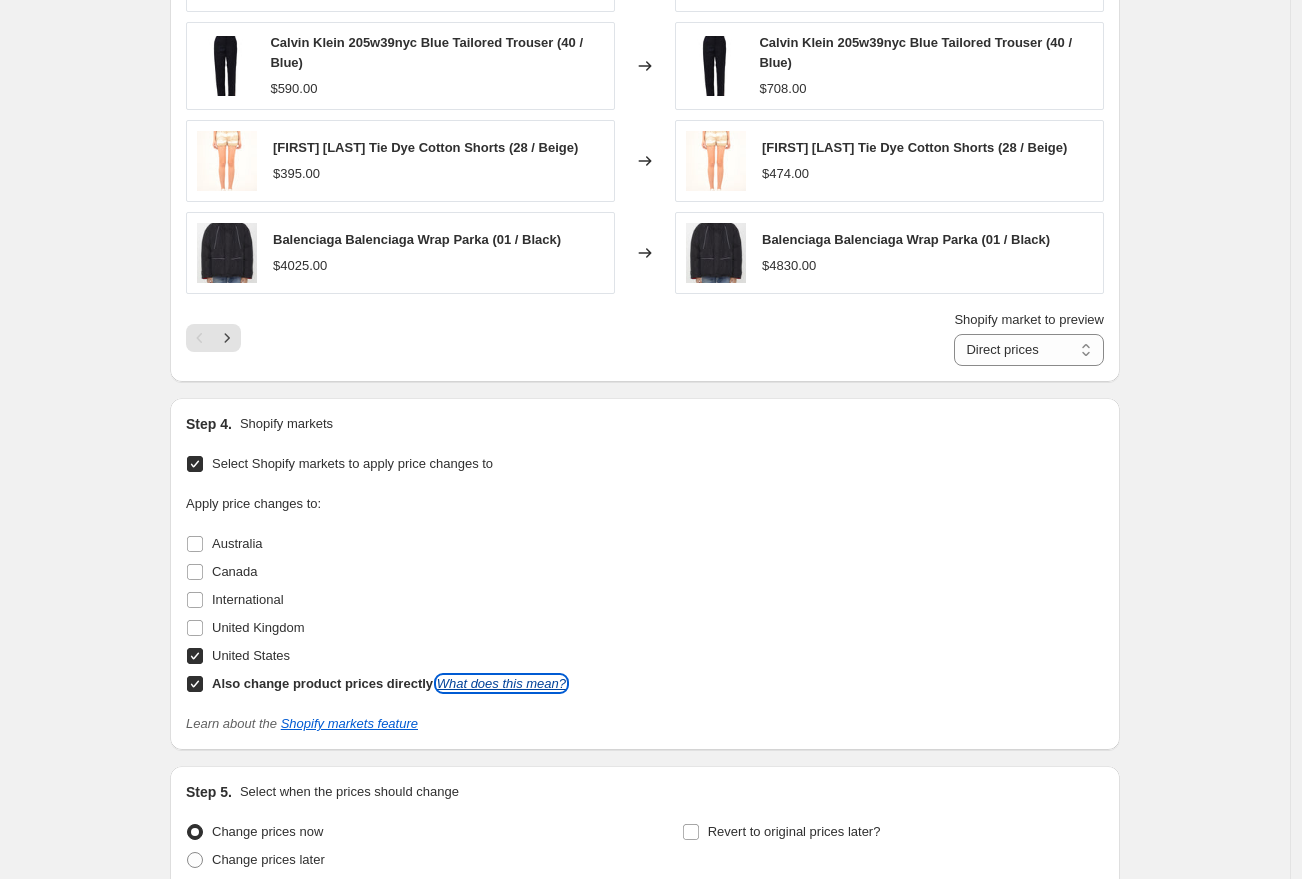 click on "What does this mean?" at bounding box center (501, 683) 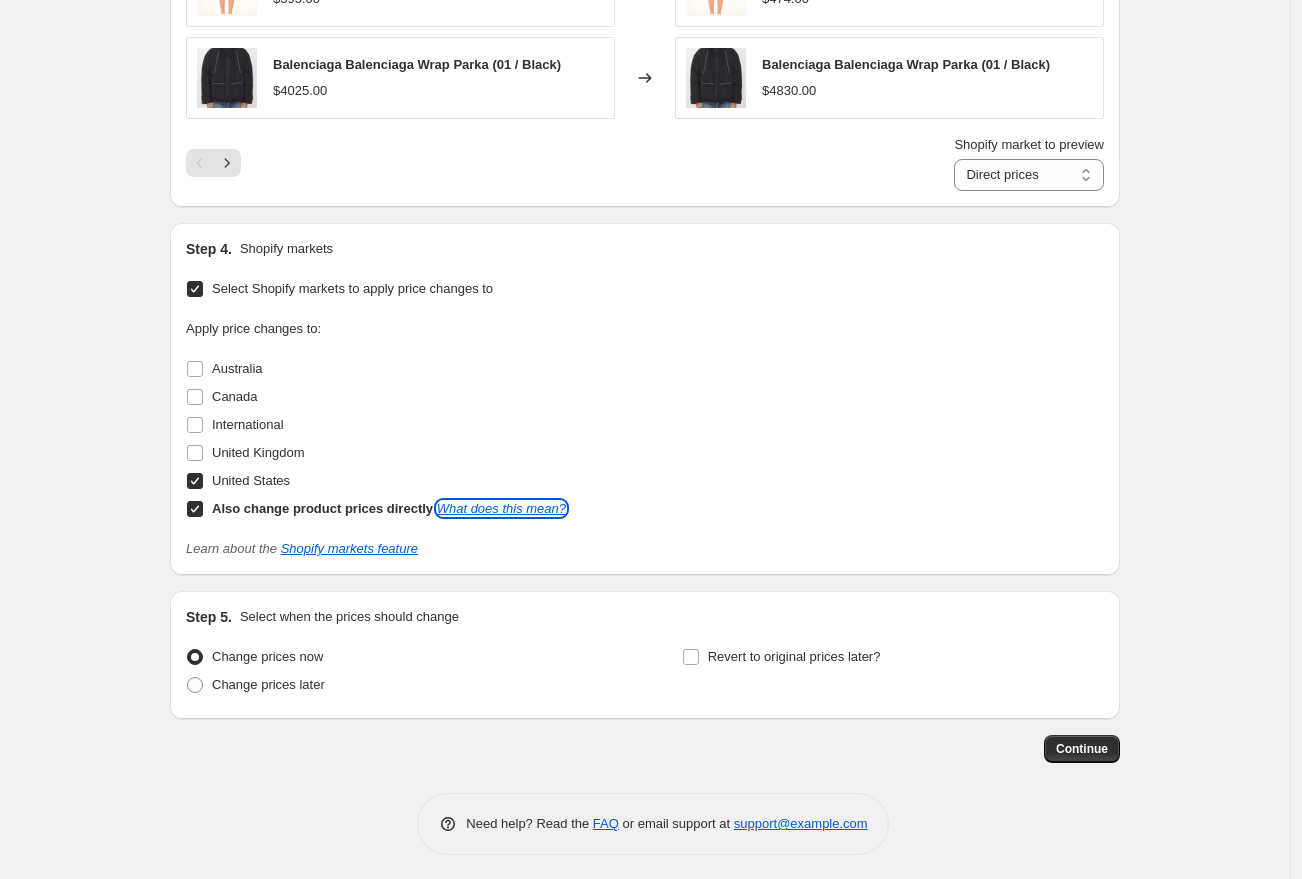 scroll, scrollTop: 1968, scrollLeft: 0, axis: vertical 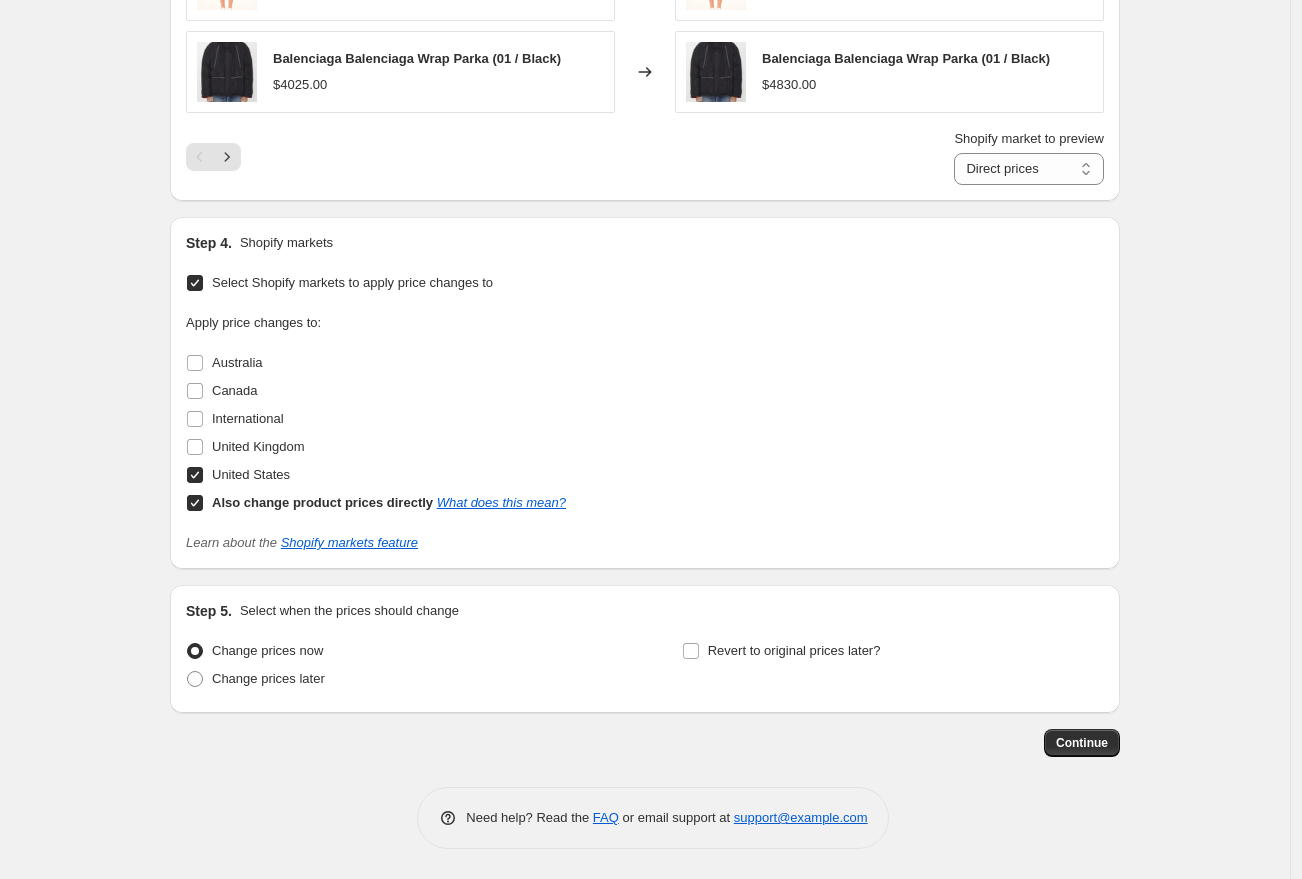 click on "Also change product prices directly   What does this mean?" at bounding box center (195, 503) 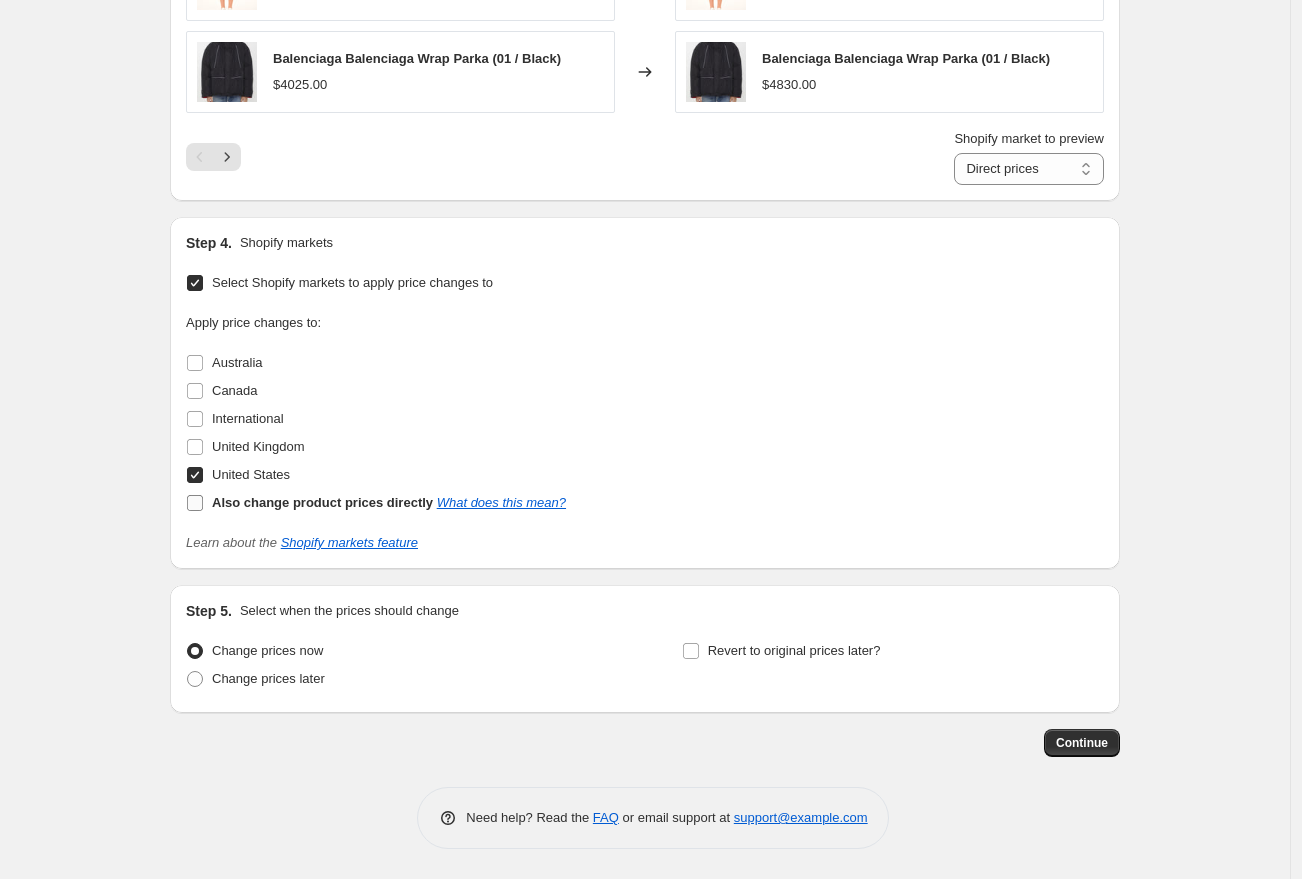 checkbox on "false" 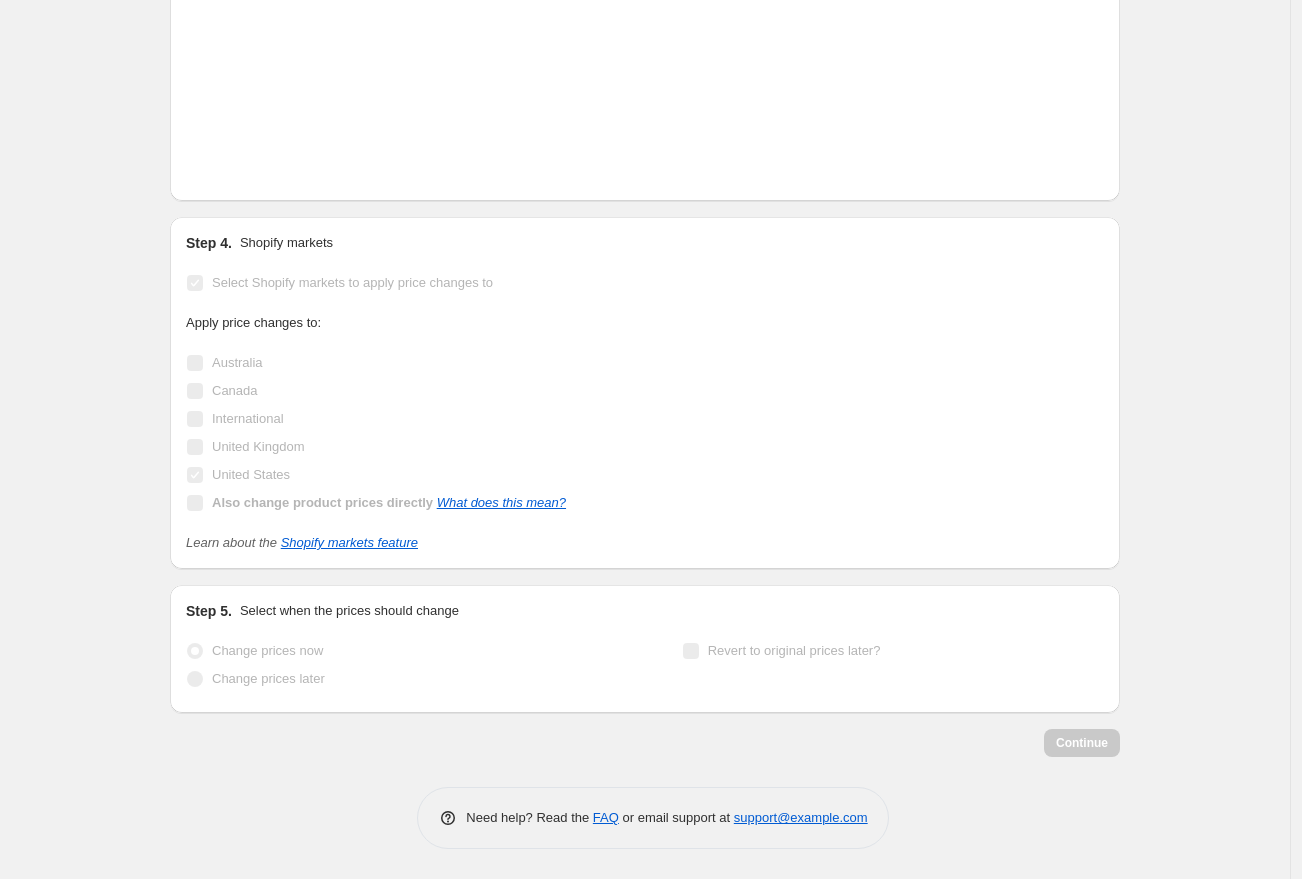 scroll, scrollTop: 1940, scrollLeft: 0, axis: vertical 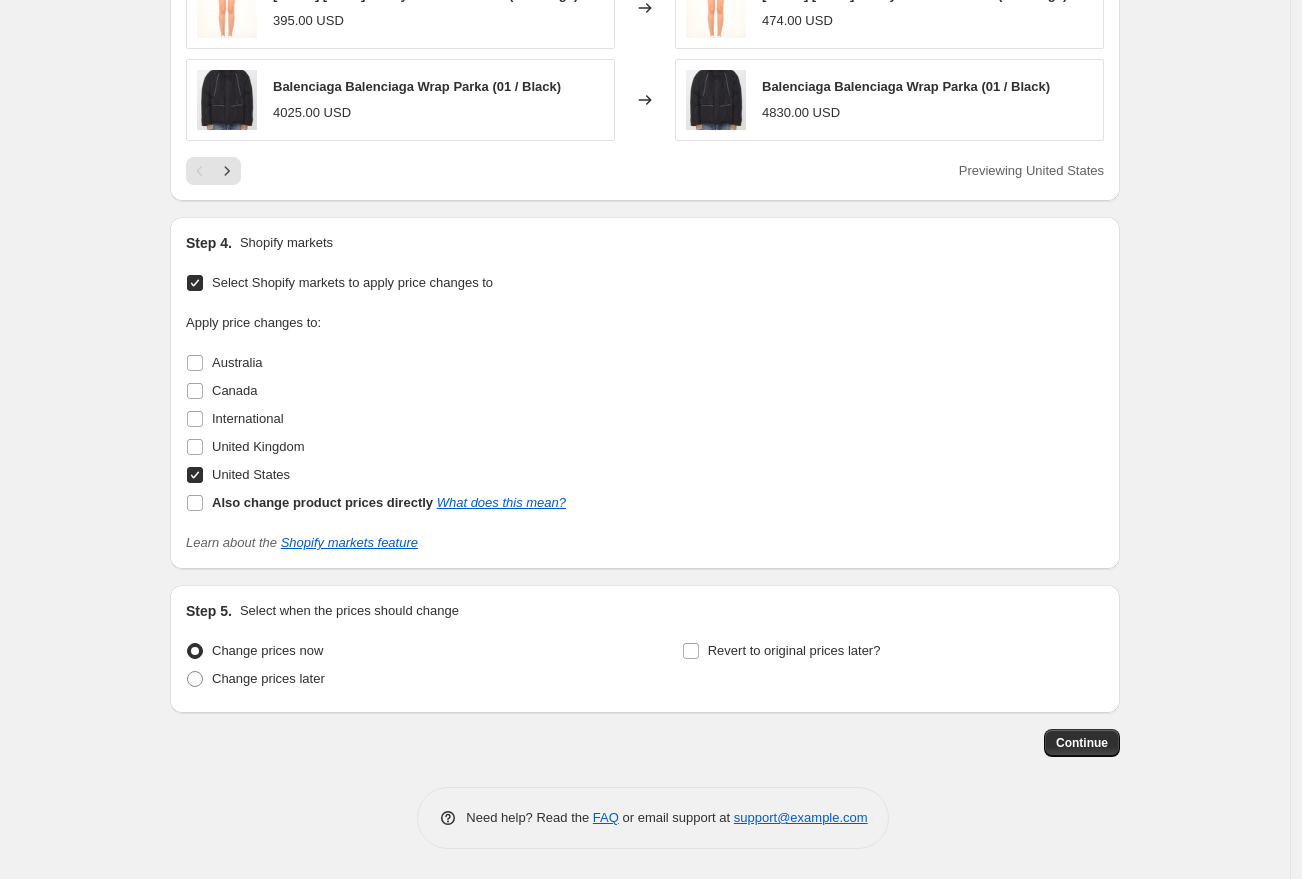 click on "Create new price change job. This page is ready Create new price change job Draft Step 1. Optionally give your price change job a title (eg "March 30% off sale on boots") Aug 7, 2025, 11:07:57 PM Price change job This title is just for internal use, customers won't see it Step 2. Select how the prices should change Use bulk price change rules Set product prices individually Use CSV upload Price Change type Change the price to a certain amount Change the price by a certain amount Change the price by a certain percentage Change the price to the current compare at price (price before sale) Change the price by a certain amount relative to the compare at price Change the price by a certain percentage relative to the compare at price Don't change the price Change the price by a certain percentage relative to the cost per item Change price to certain cost margin Change the price by a certain percentage Price change amount 20 % (Price increase) Rounding Round to nearest .01 Round to nearest whole number Change type" at bounding box center (645, -531) 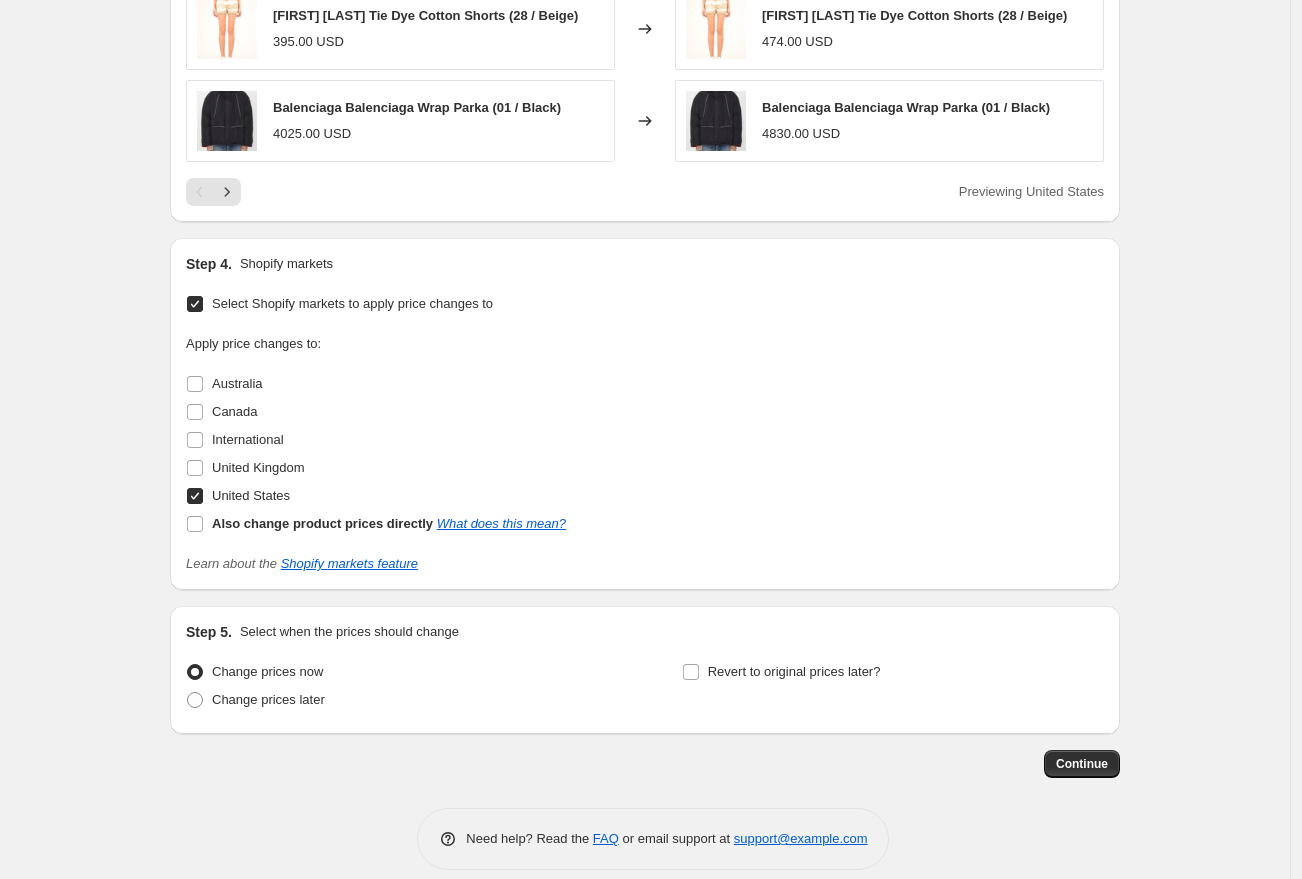 scroll, scrollTop: 1940, scrollLeft: 0, axis: vertical 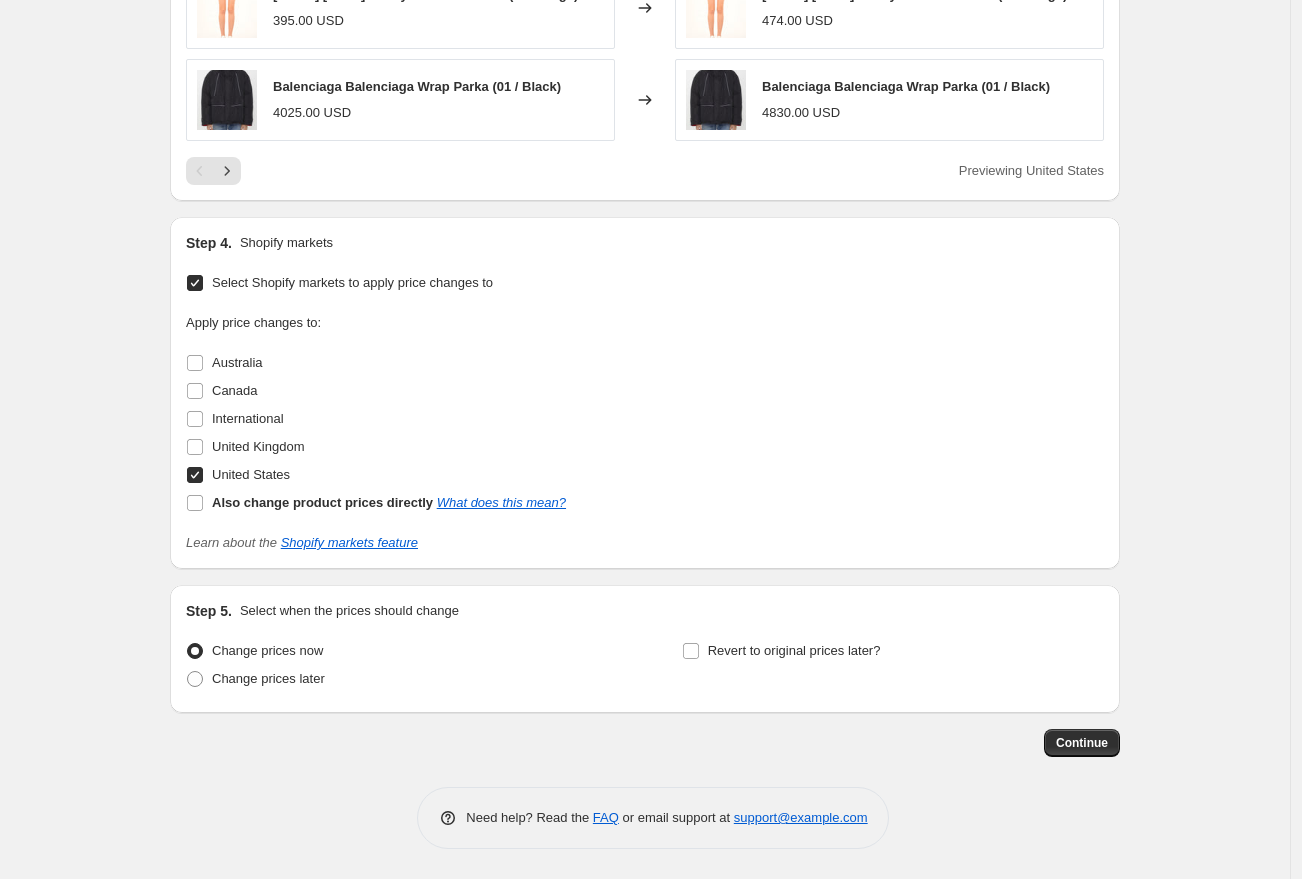 click on "Create new price change job. This page is ready Create new price change job Draft Step 1. Optionally give your price change job a title (eg "March 30% off sale on boots") Aug 7, 2025, 11:07:57 PM Price change job This title is just for internal use, customers won't see it Step 2. Select how the prices should change Use bulk price change rules Set product prices individually Use CSV upload Price Change type Change the price to a certain amount Change the price by a certain amount Change the price by a certain percentage Change the price to the current compare at price (price before sale) Change the price by a certain amount relative to the compare at price Change the price by a certain percentage relative to the compare at price Don't change the price Change the price by a certain percentage relative to the cost per item Change price to certain cost margin Change the price by a certain percentage Price change amount 20 % (Price increase) Rounding Round to nearest .01 Round to nearest whole number Change type" at bounding box center (645, -531) 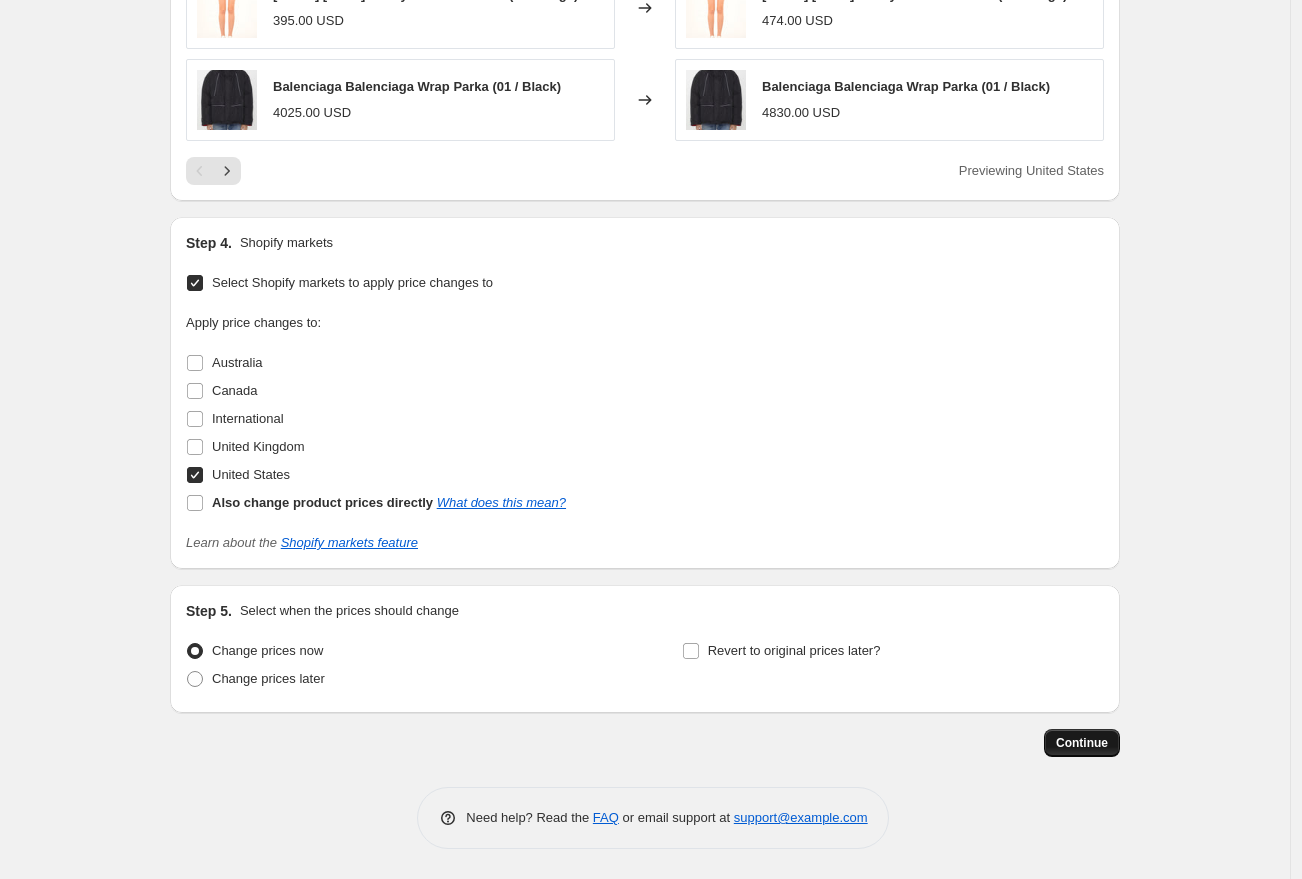 click on "Continue" at bounding box center [1082, 743] 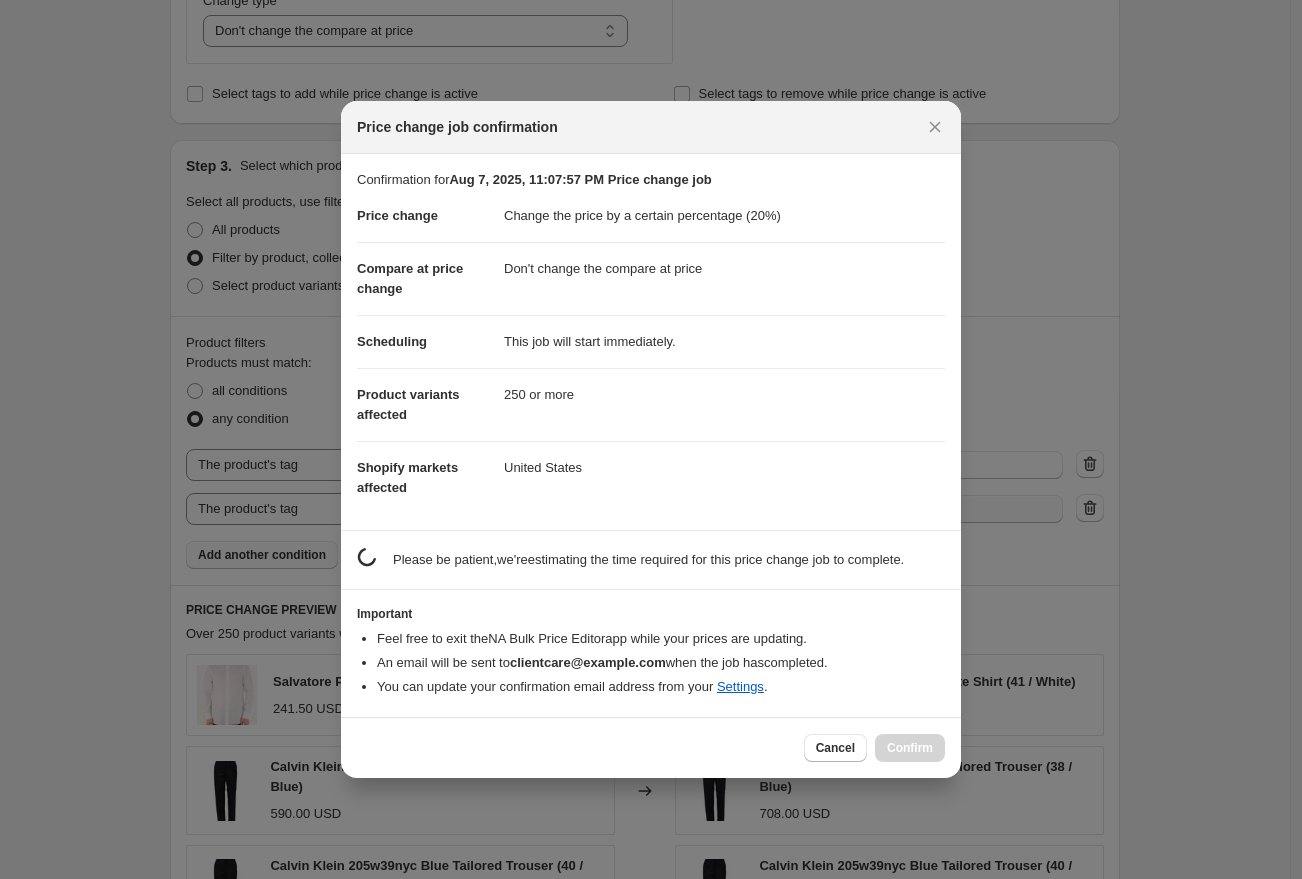 scroll, scrollTop: 1940, scrollLeft: 0, axis: vertical 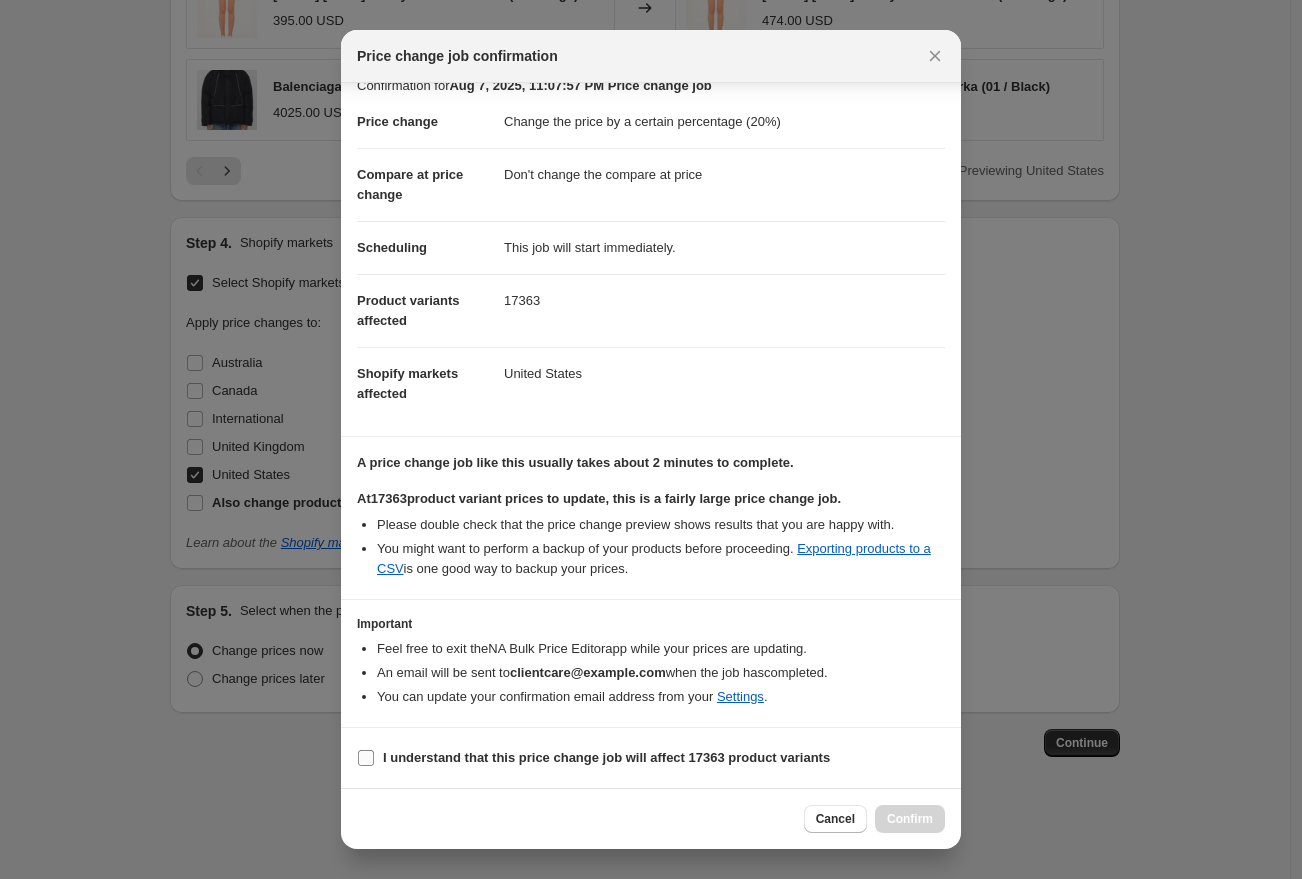 click on "I understand that this price change job will affect 17363 product variants" at bounding box center [366, 758] 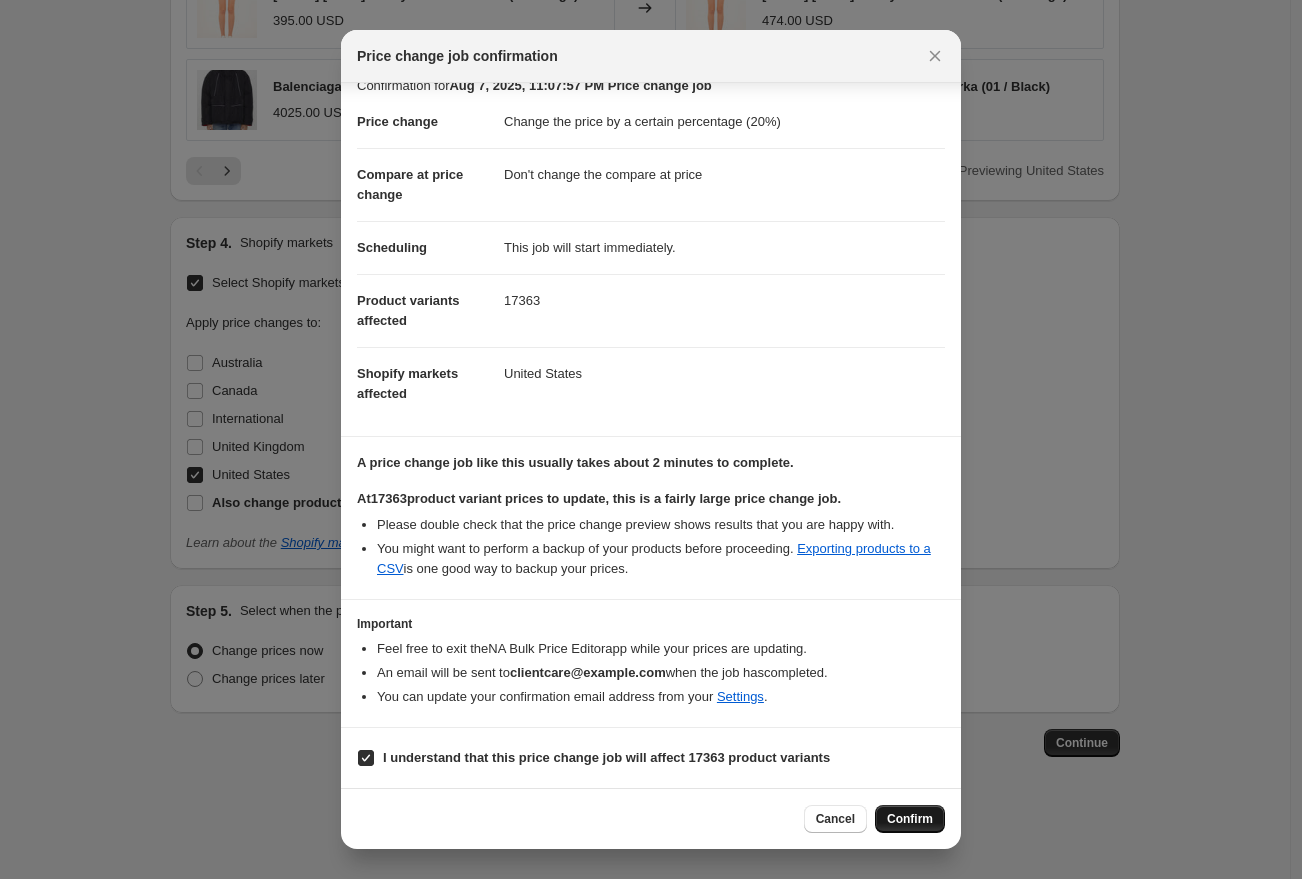 click on "Confirm" at bounding box center (910, 819) 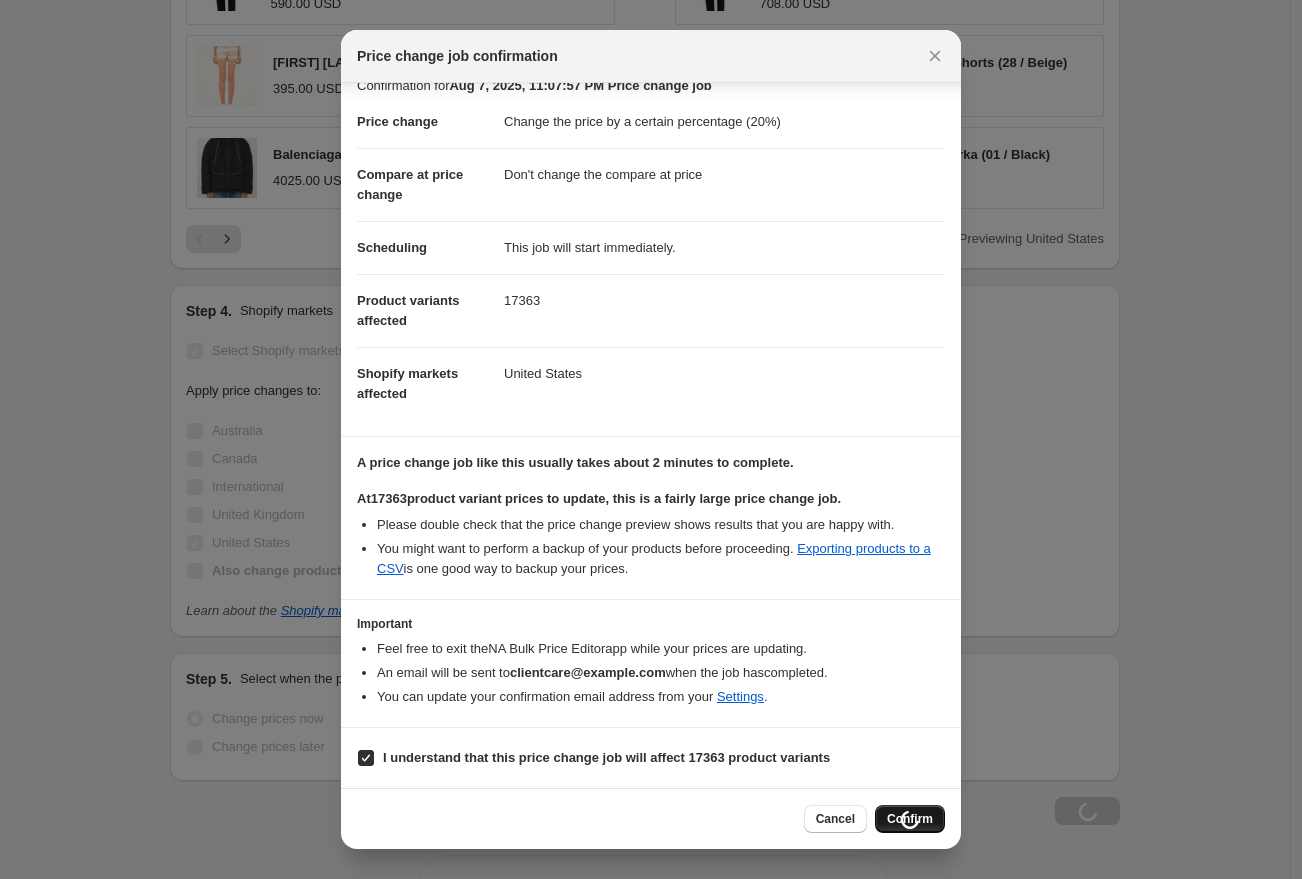 scroll, scrollTop: 2008, scrollLeft: 0, axis: vertical 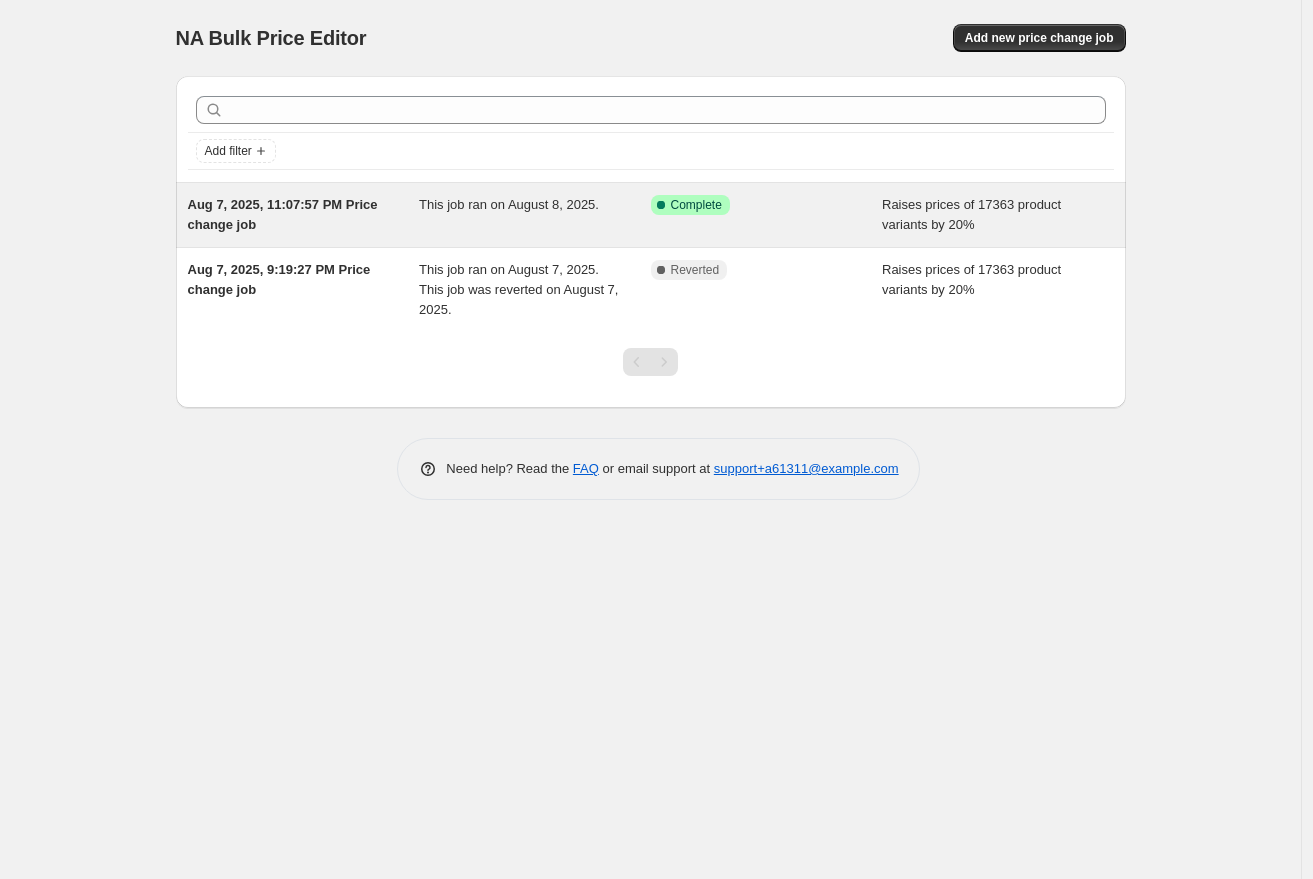 click on "Aug 7, 2025, 11:07:57 PM Price change job" at bounding box center (283, 214) 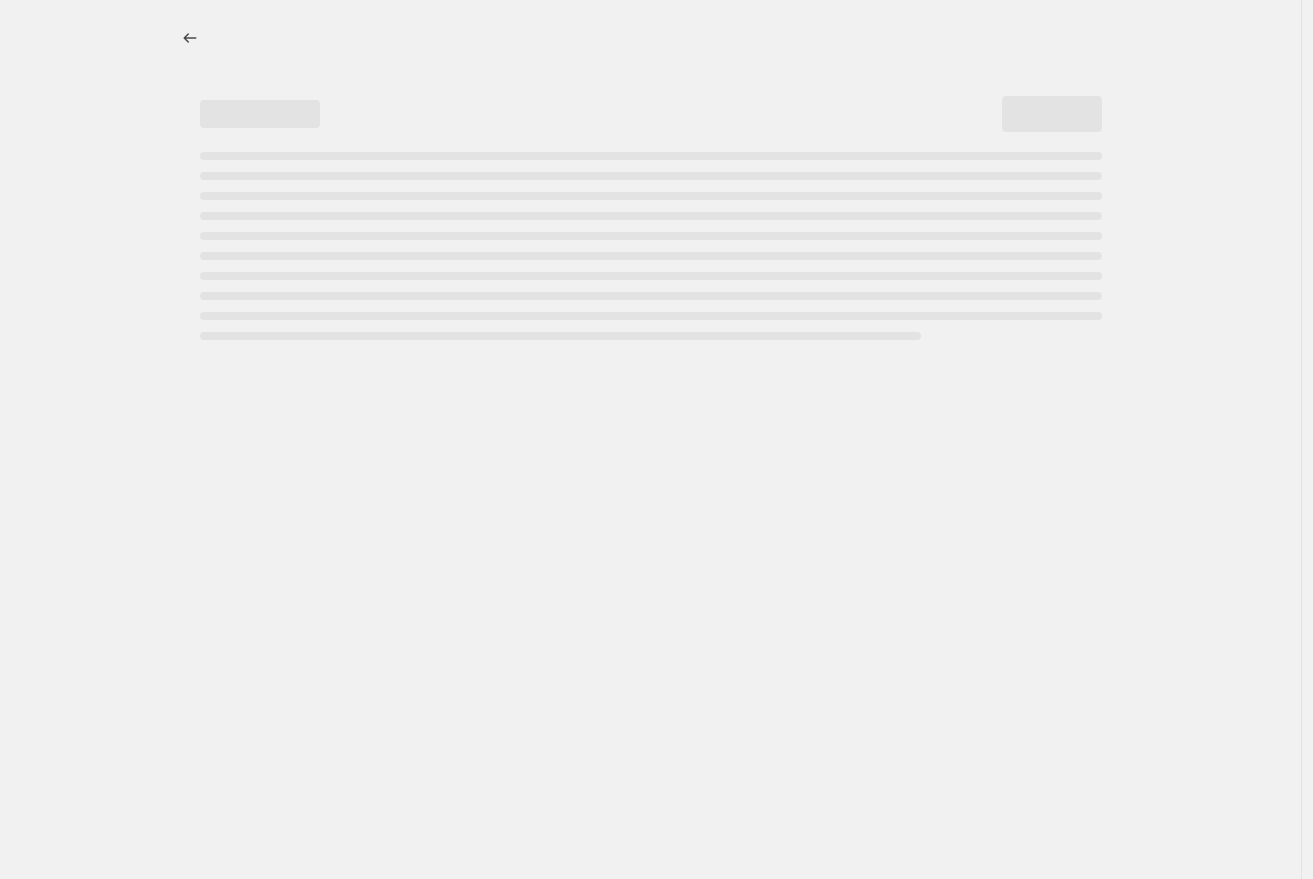 select on "percentage" 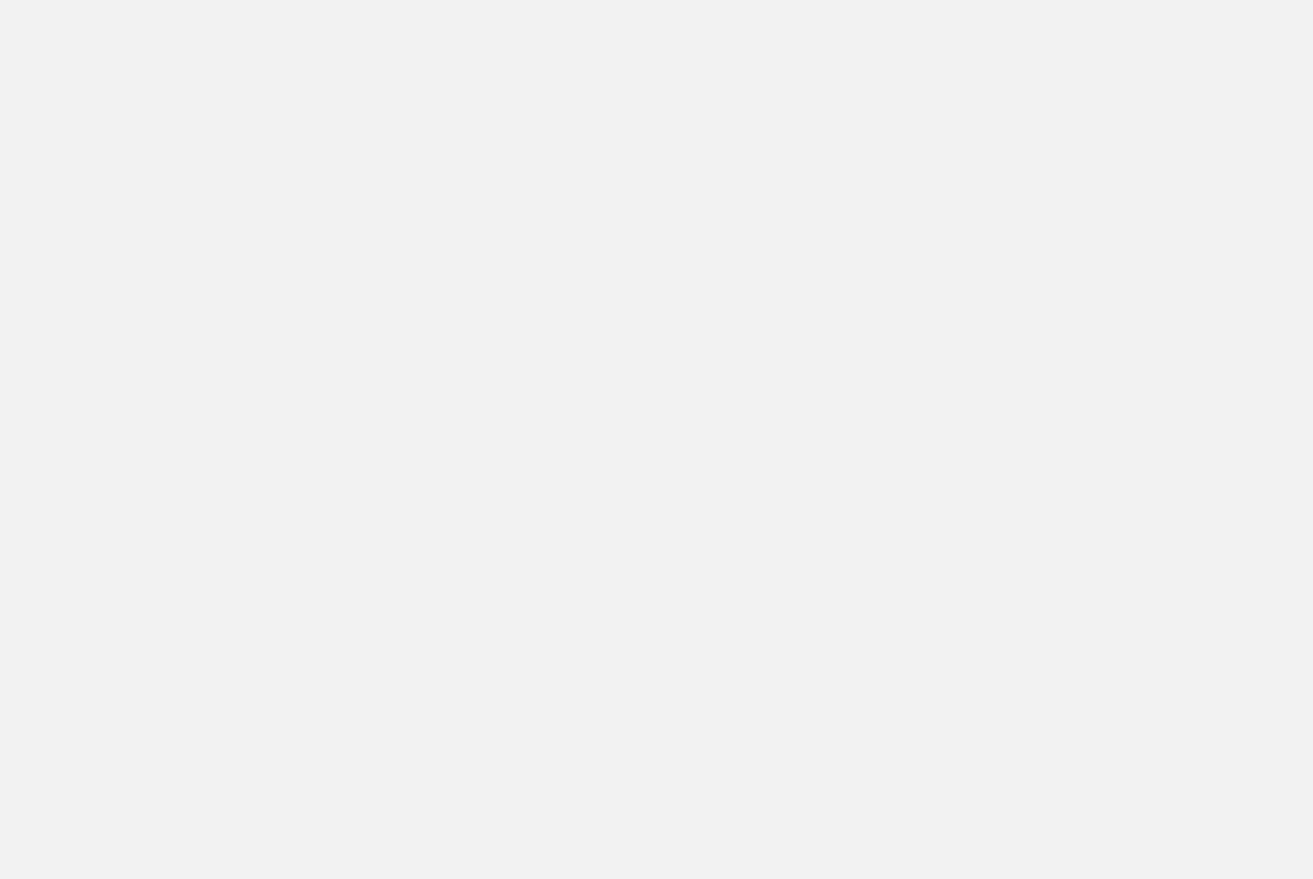 scroll, scrollTop: 0, scrollLeft: 0, axis: both 